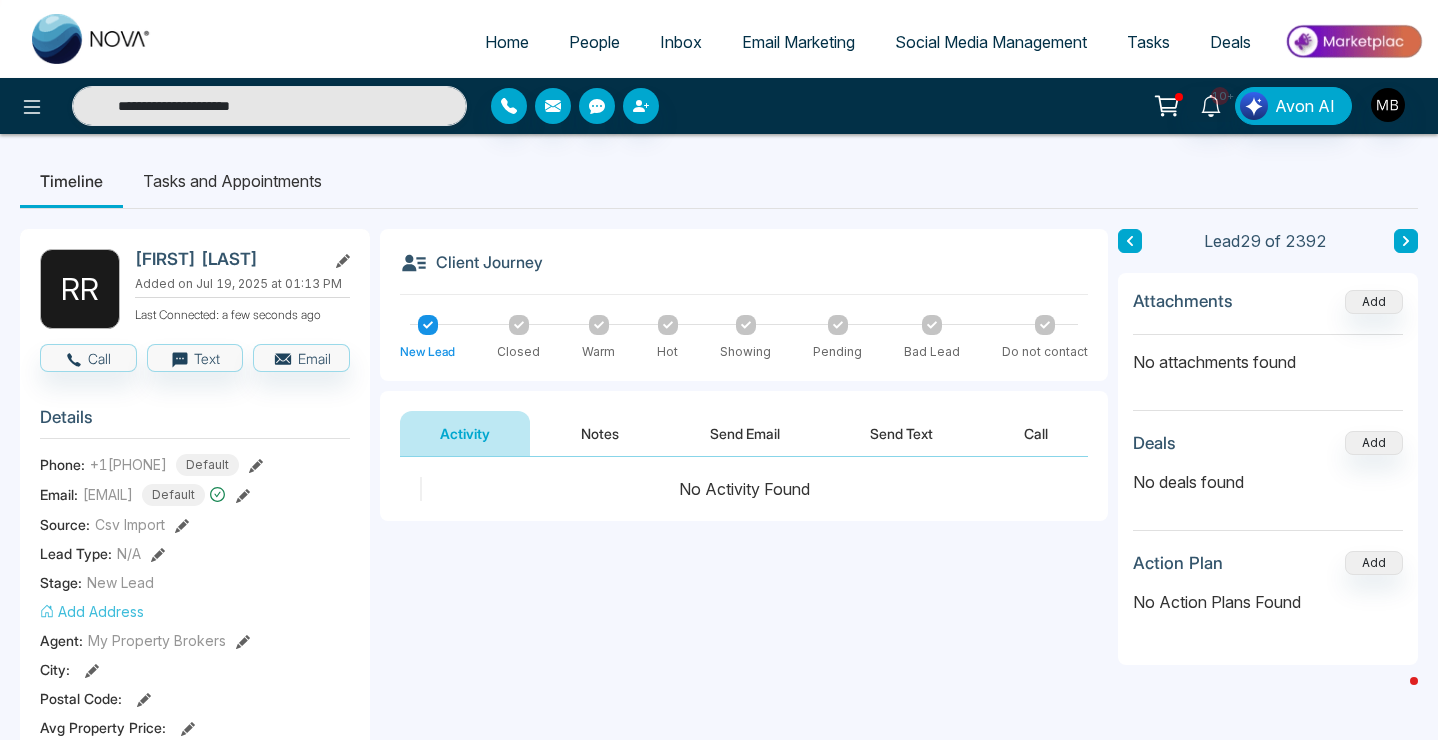 scroll, scrollTop: 192, scrollLeft: 0, axis: vertical 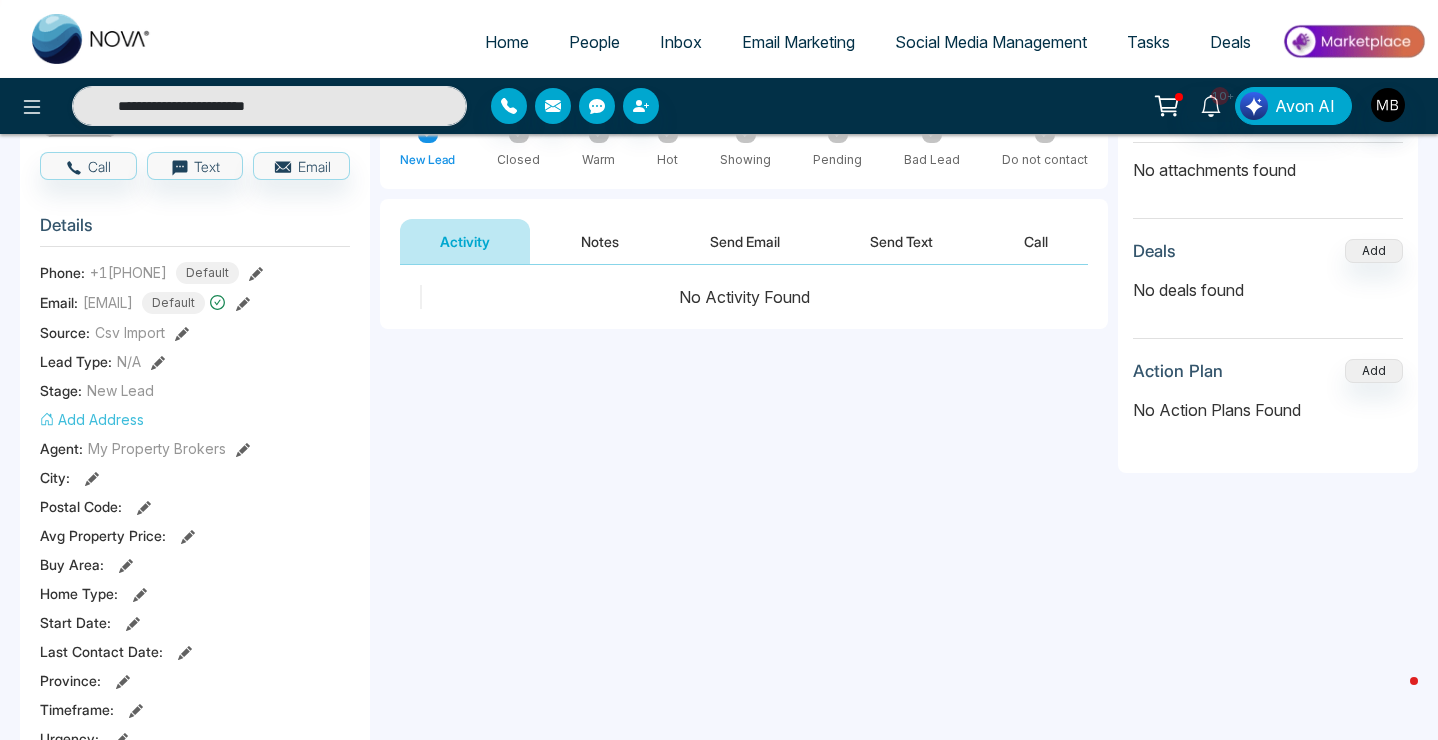 type on "**********" 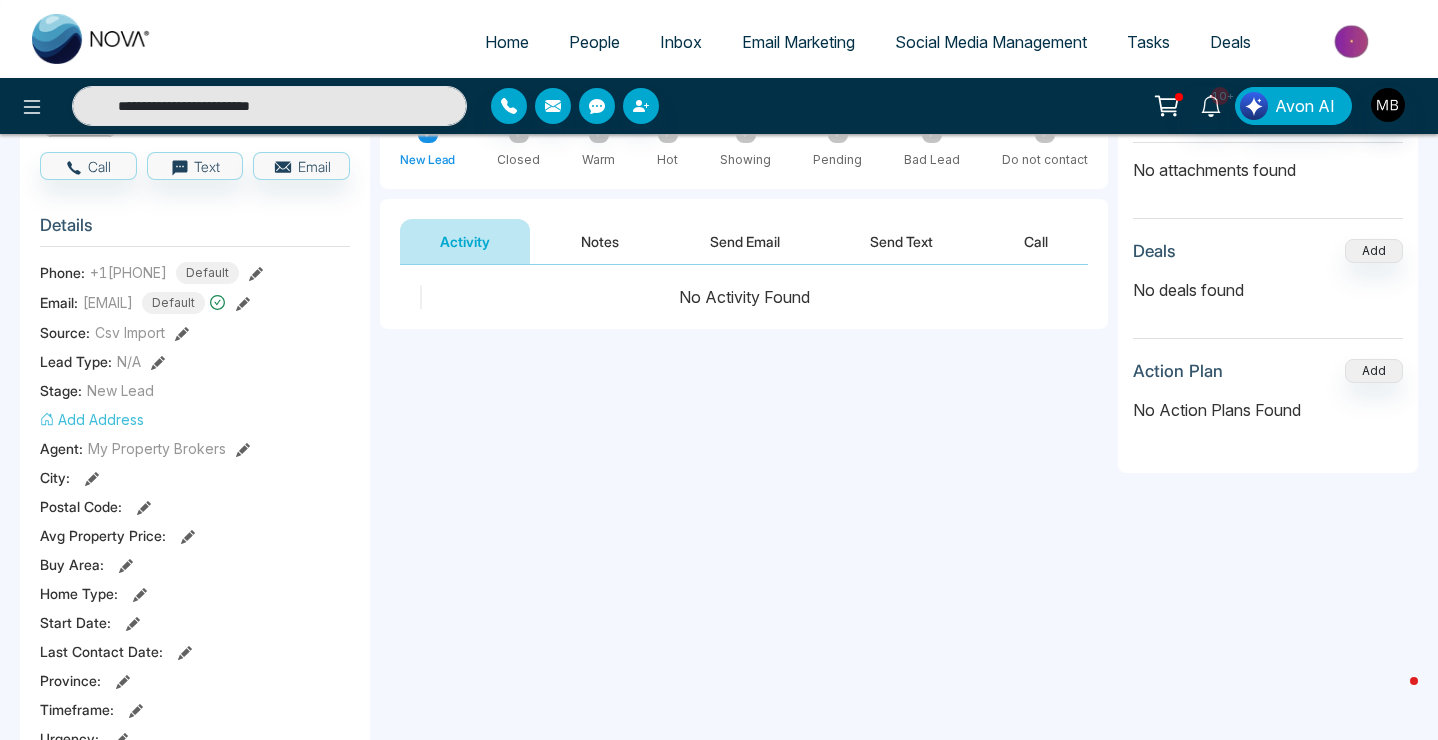 click on "**********" at bounding box center [269, 106] 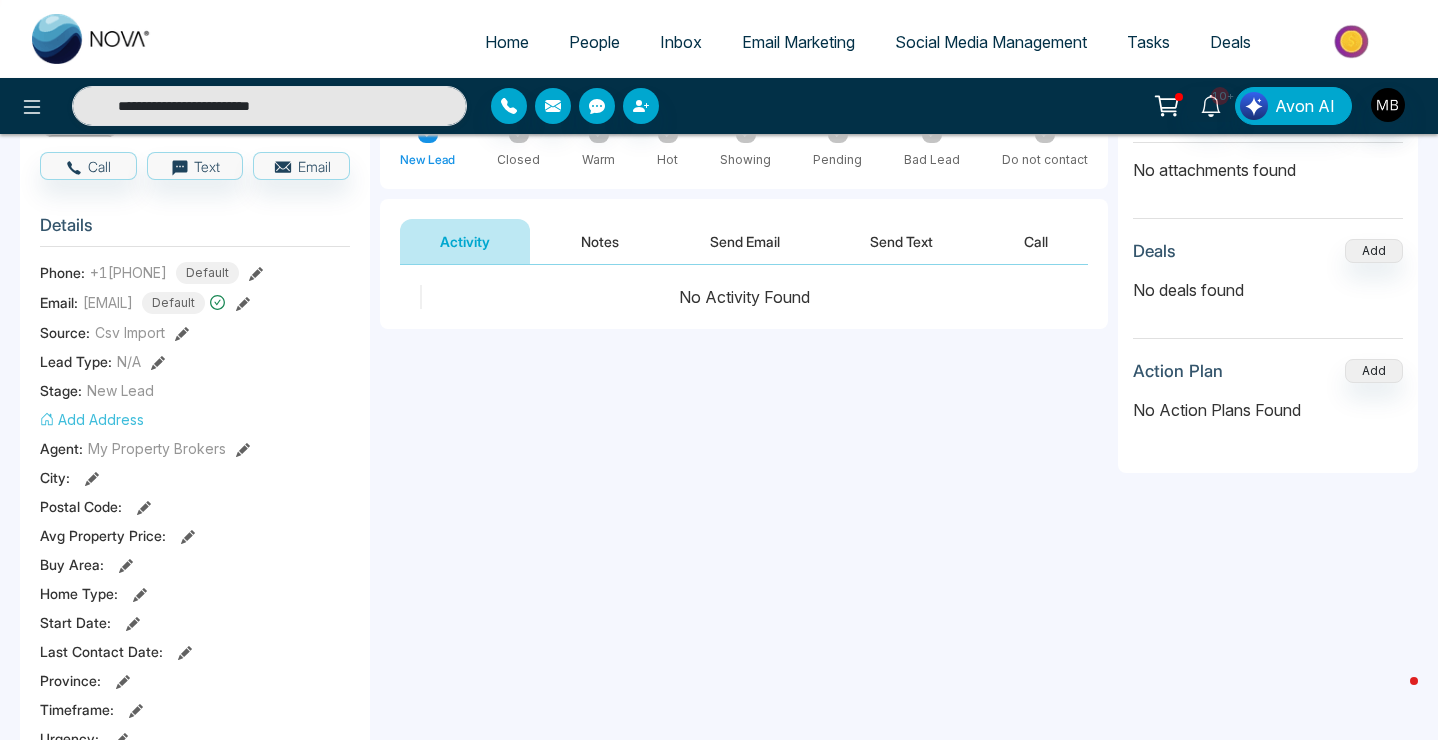 type on "**********" 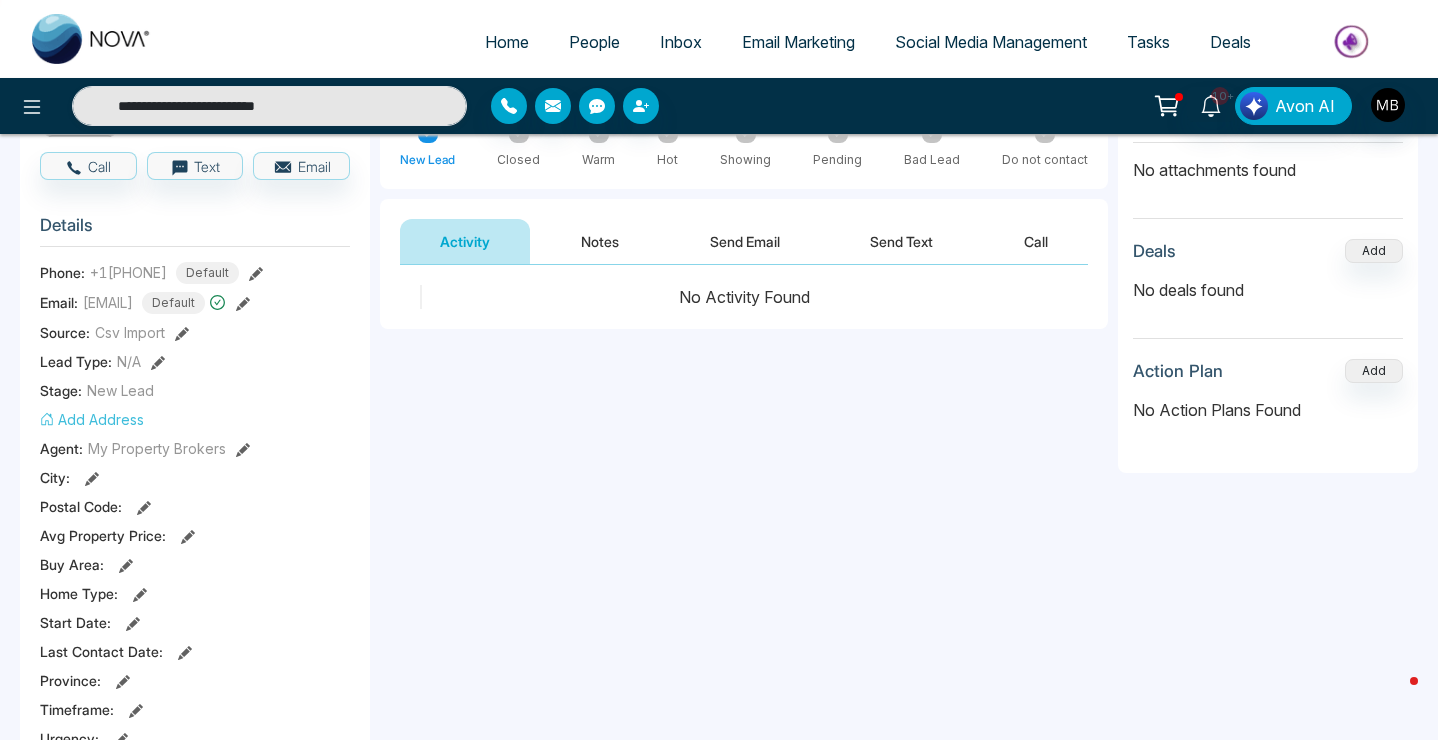 drag, startPoint x: 349, startPoint y: 103, endPoint x: 122, endPoint y: 104, distance: 227.0022 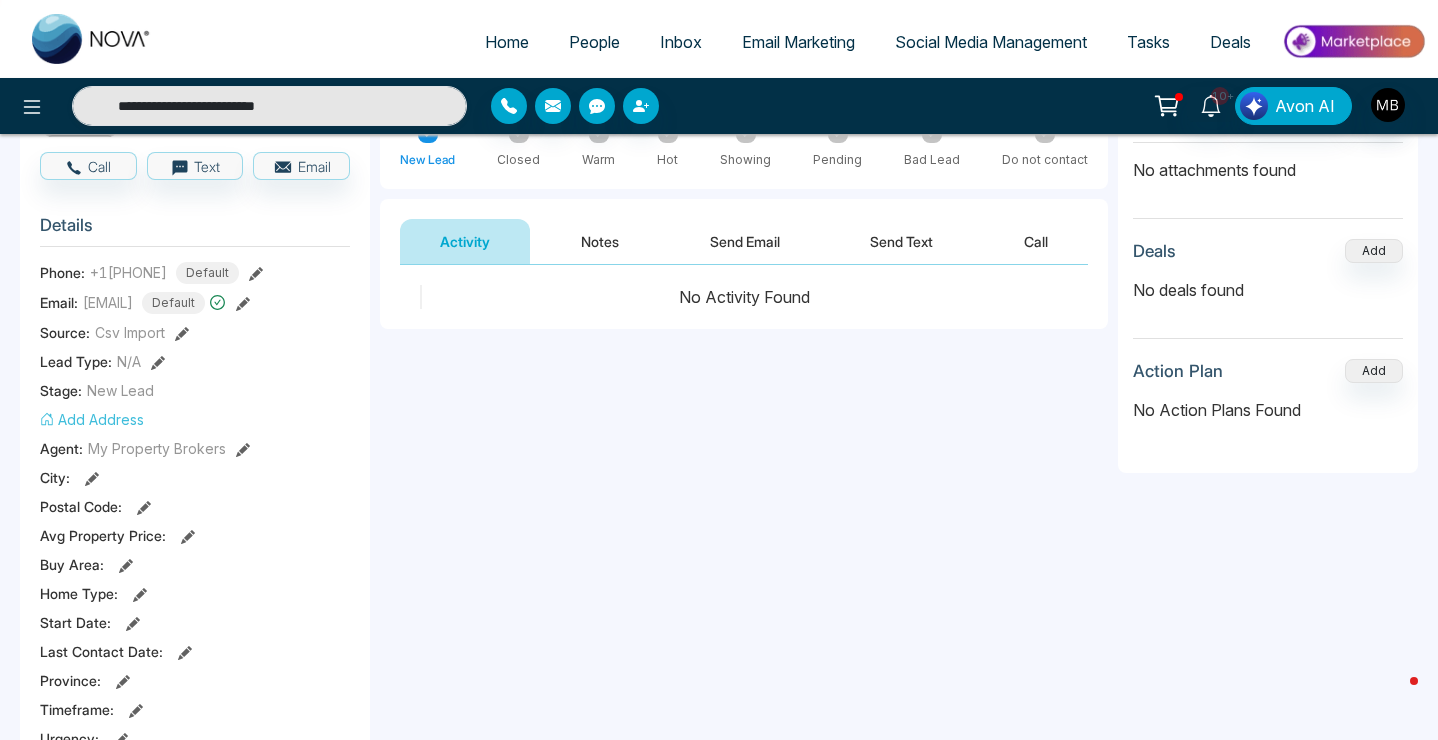 click on "**********" at bounding box center [269, 106] 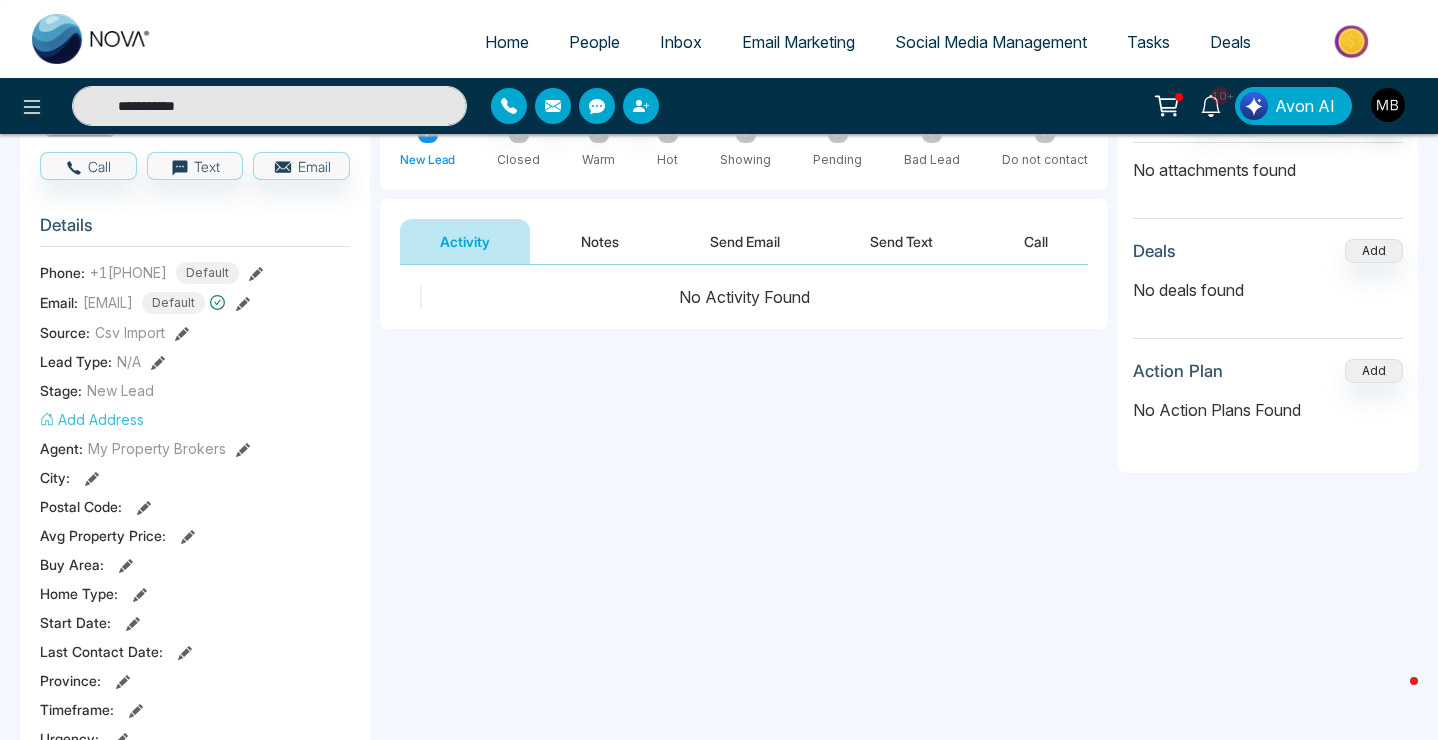 type on "**********" 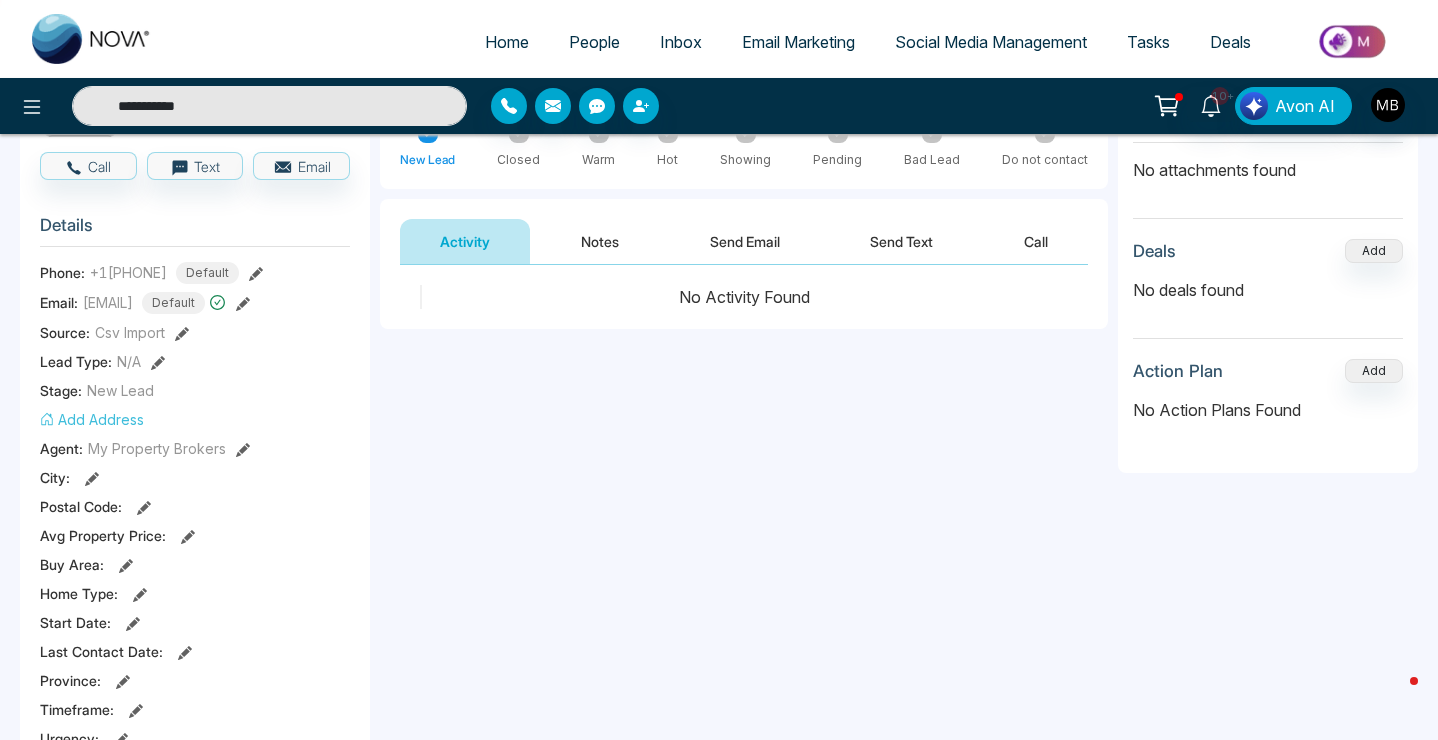 click on "**********" at bounding box center (269, 106) 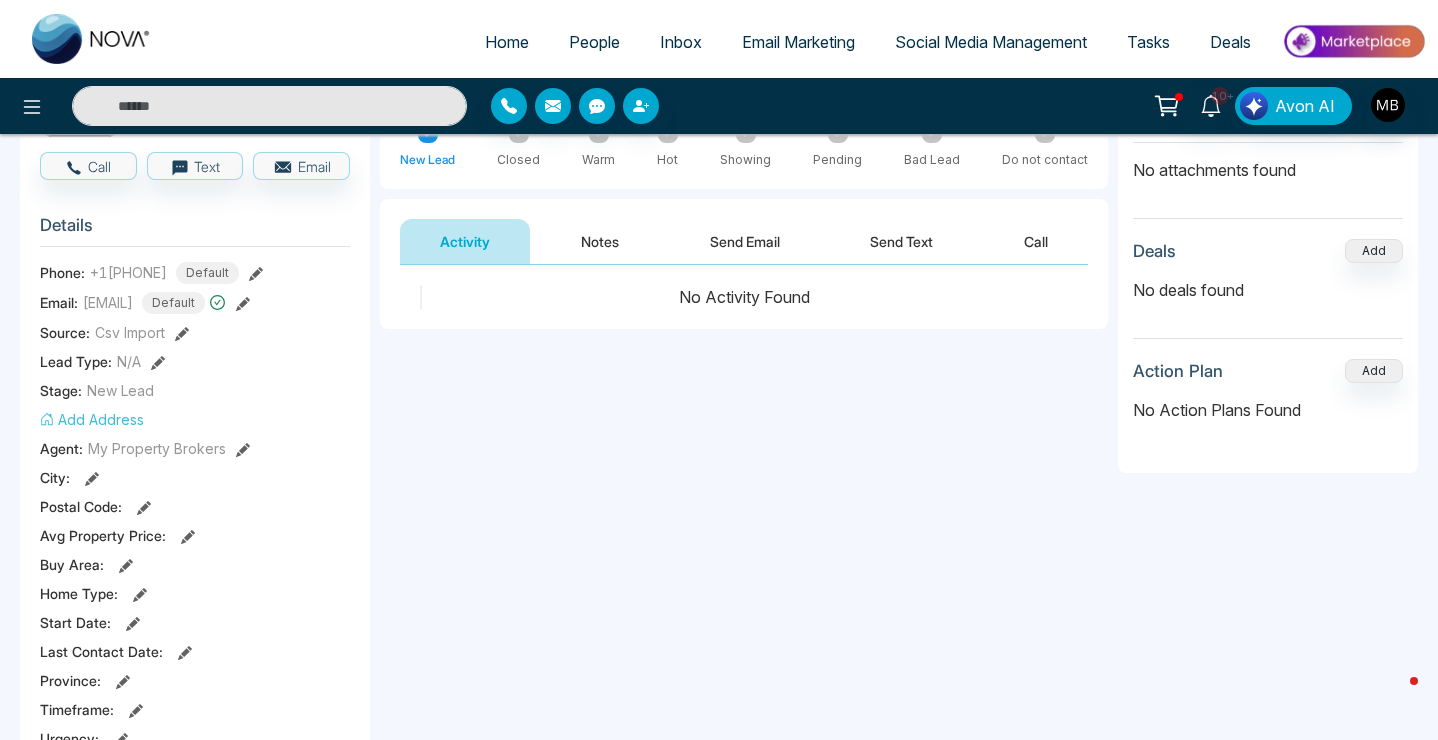 paste on "**********" 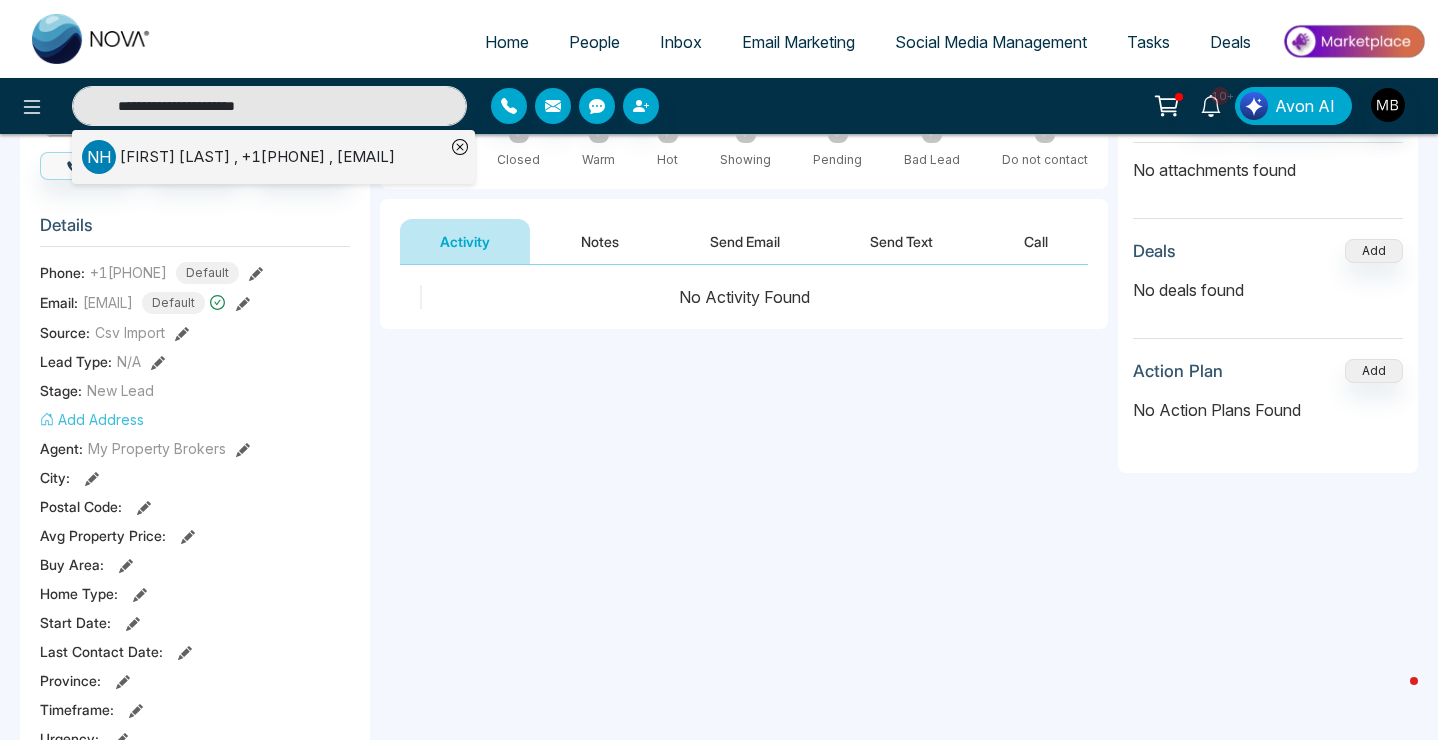 type on "**********" 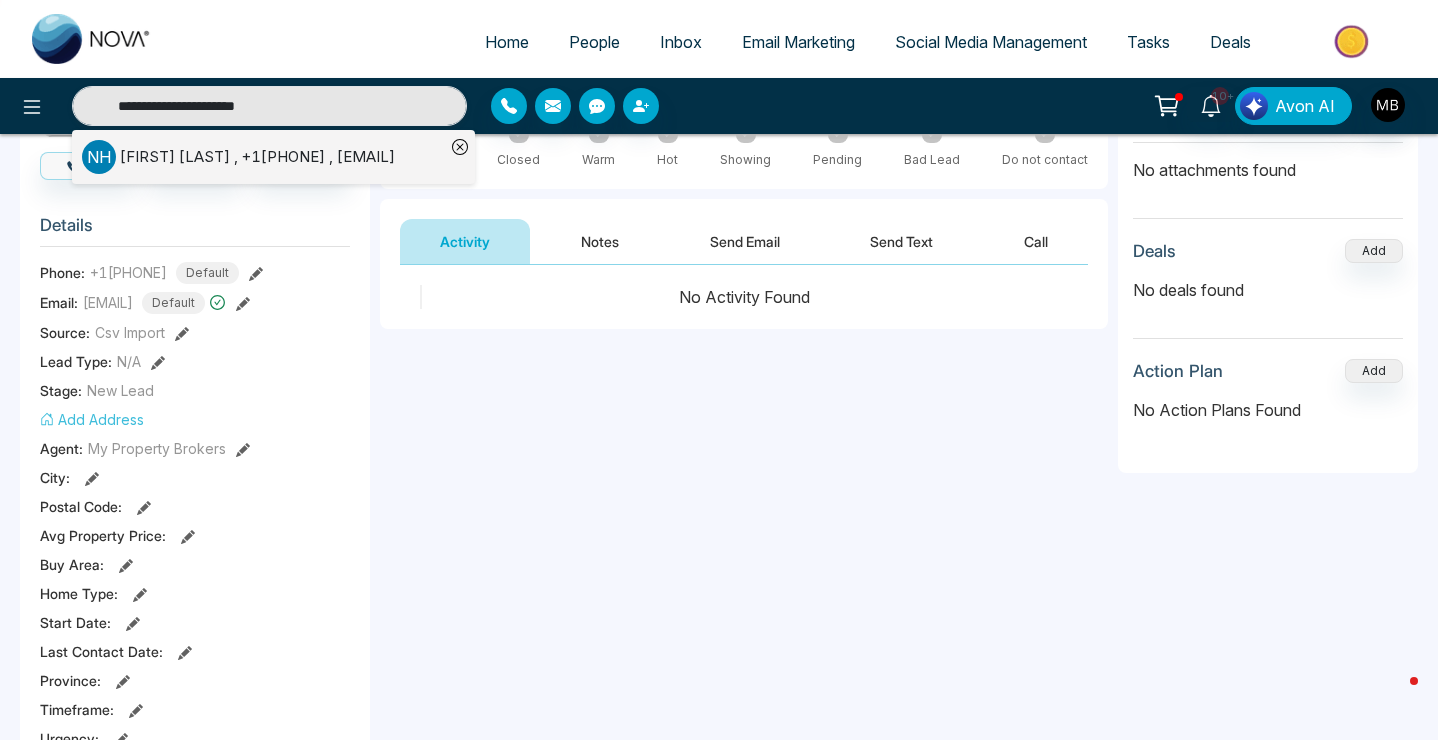 click on "[FIRST] [LAST]   , +1[PHONE]   , [EMAIL]" at bounding box center (257, 157) 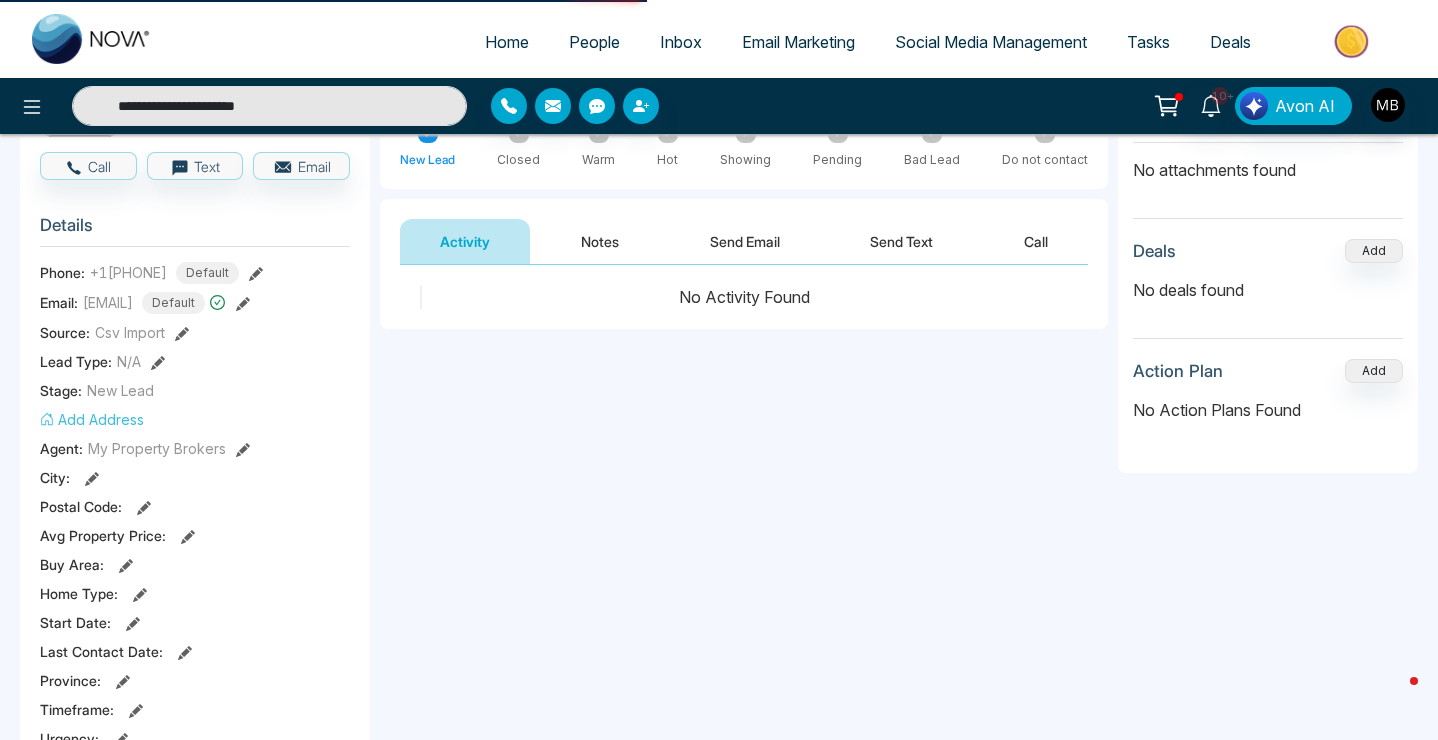 scroll, scrollTop: 0, scrollLeft: 0, axis: both 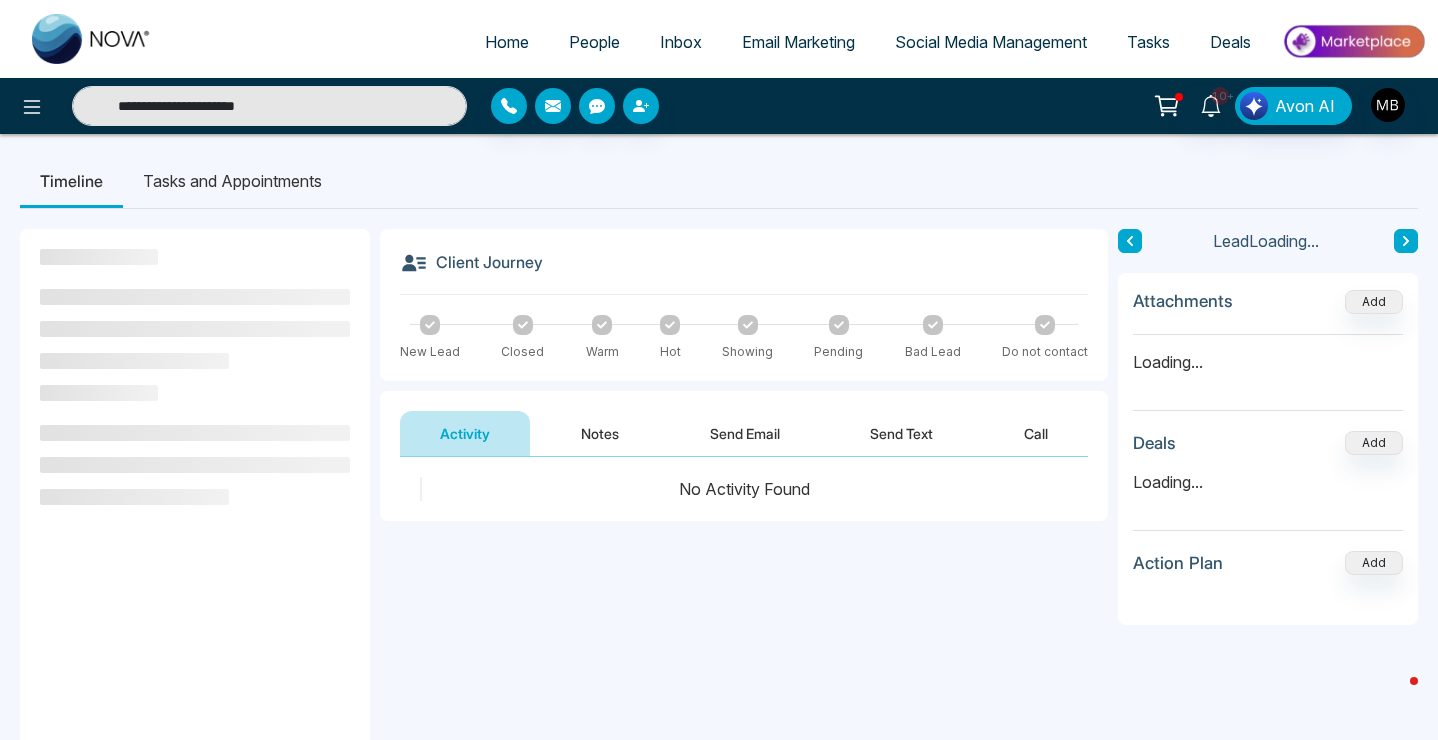 click on "Notes" at bounding box center [600, 433] 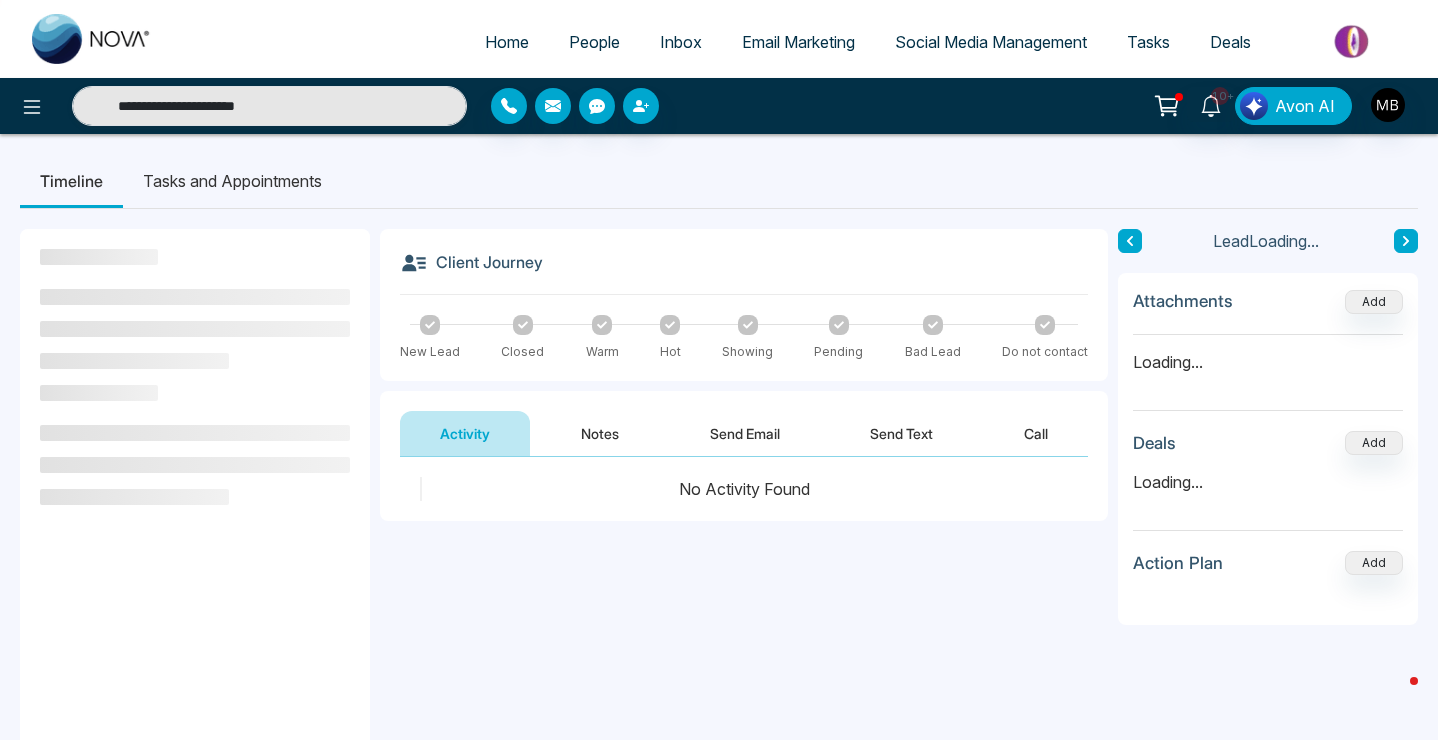 type on "**********" 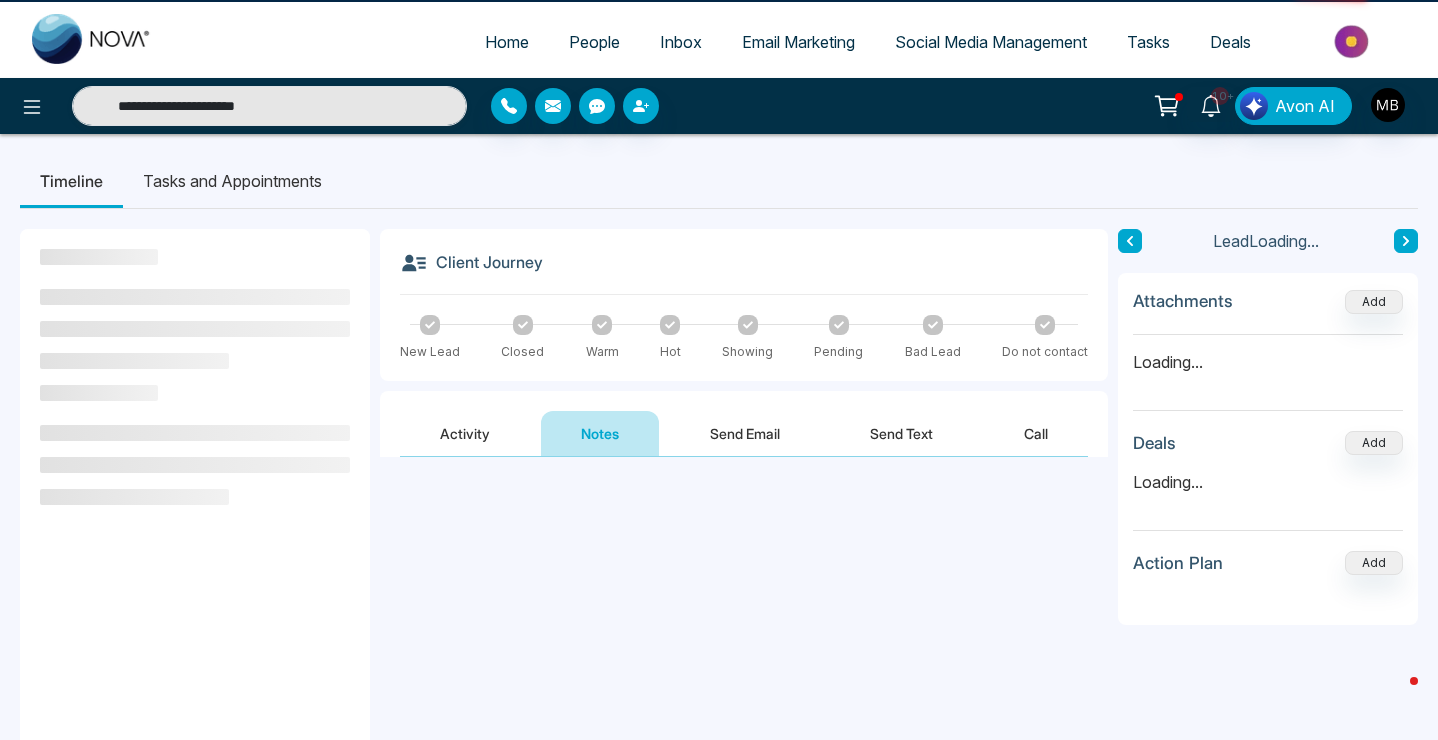 type 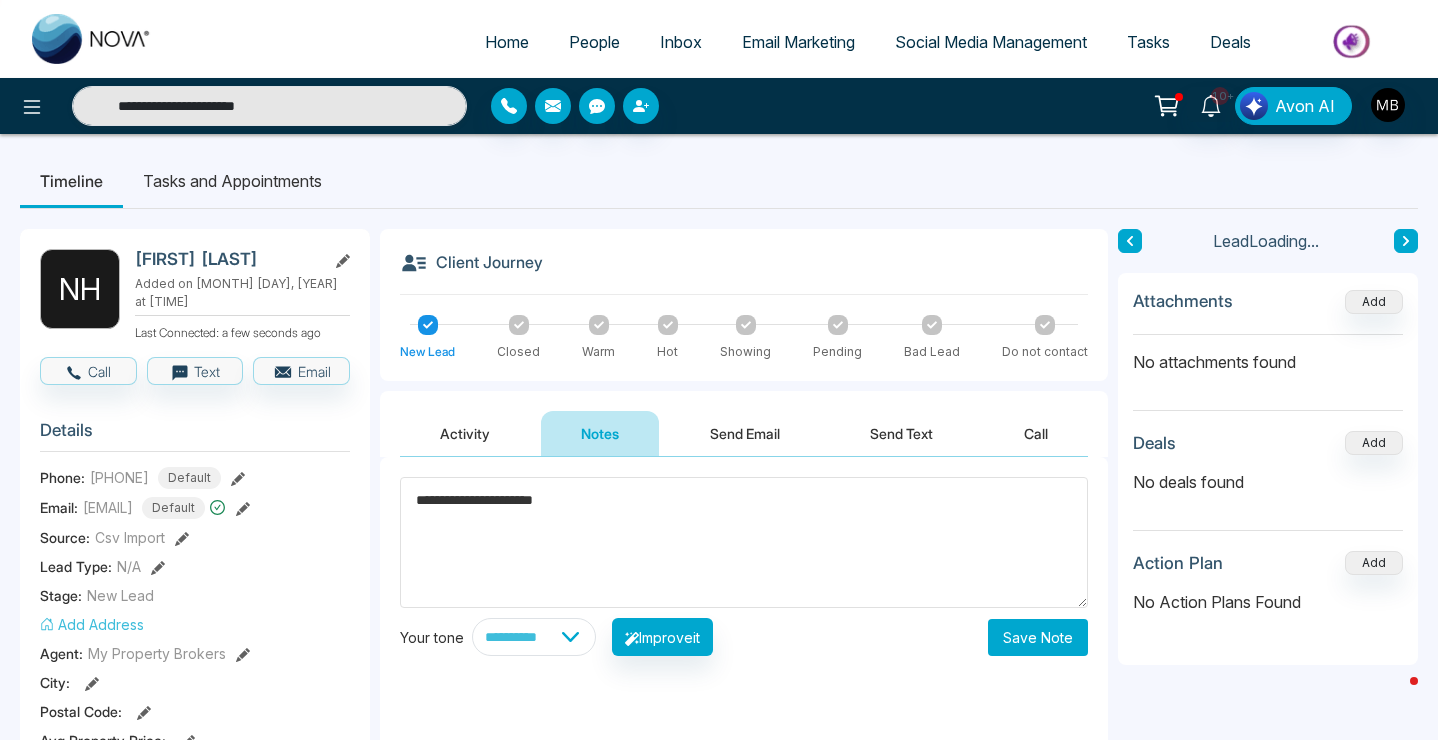 click on "**********" at bounding box center (744, 542) 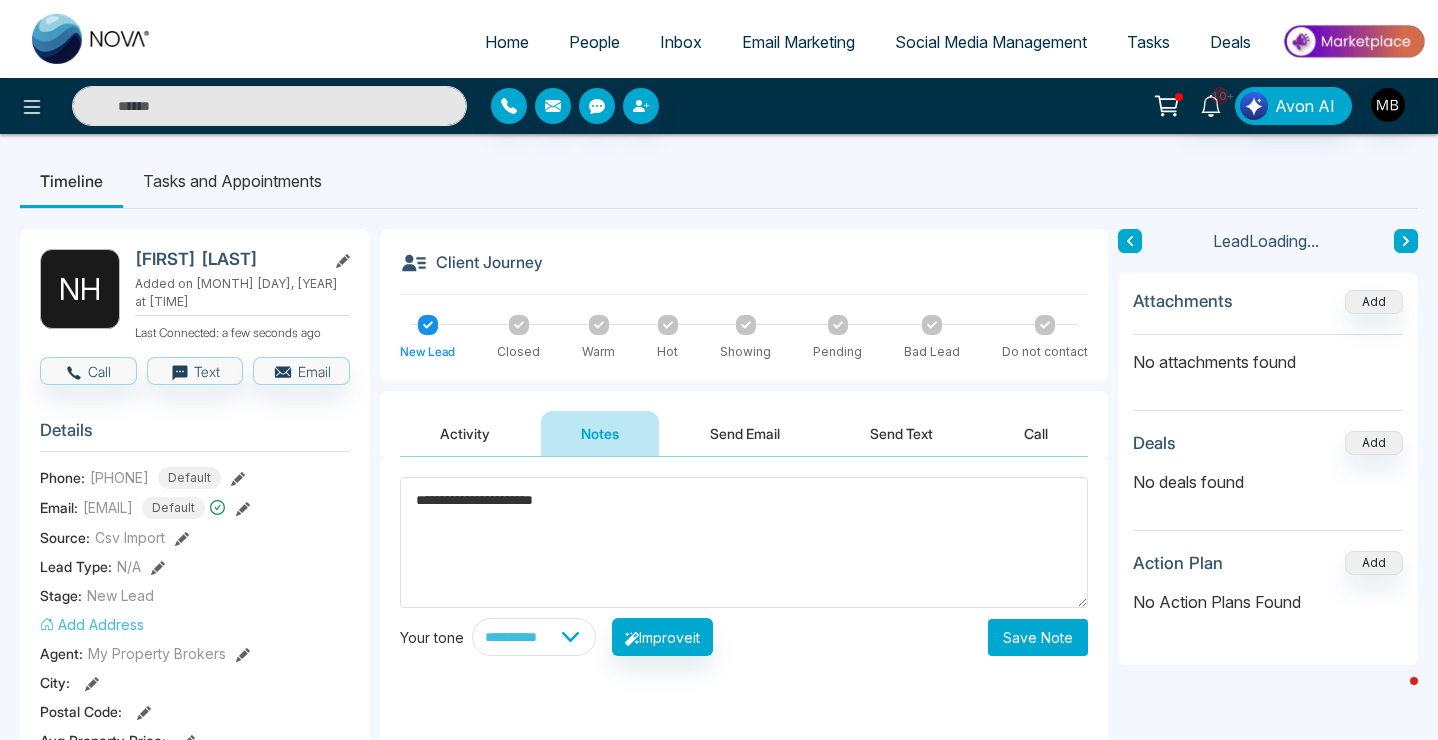 type on "**********" 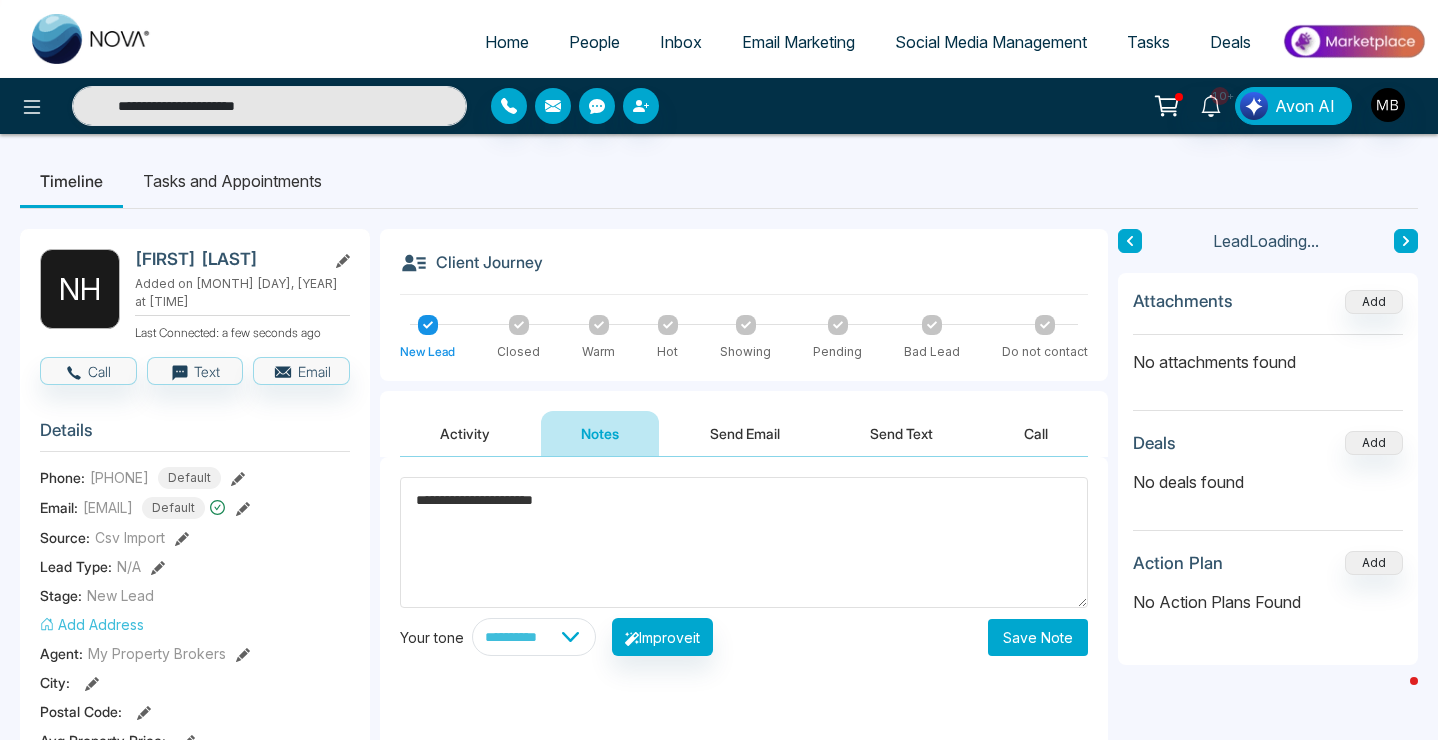 click on "**********" at bounding box center [744, 542] 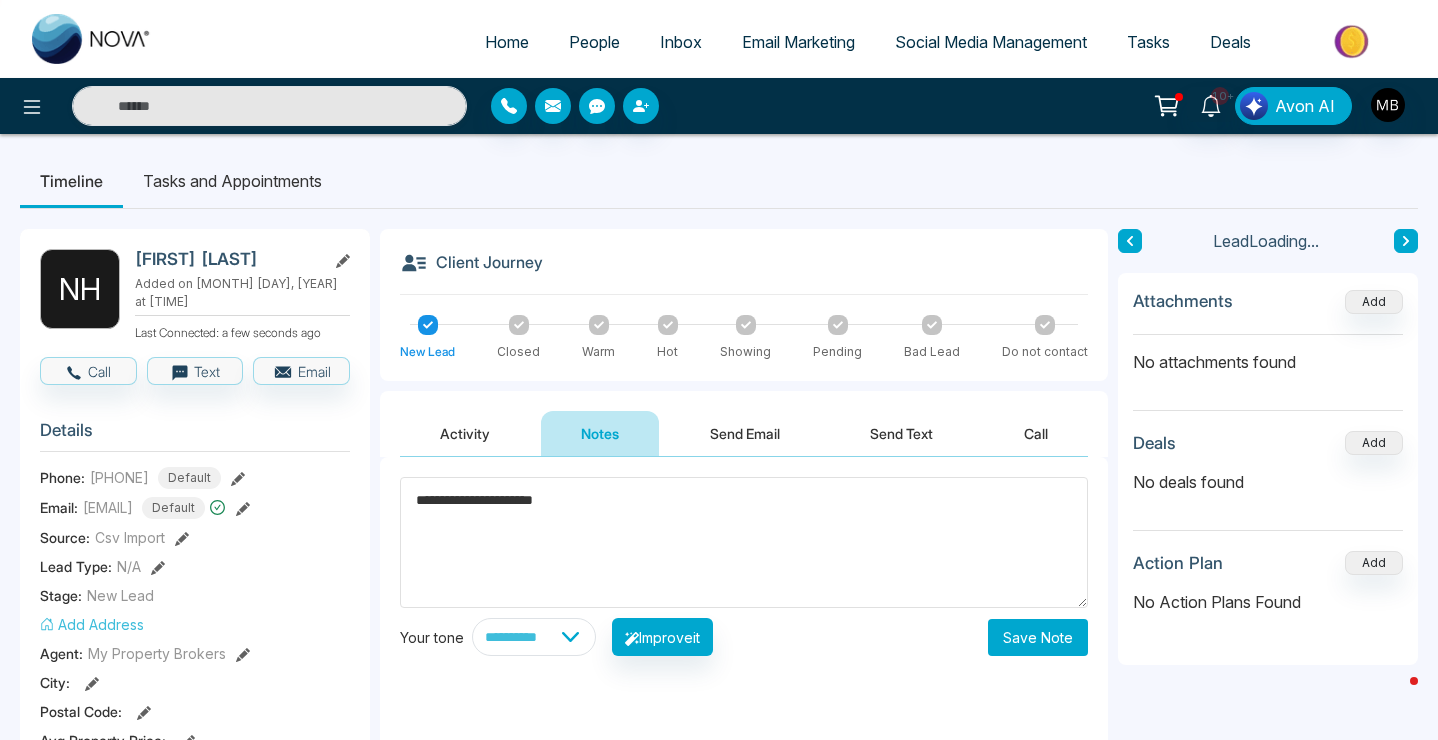 type on "**********" 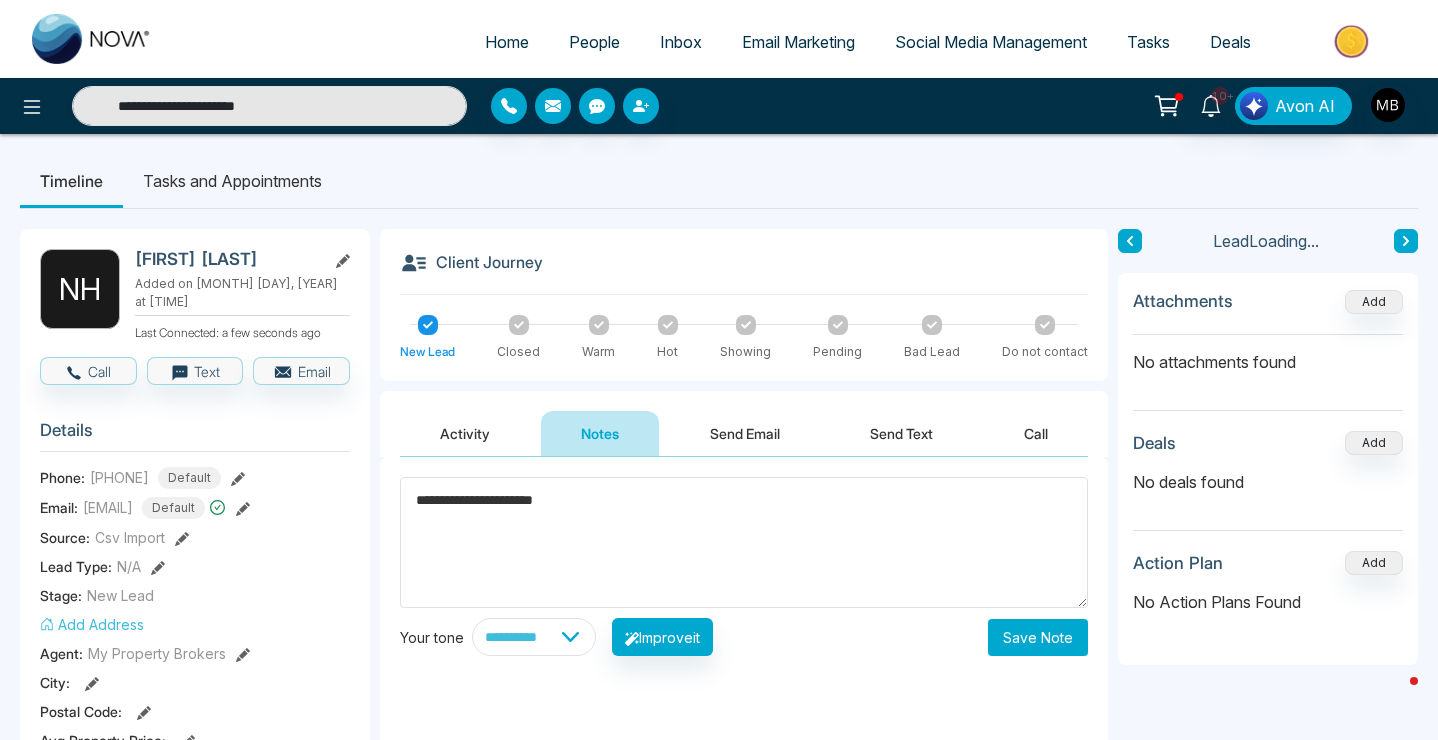 click on "**********" at bounding box center [744, 542] 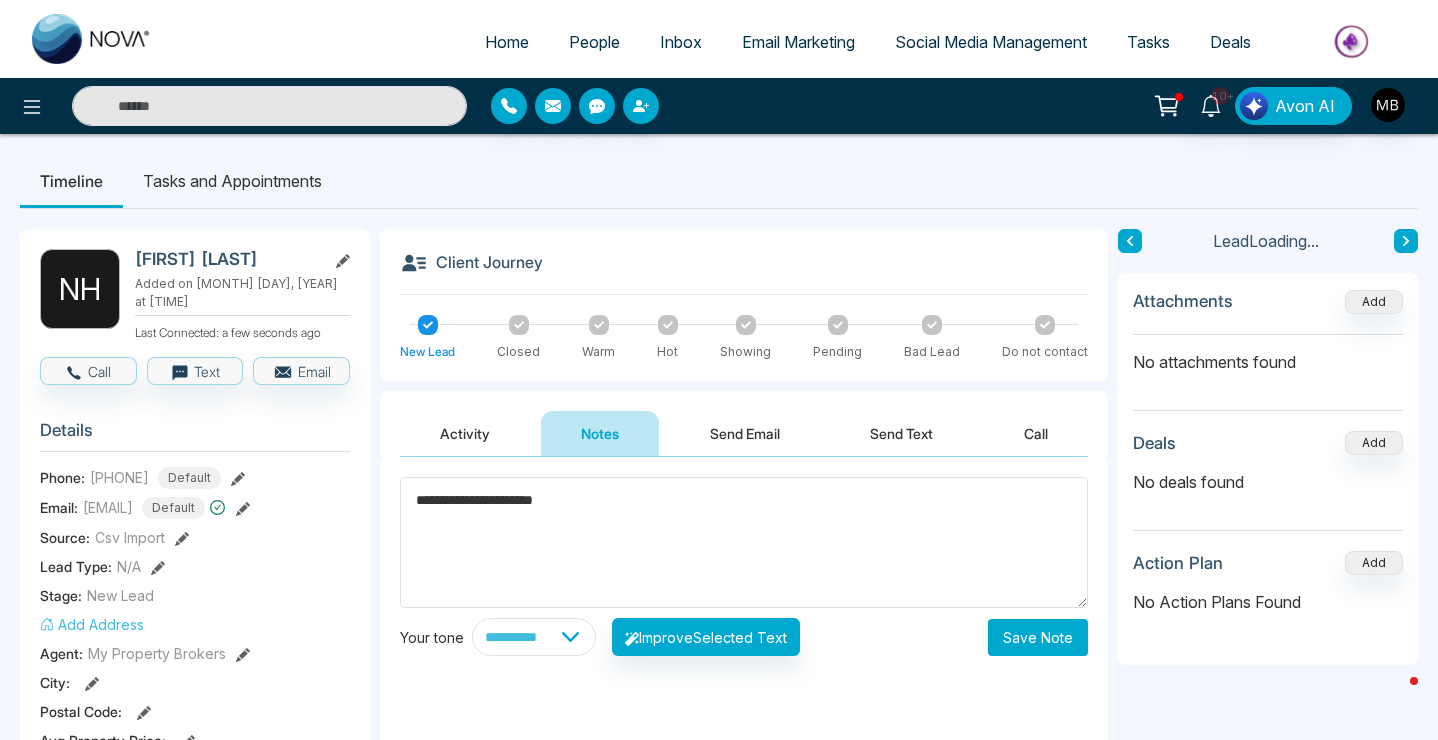 type on "**********" 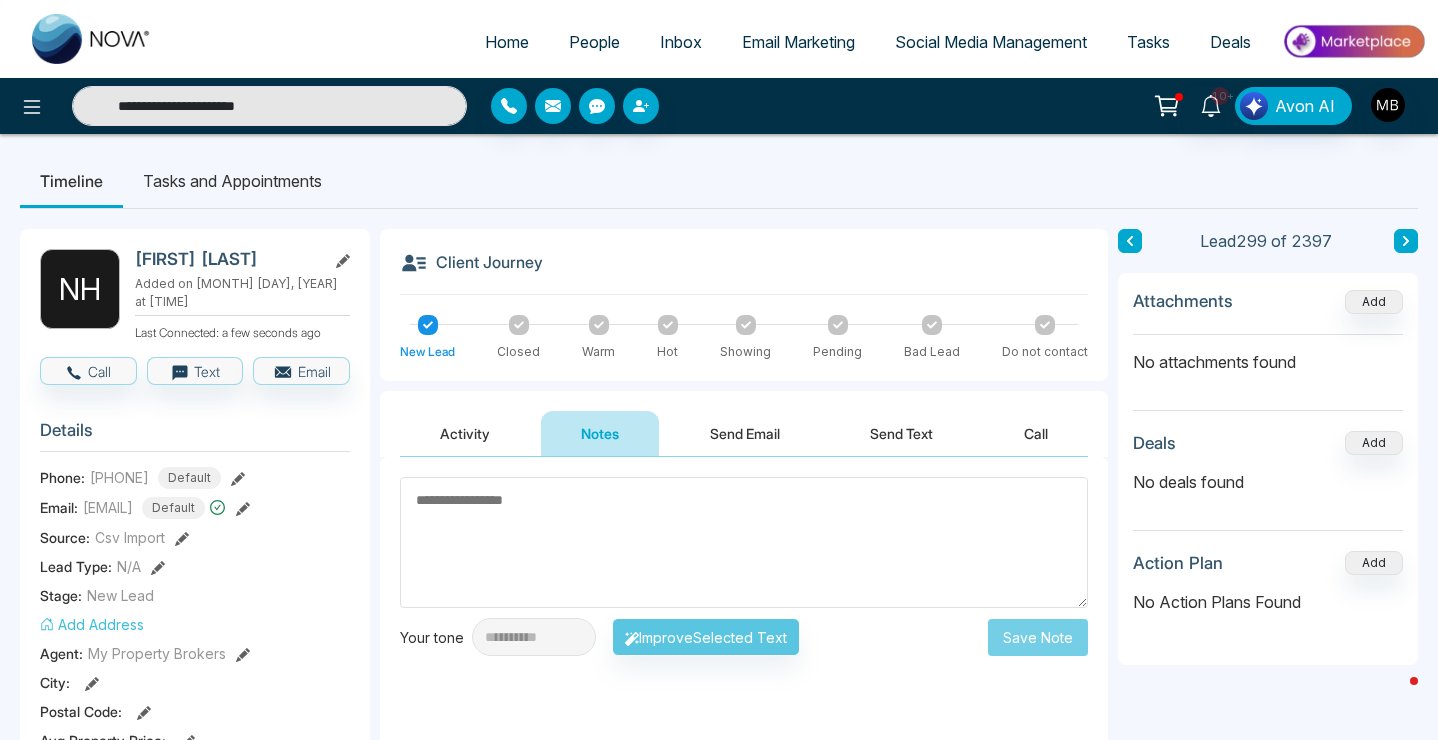 paste on "**********" 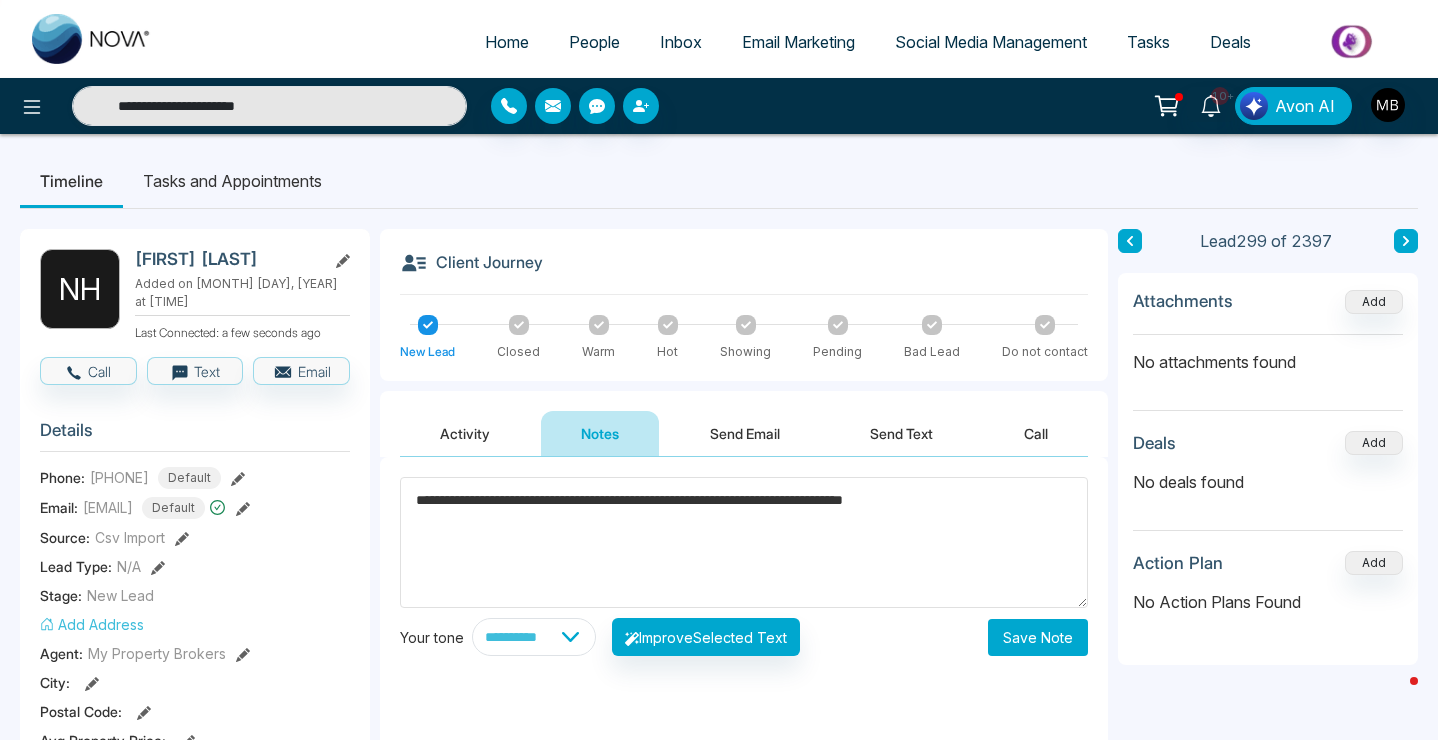type on "**********" 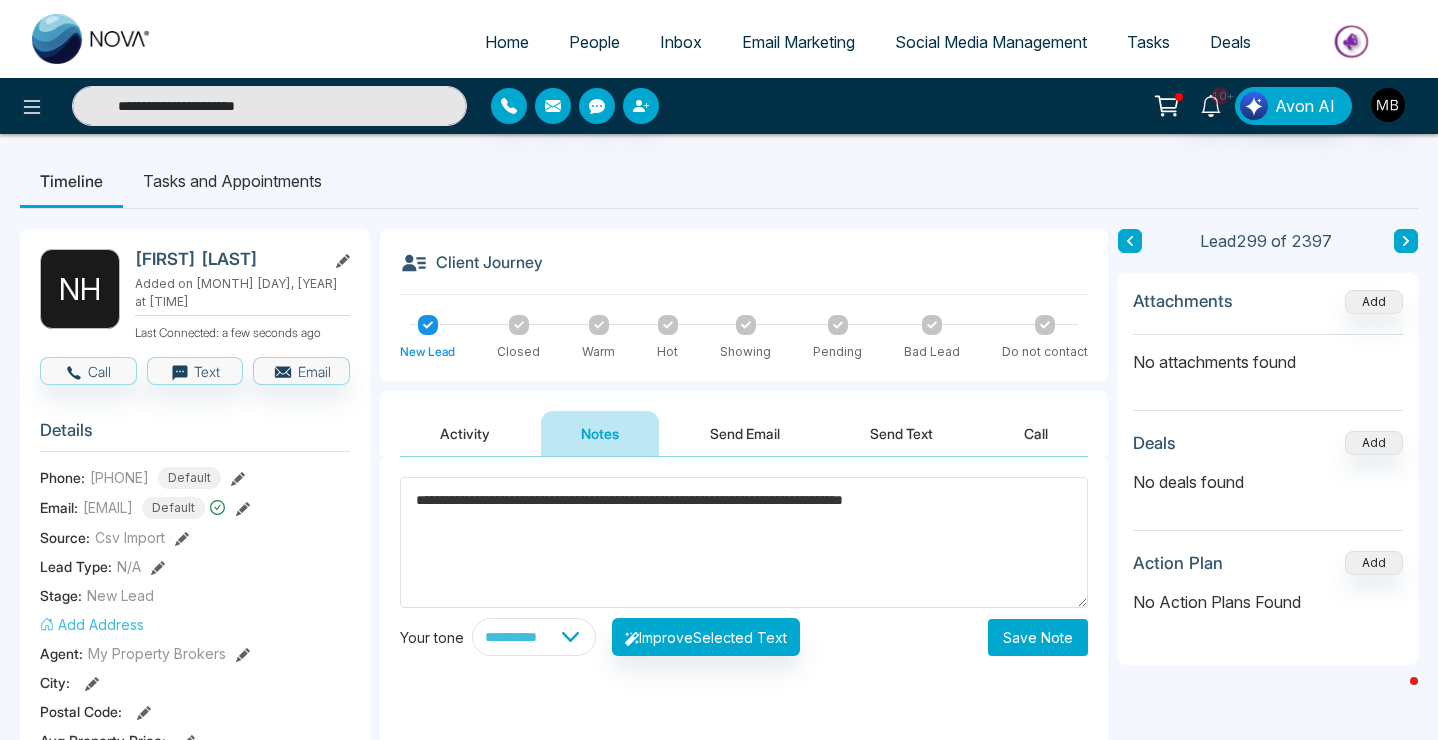 click on "Save Note" at bounding box center (1038, 637) 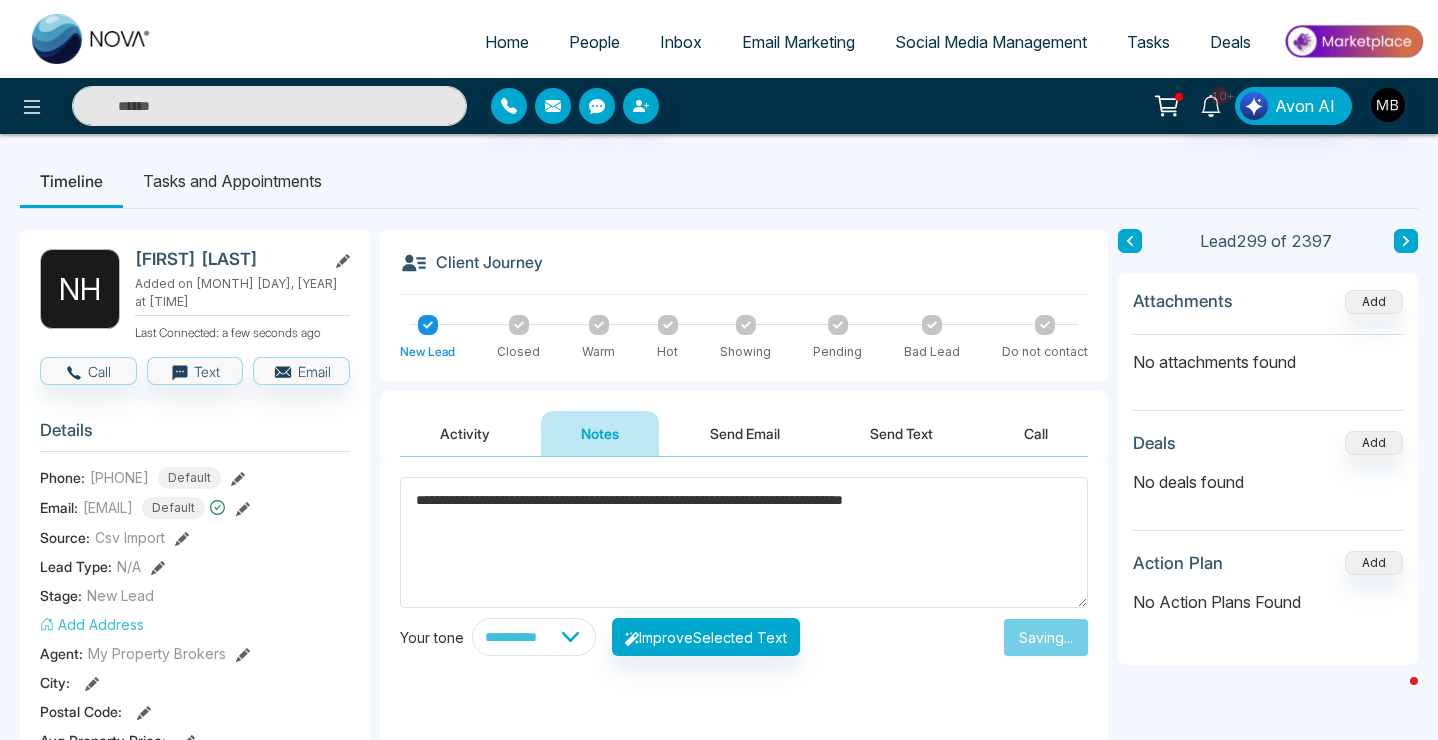 type on "**********" 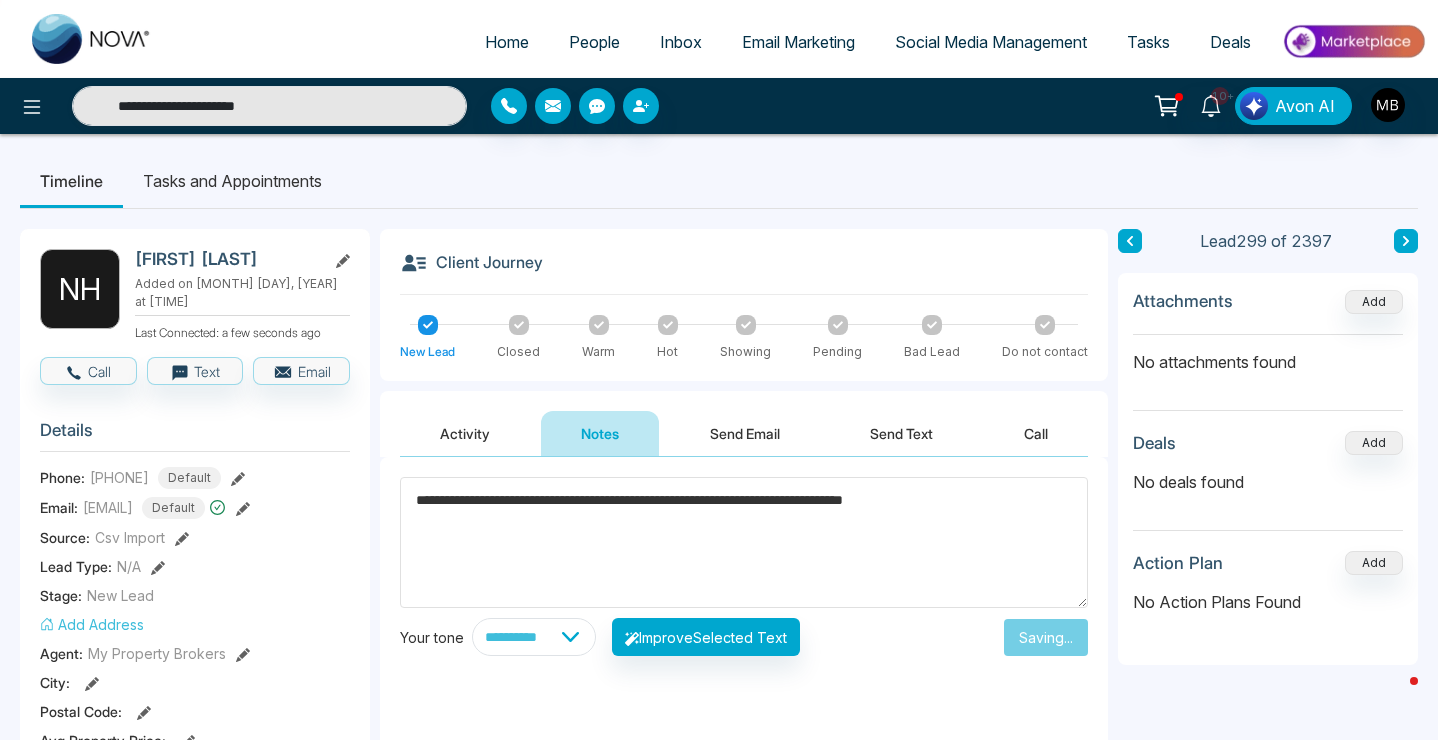 type 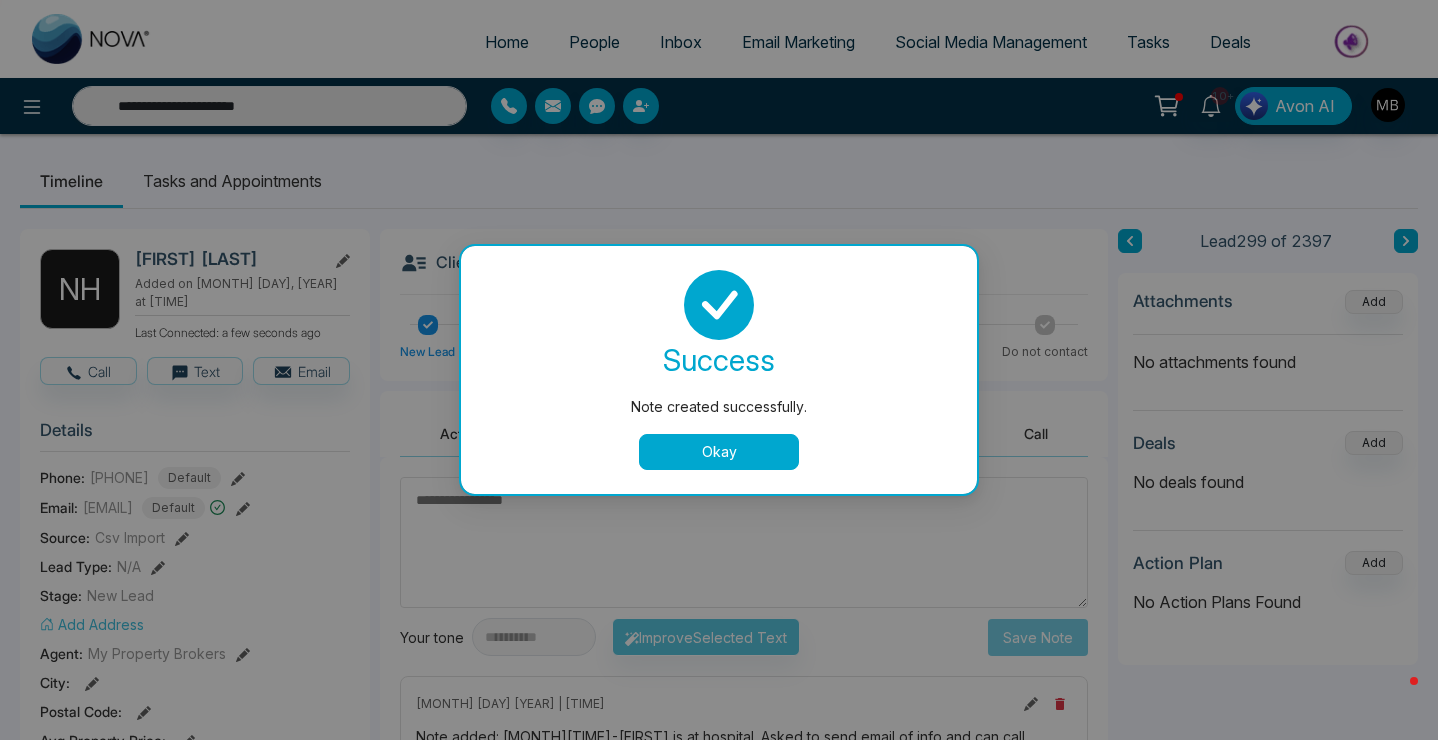 click on "Okay" at bounding box center (719, 452) 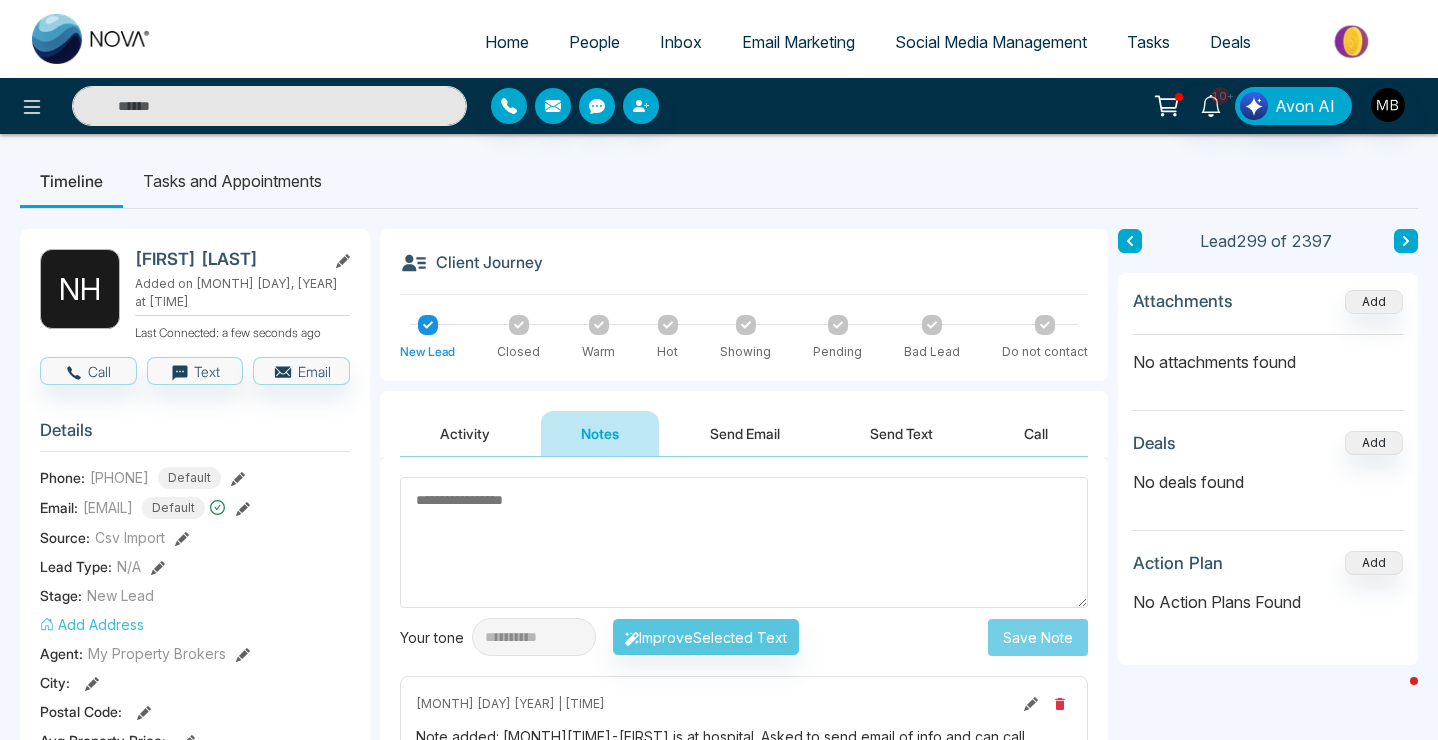 click at bounding box center [269, 106] 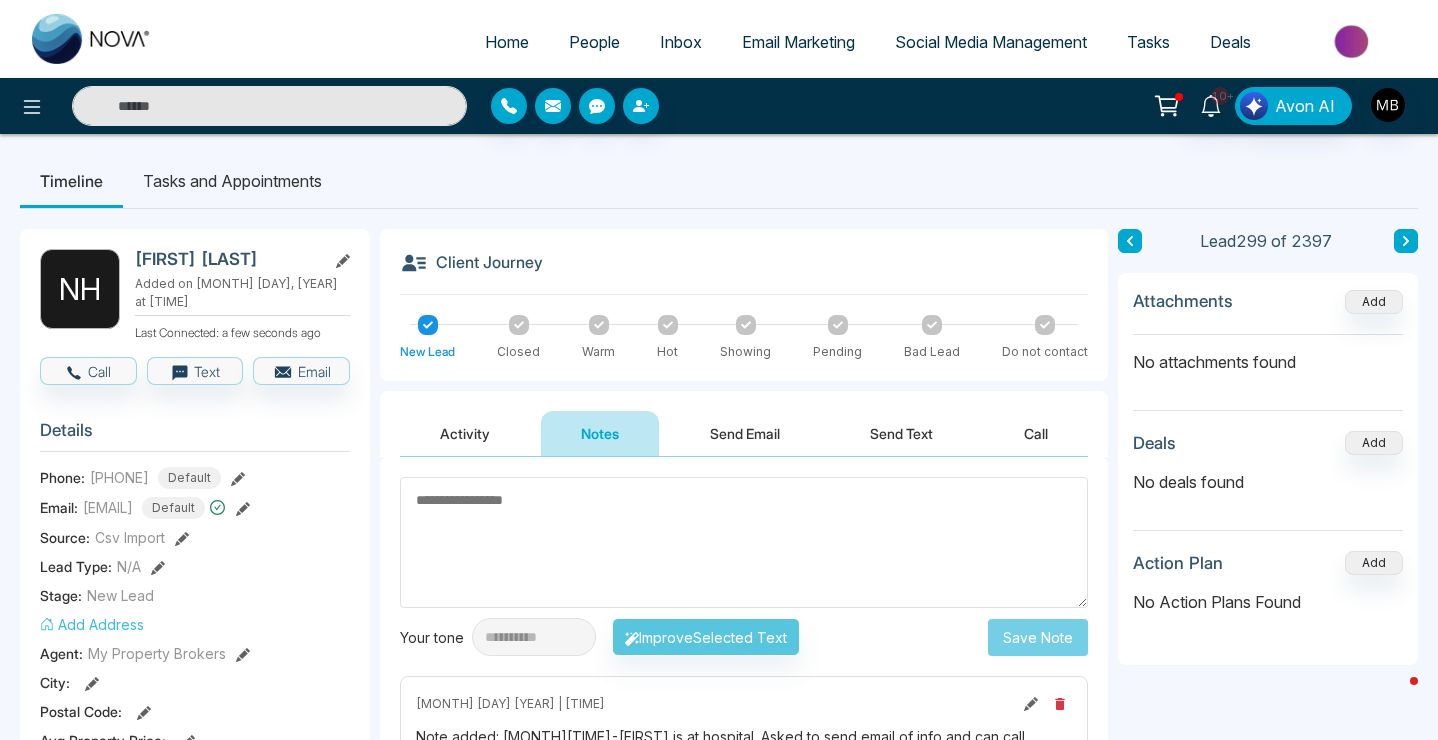 paste on "**********" 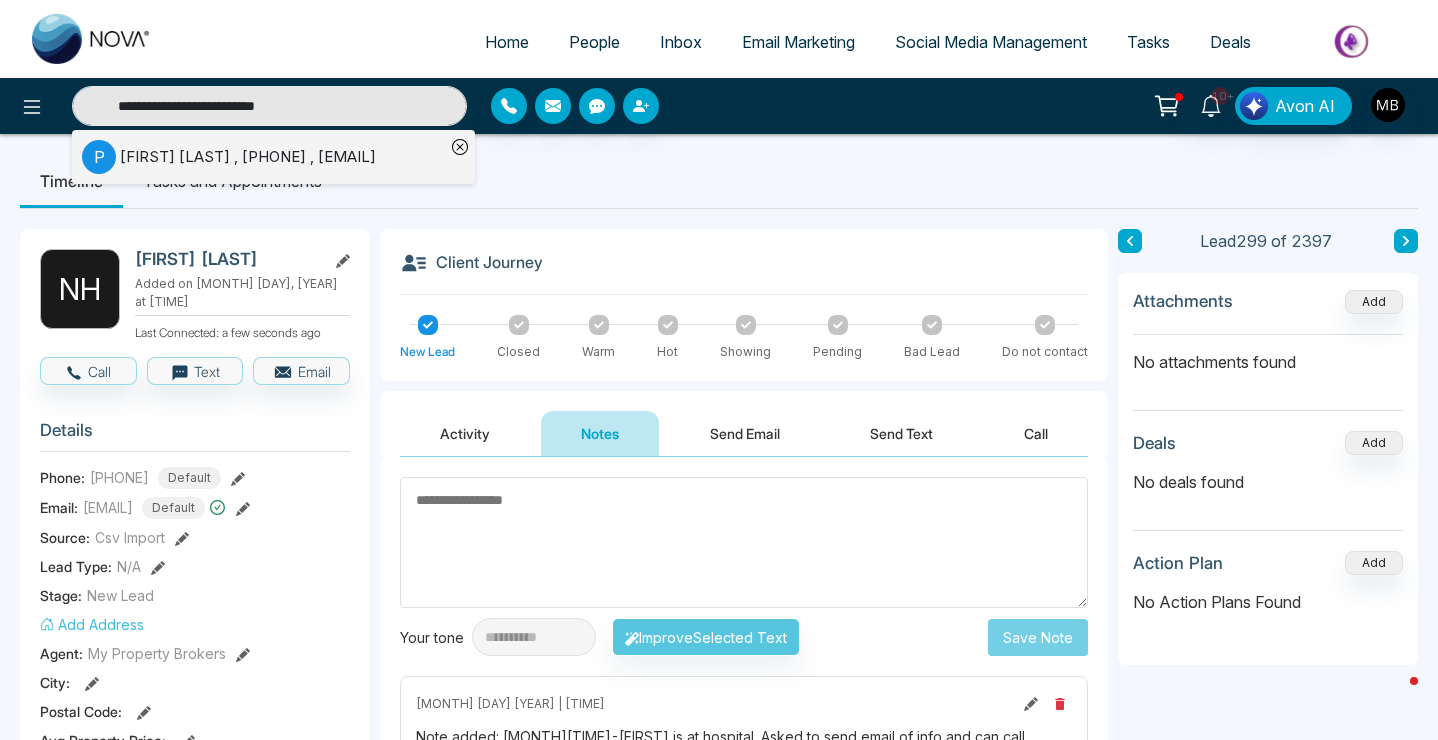type on "**********" 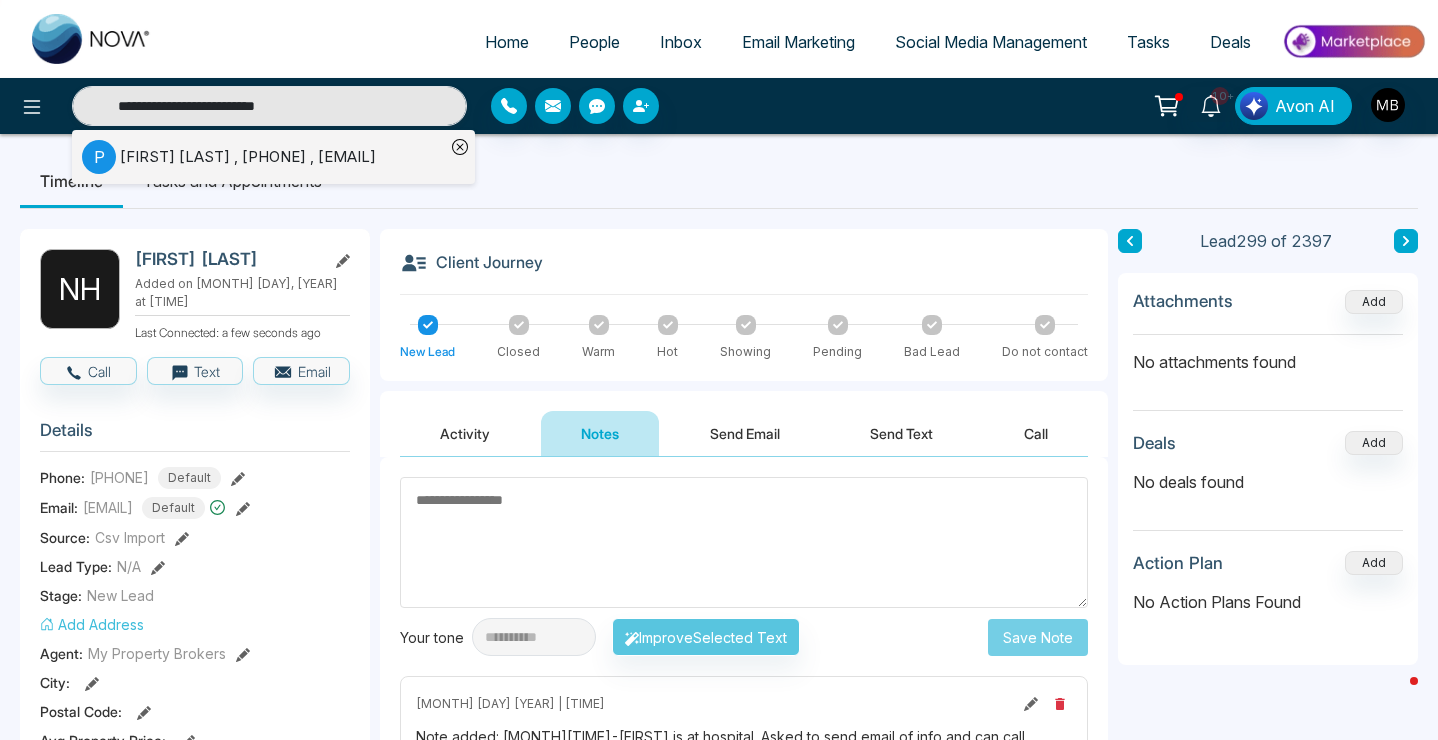 click on "[FIRST] [LAST] , [PHONE] , [EMAIL]" at bounding box center (248, 157) 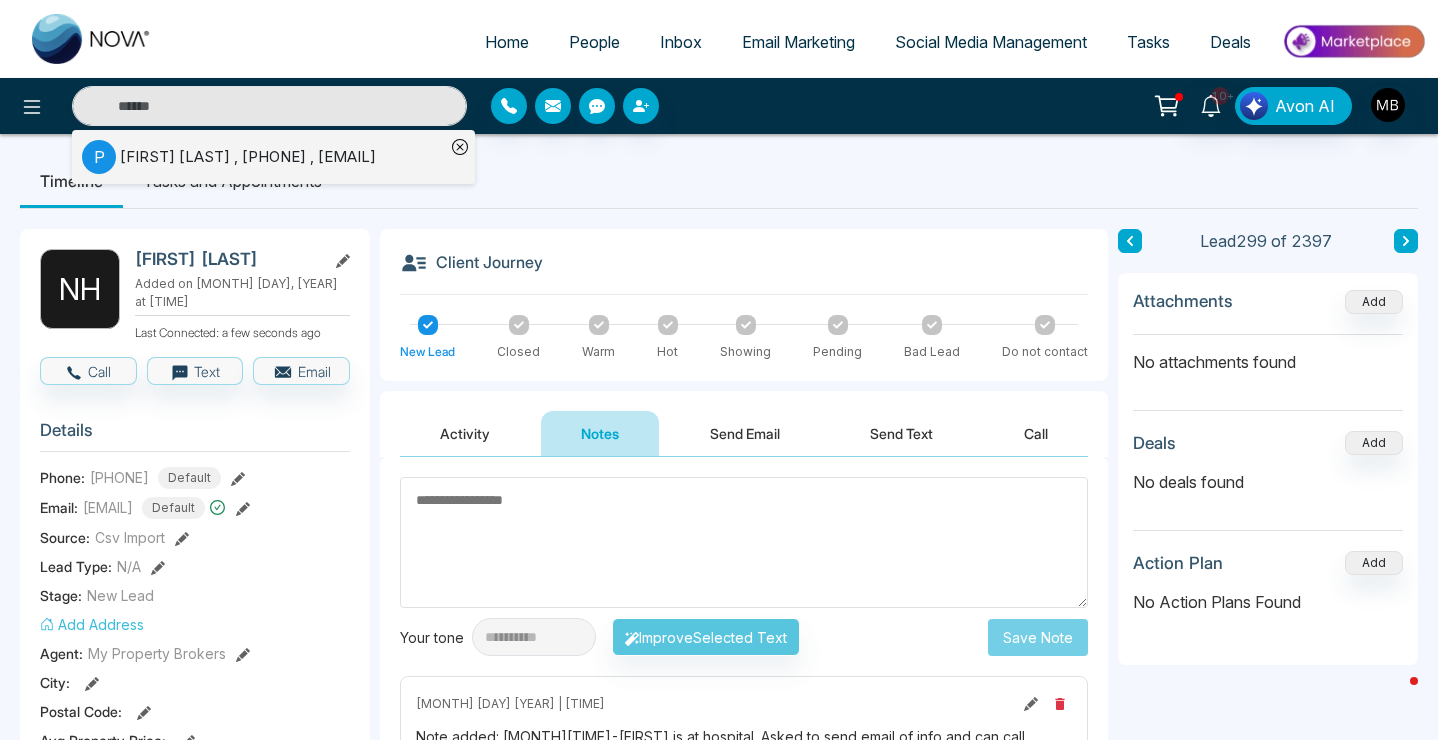 type on "**********" 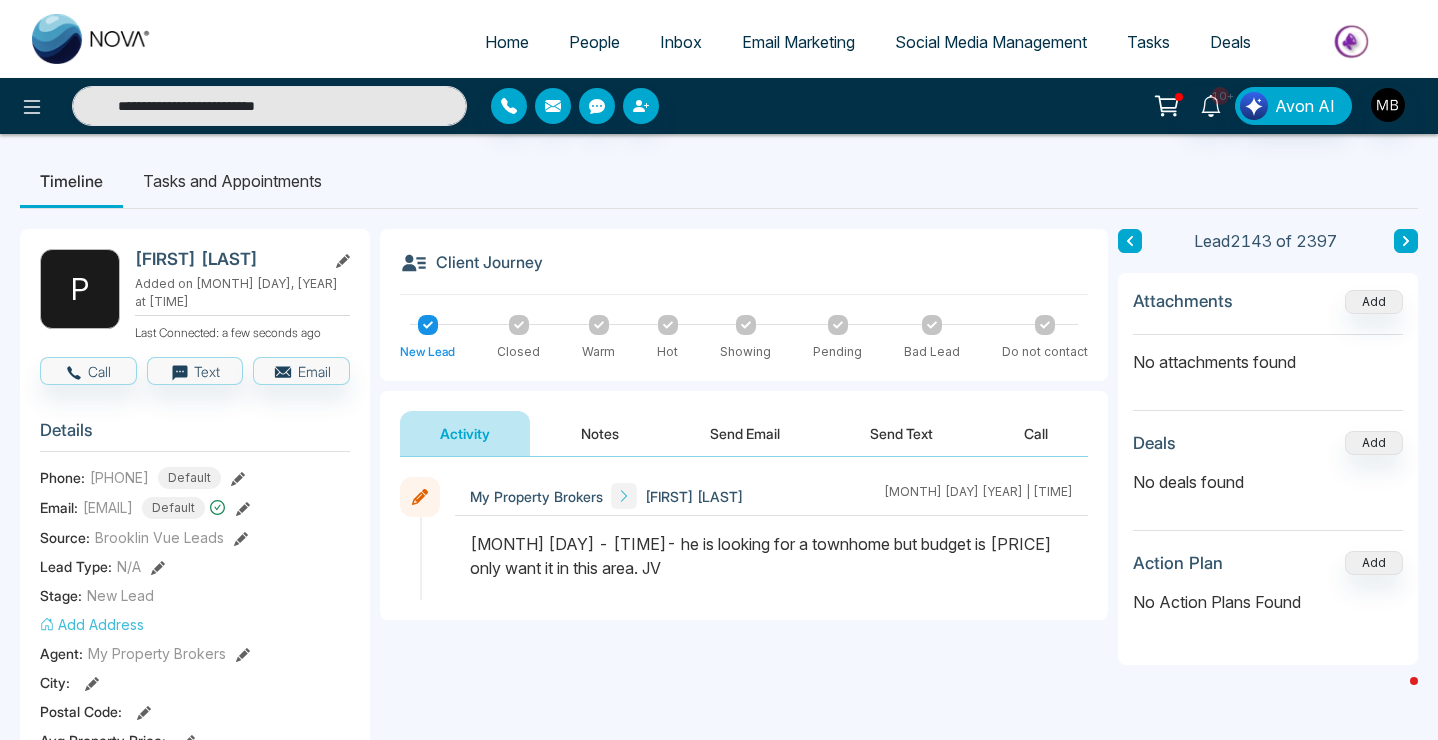 click on "Notes" at bounding box center [600, 433] 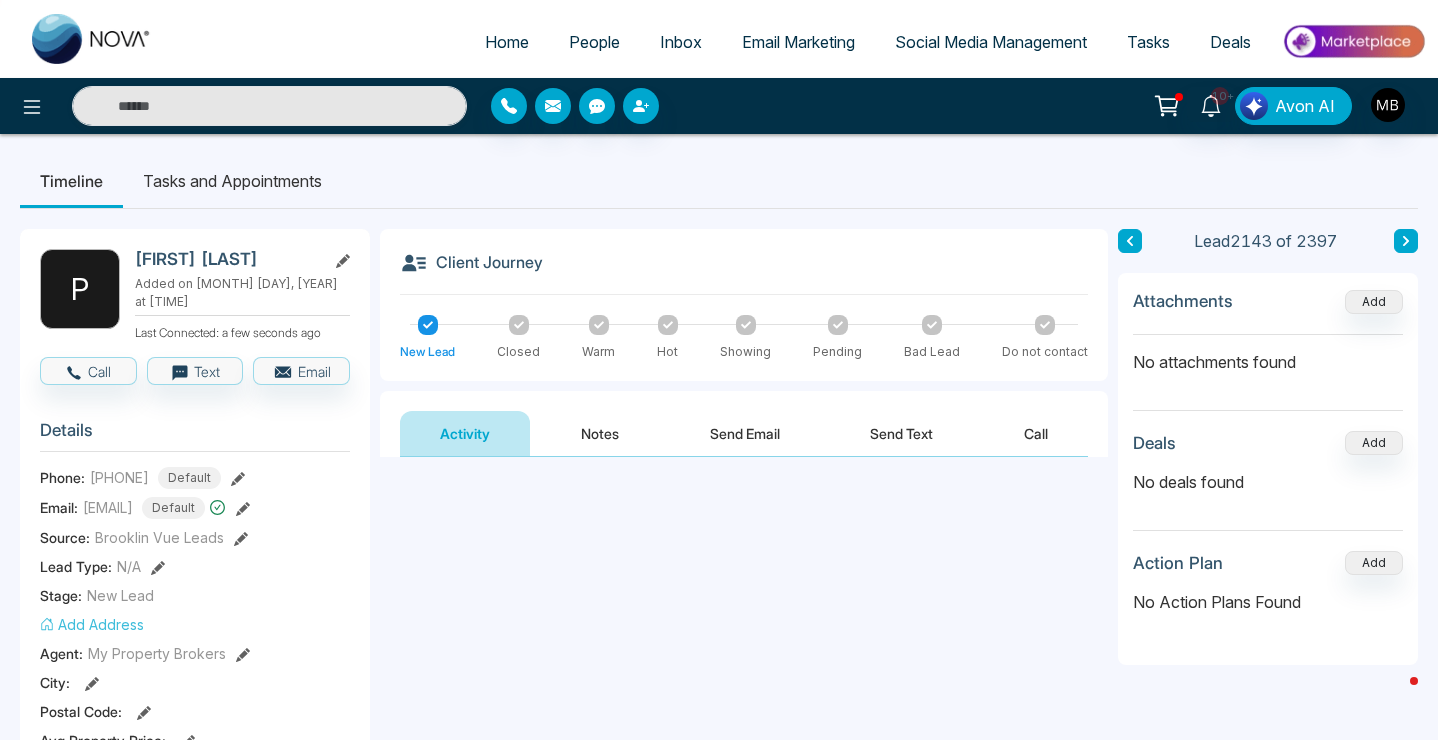 type on "**********" 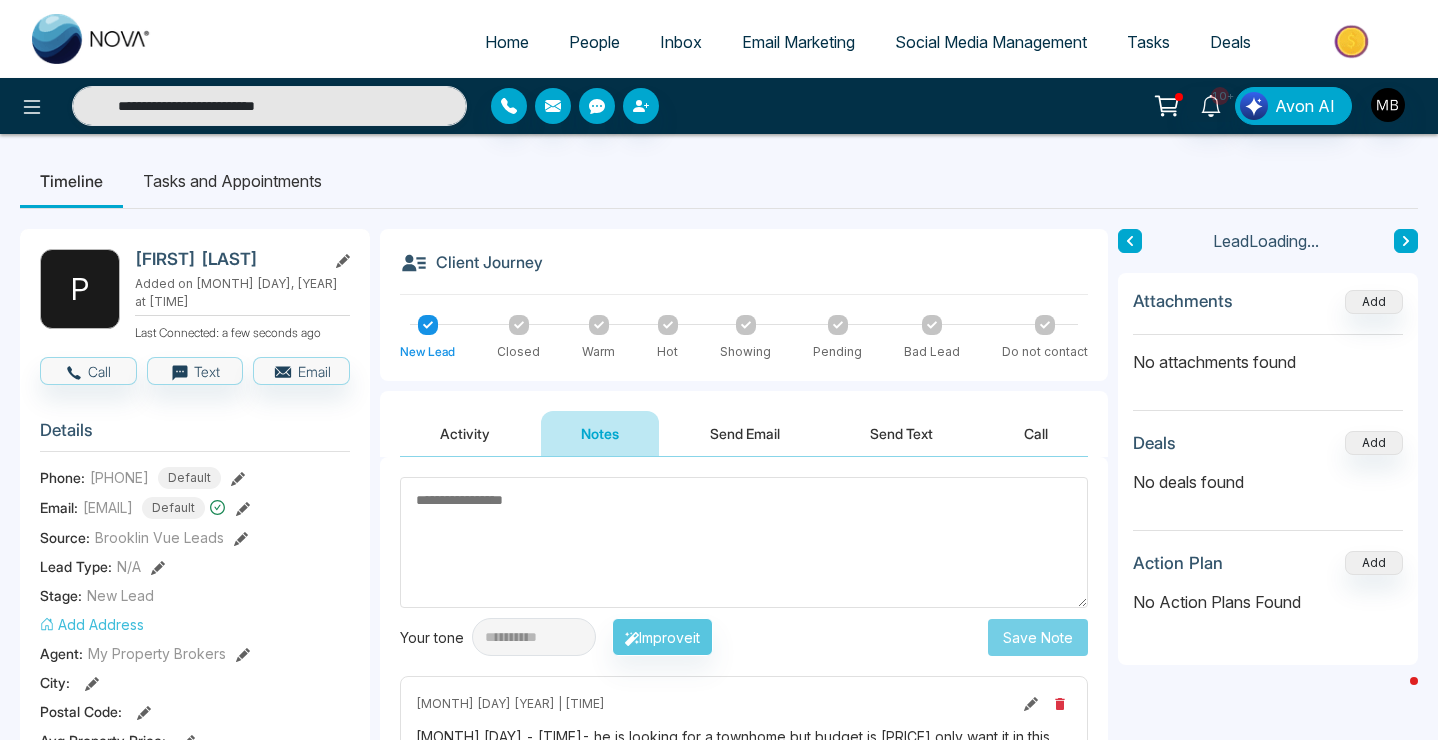 click on "Activity Notes Send Email Send Text Call" at bounding box center (744, 434) 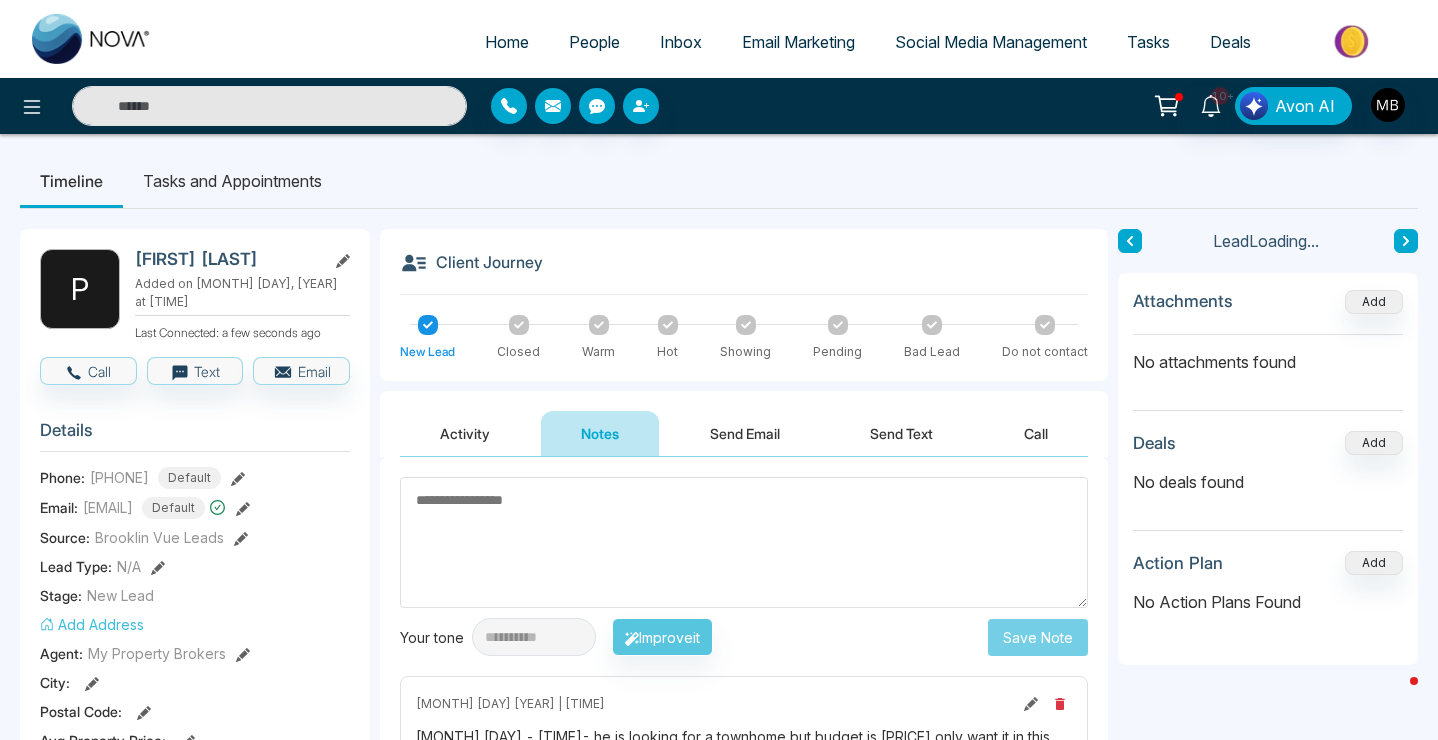 type on "**********" 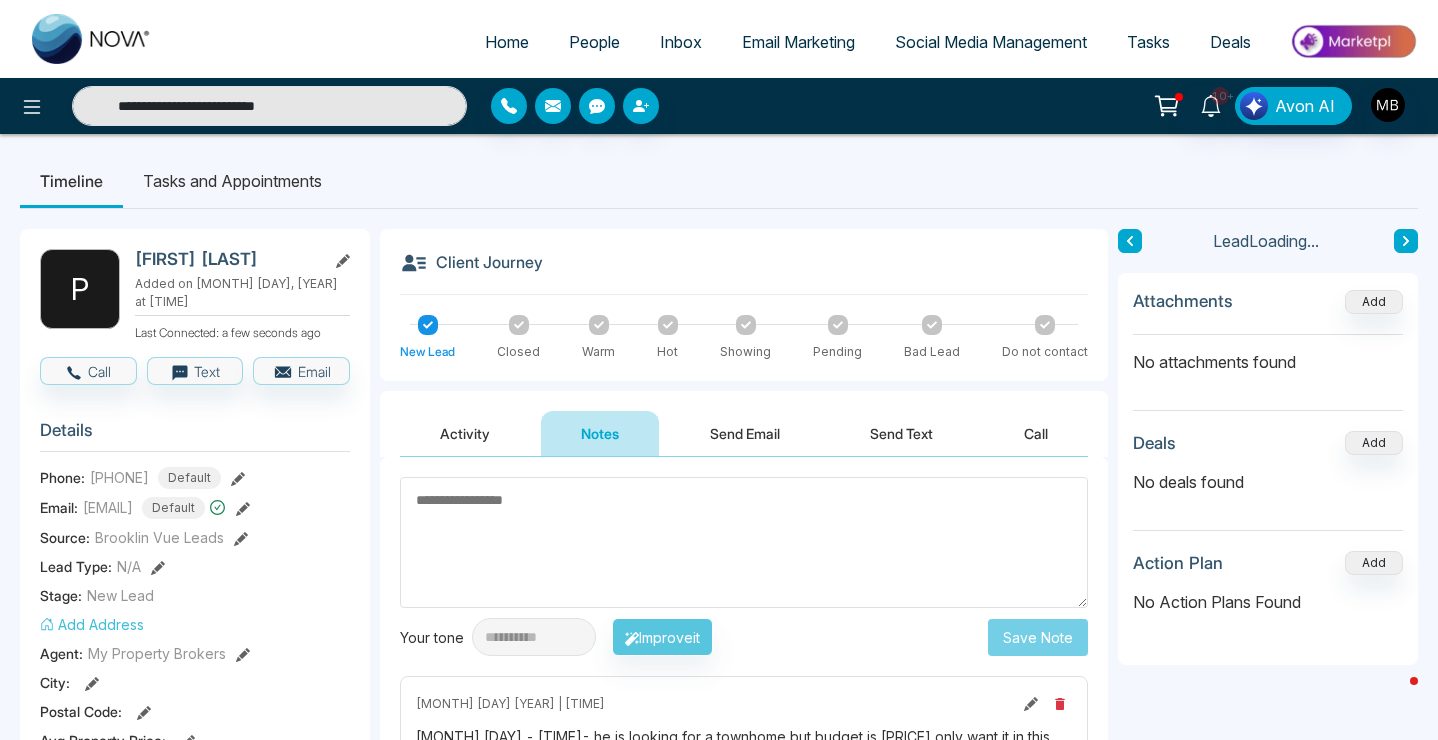 click on "Activity" at bounding box center [465, 433] 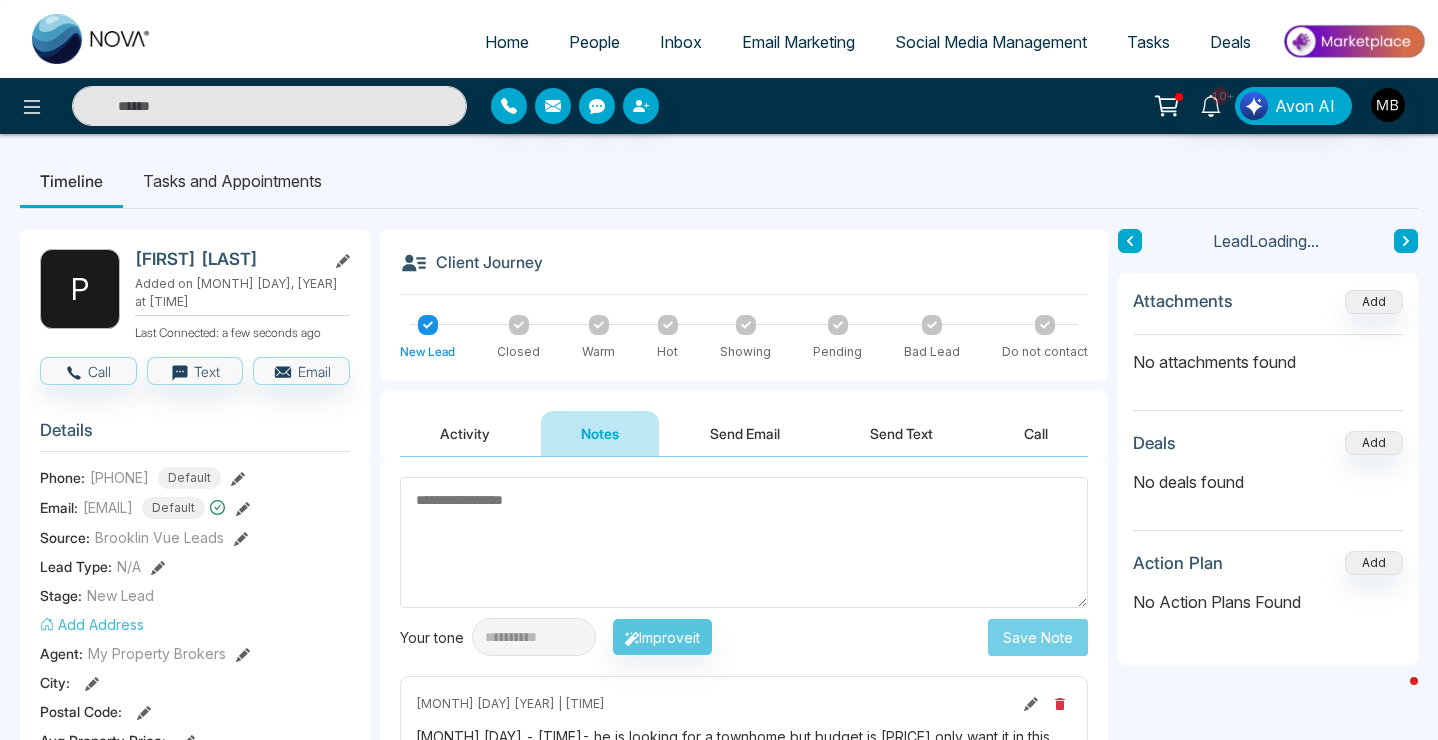type on "**********" 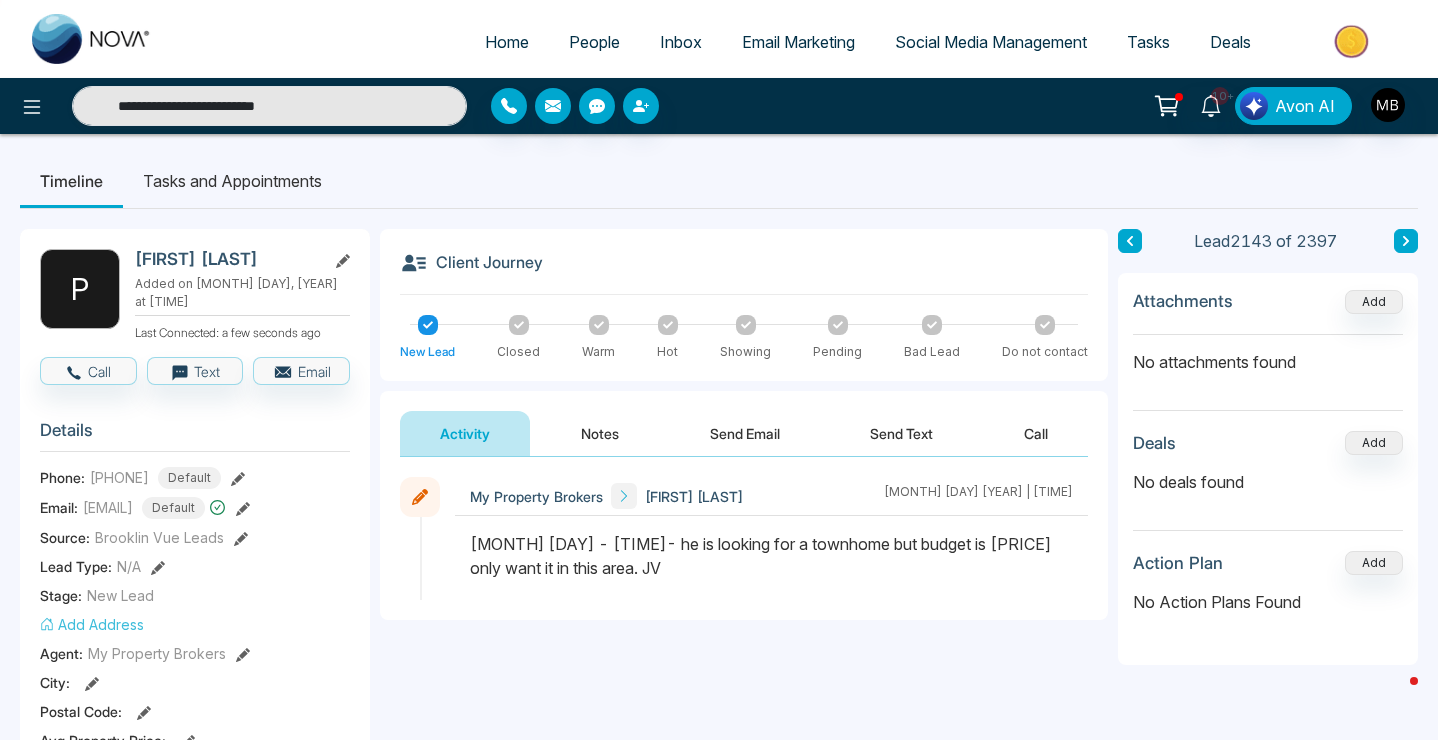 click on "Notes" at bounding box center [600, 433] 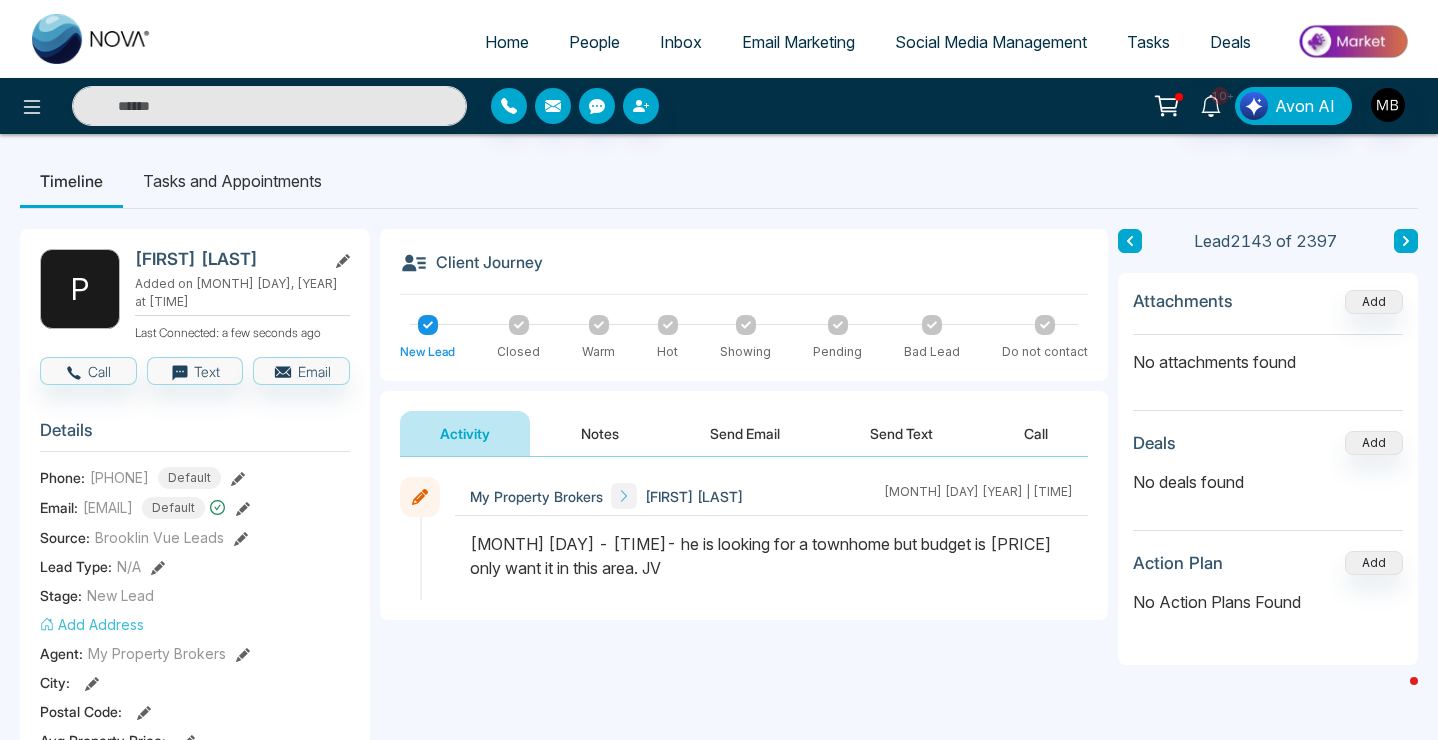 type on "**********" 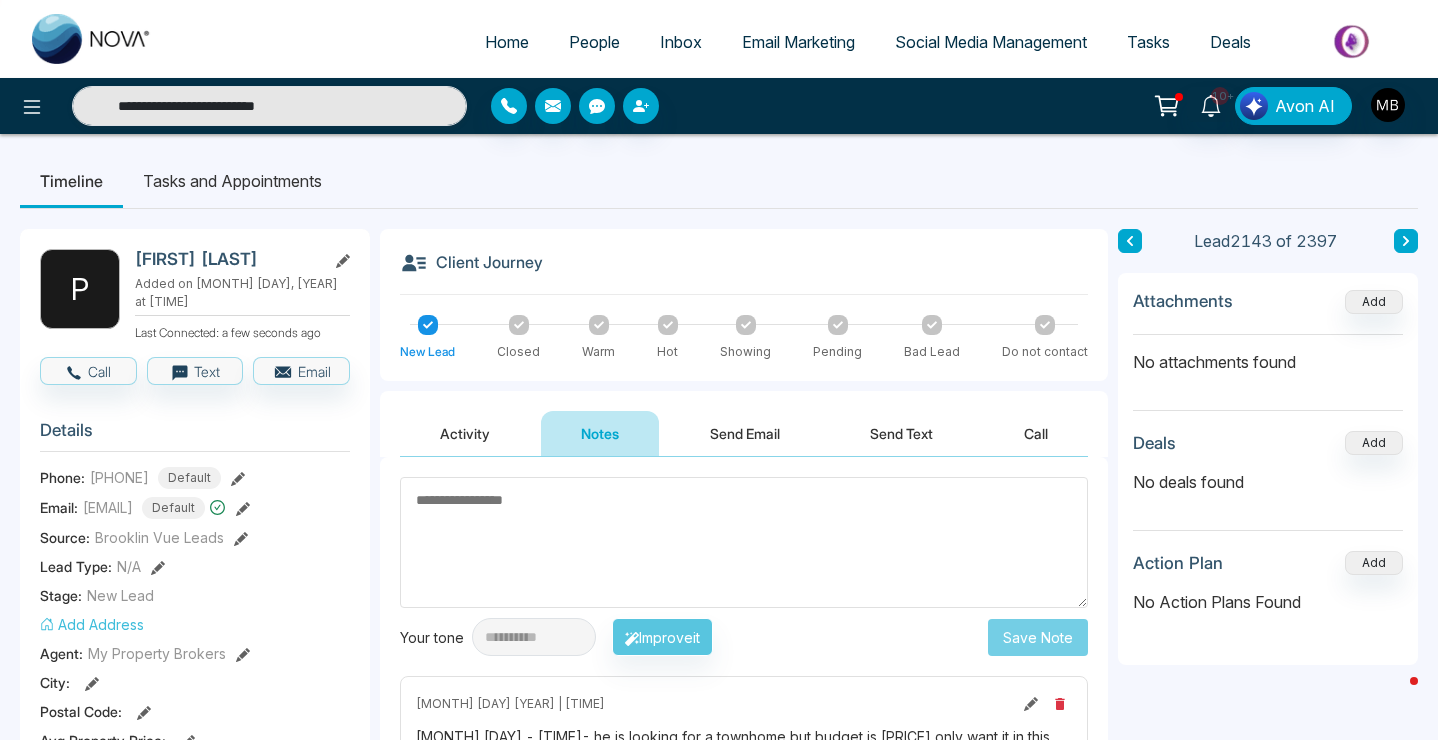 click on "Send Email" at bounding box center (745, 433) 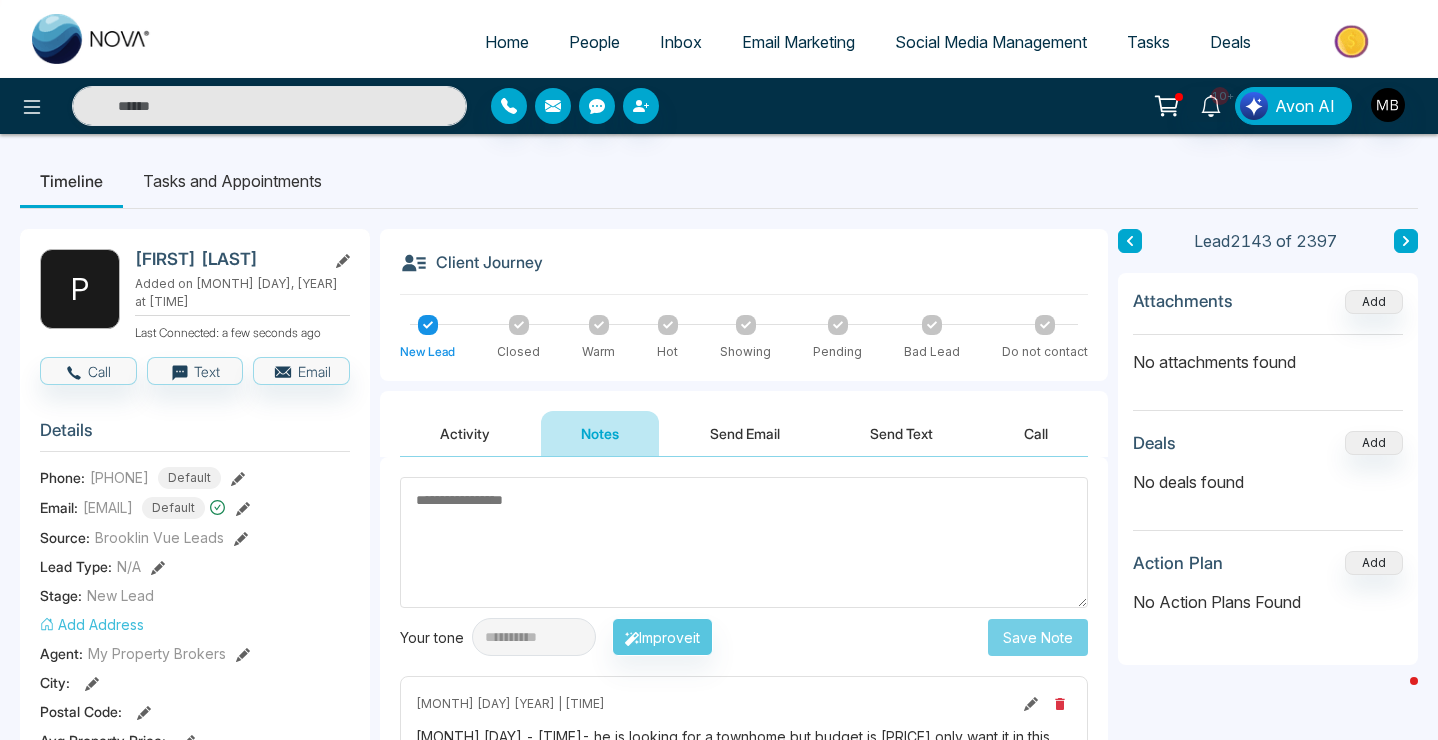 type on "**********" 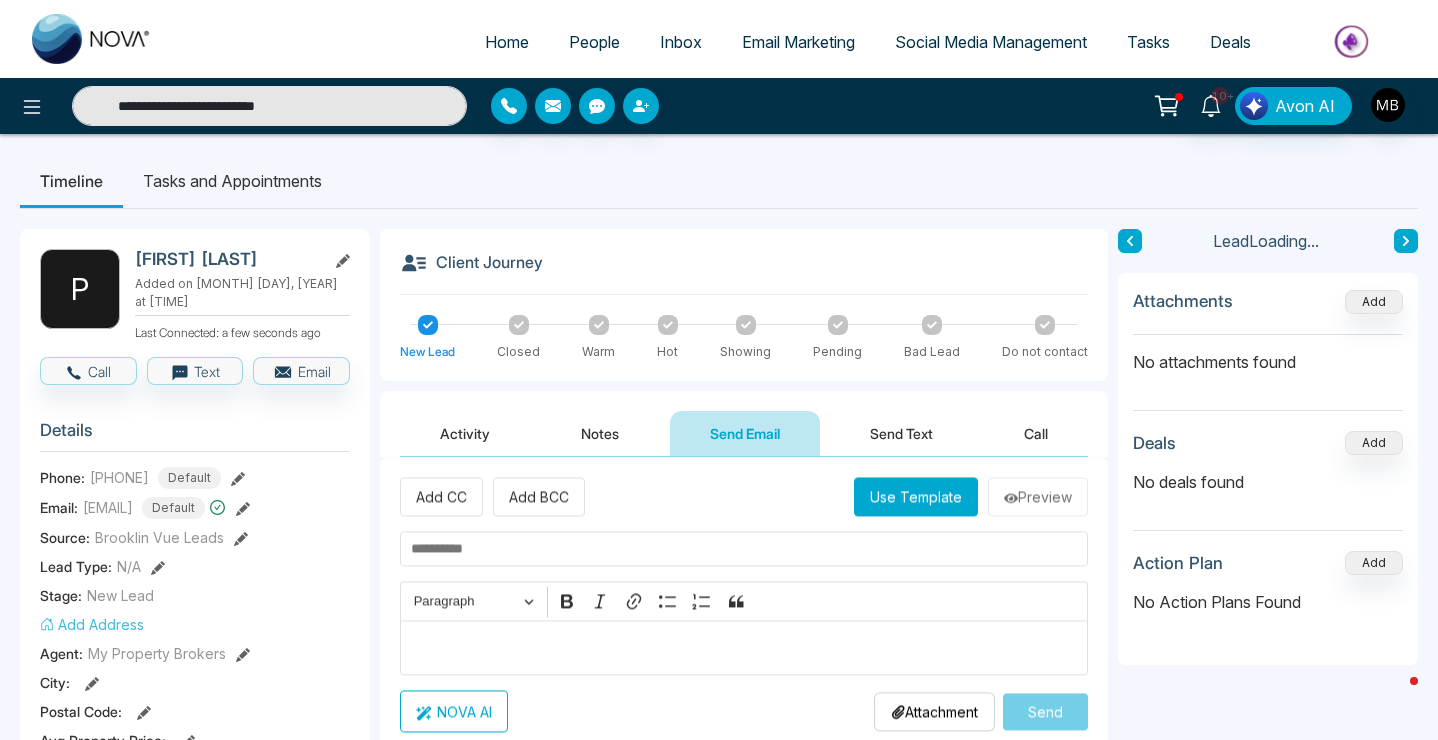 scroll, scrollTop: 76, scrollLeft: 0, axis: vertical 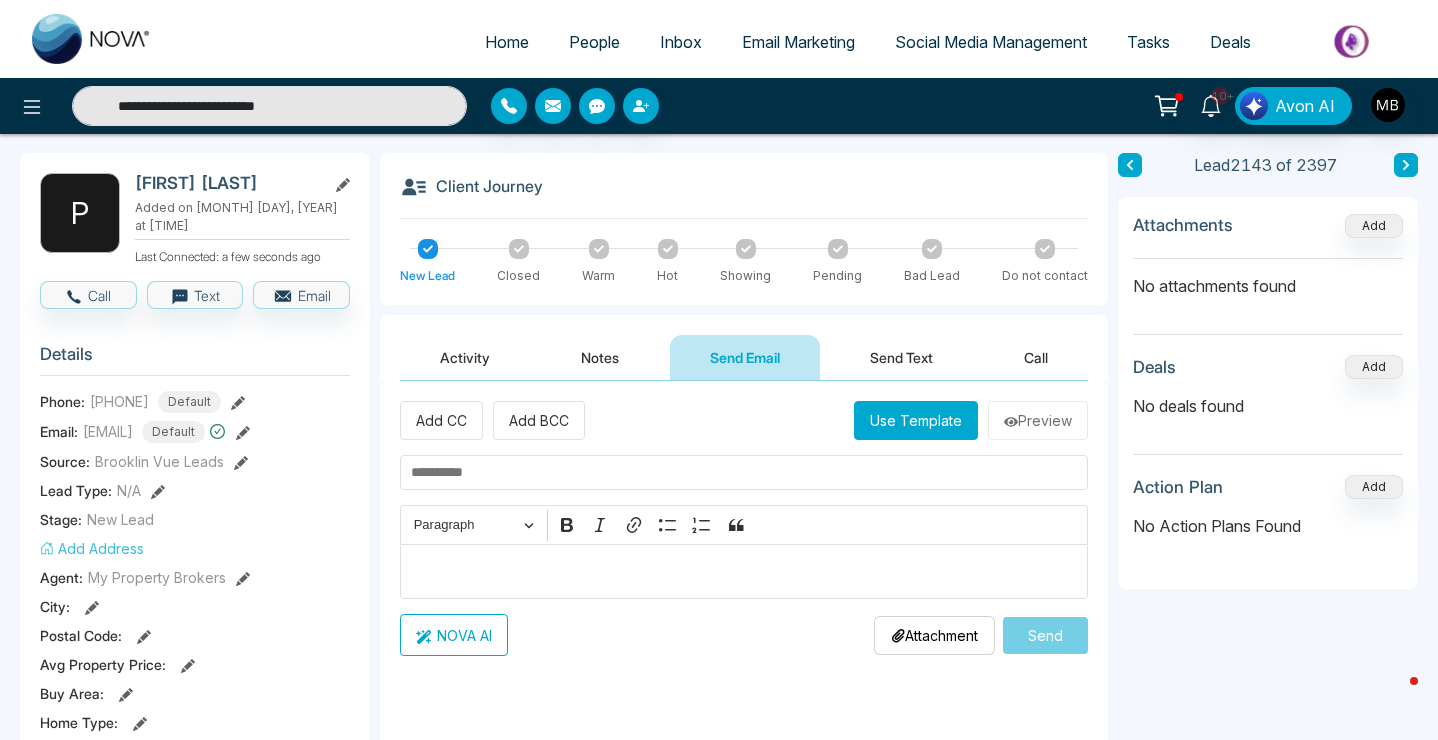 click on "Use Template" at bounding box center [916, 420] 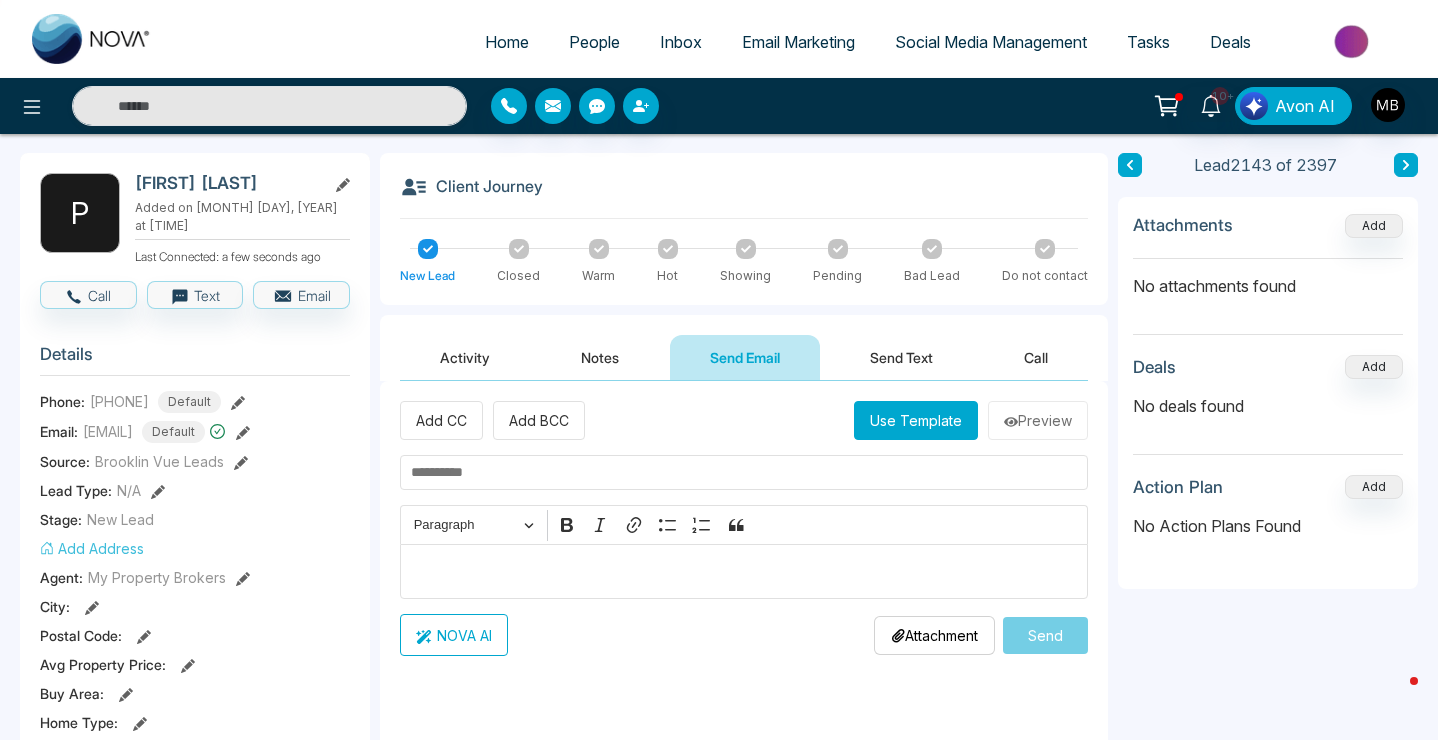 type on "**********" 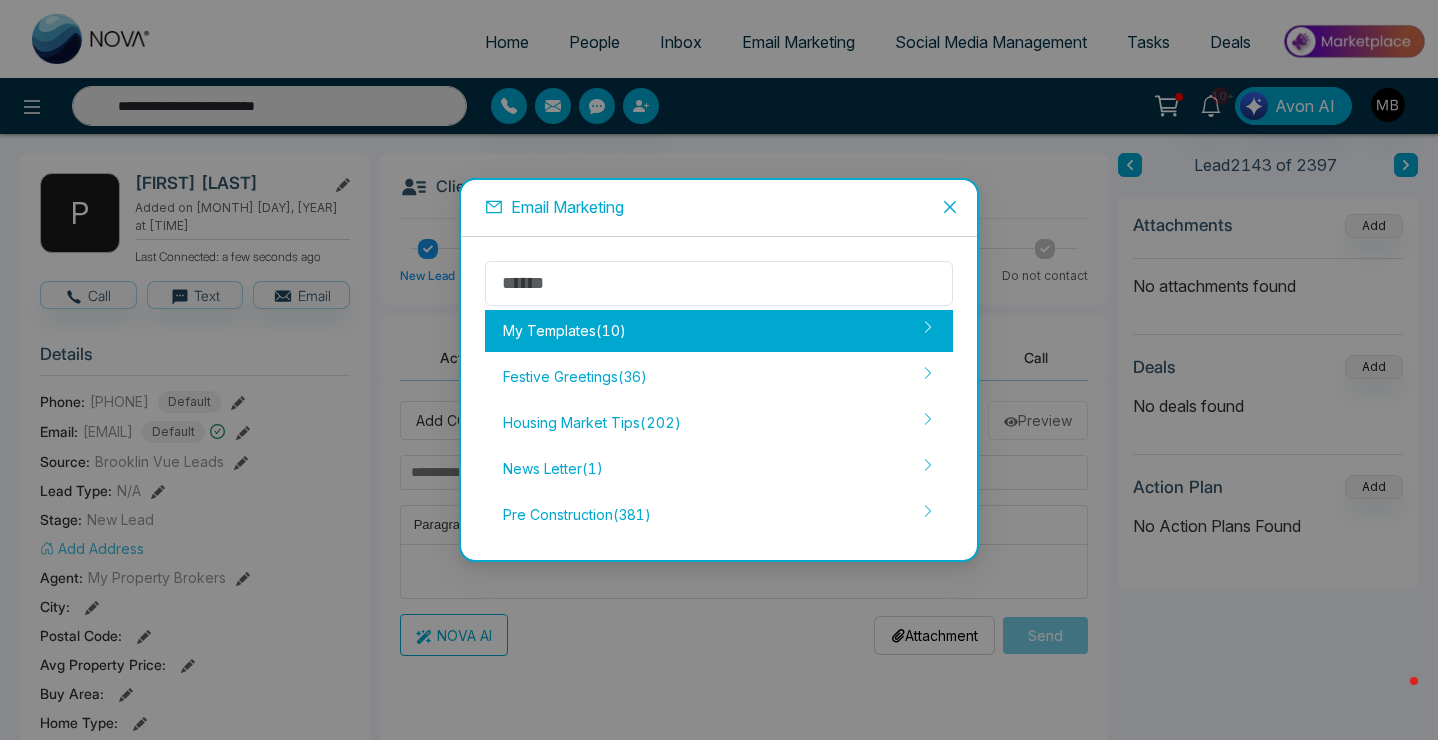 click on "My Templates  ( 10 )" at bounding box center (719, 331) 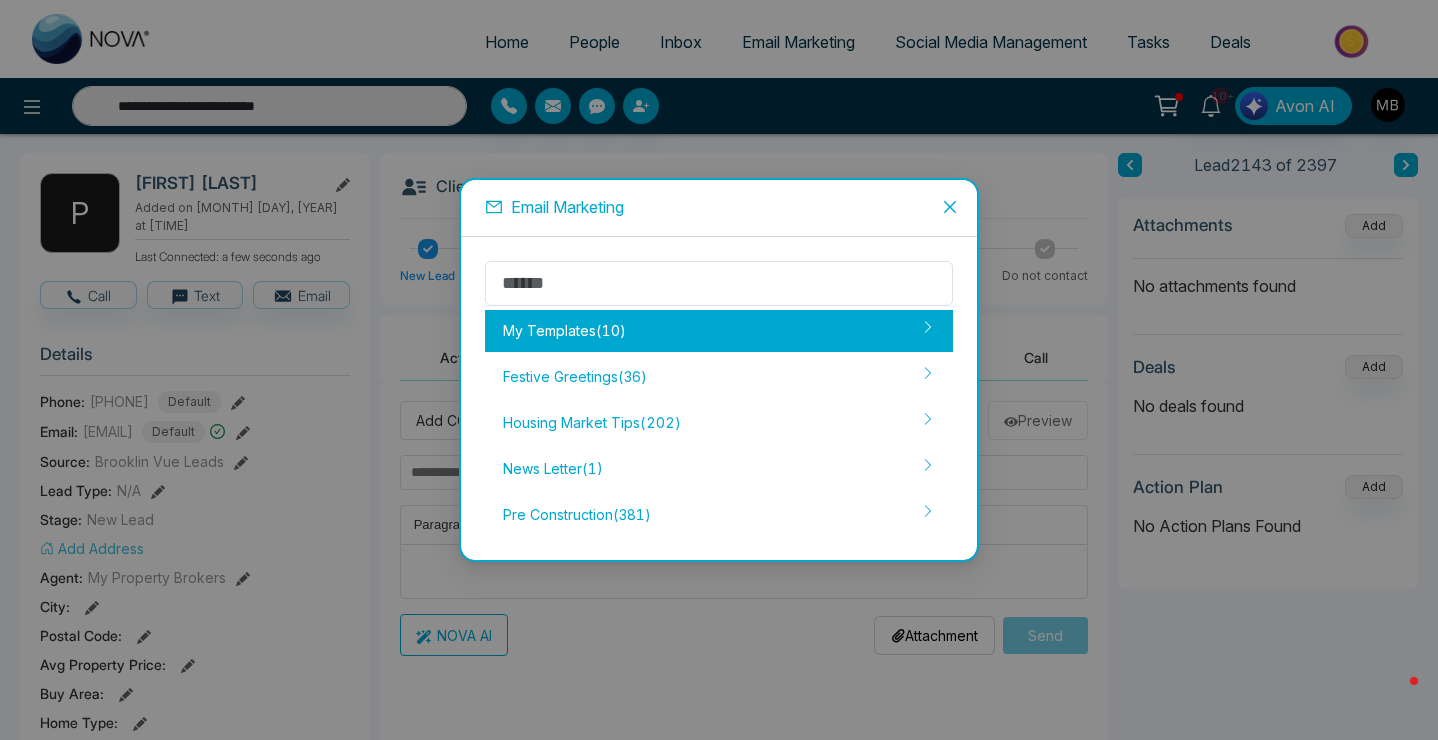 type 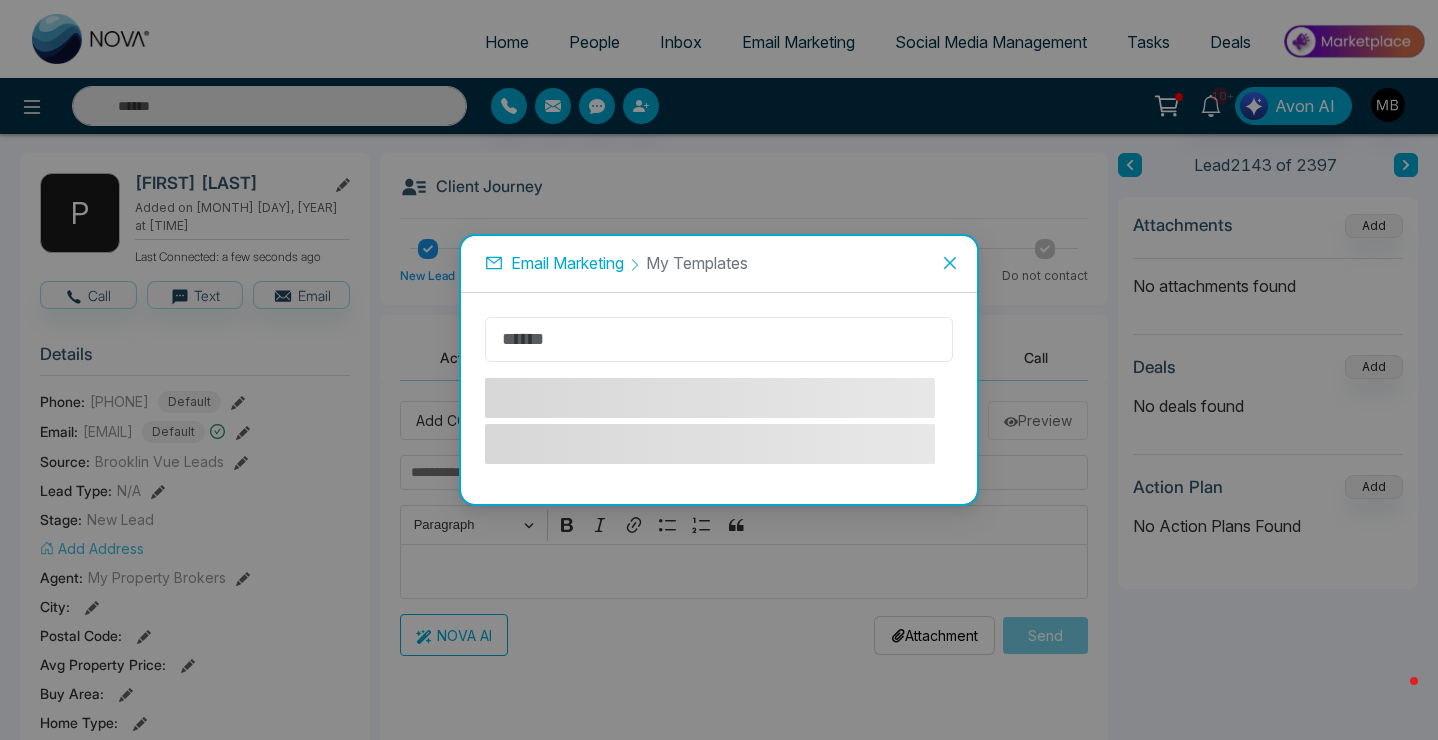 click at bounding box center (719, 339) 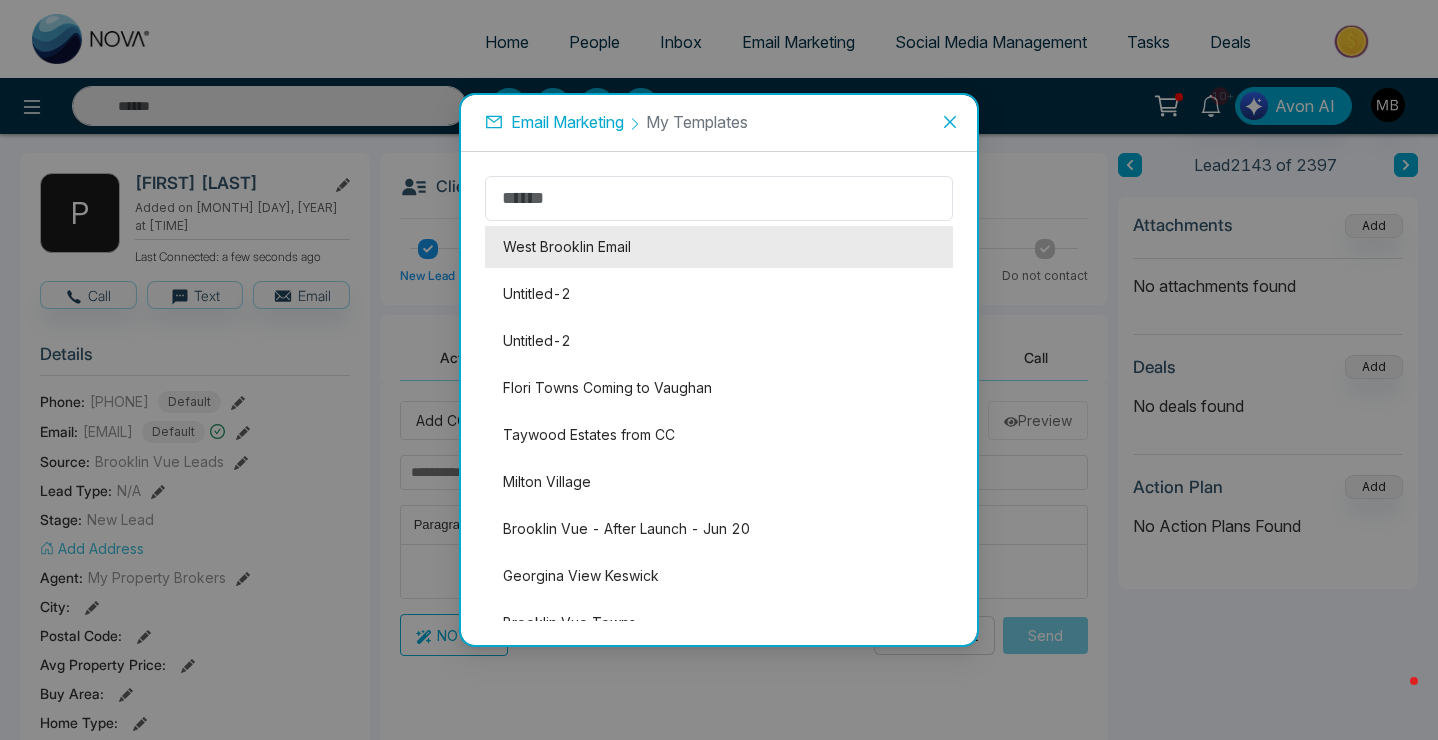 click on "West Brooklin Email" at bounding box center (719, 247) 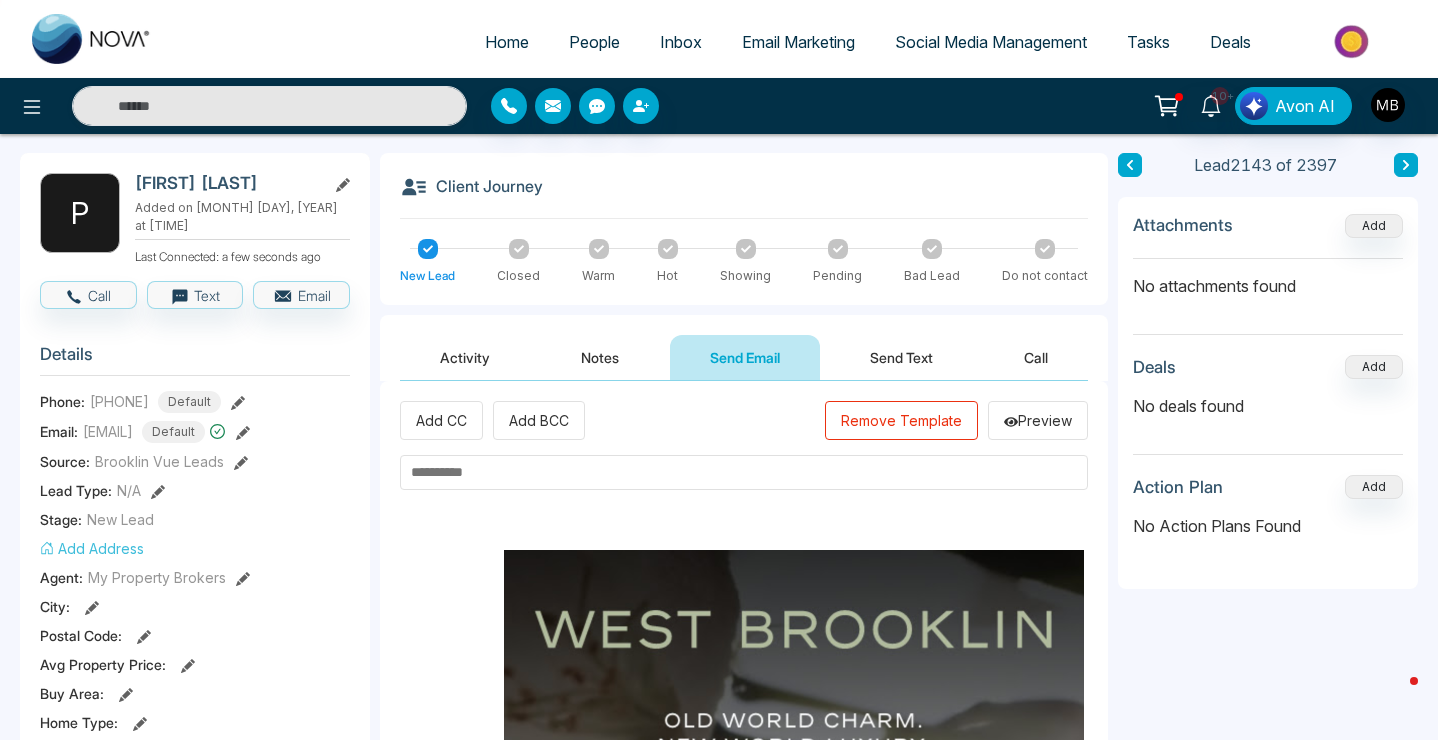 click at bounding box center [744, 472] 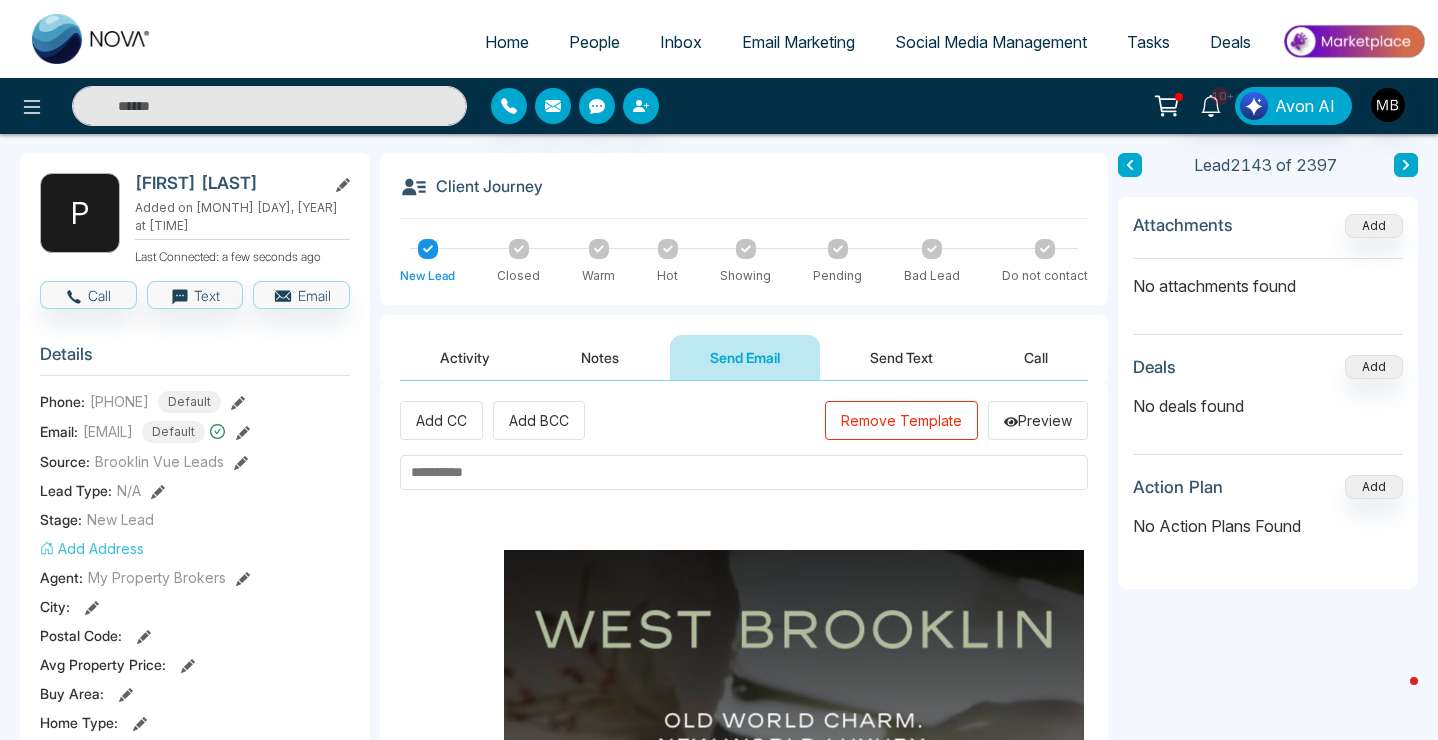 click at bounding box center [744, 472] 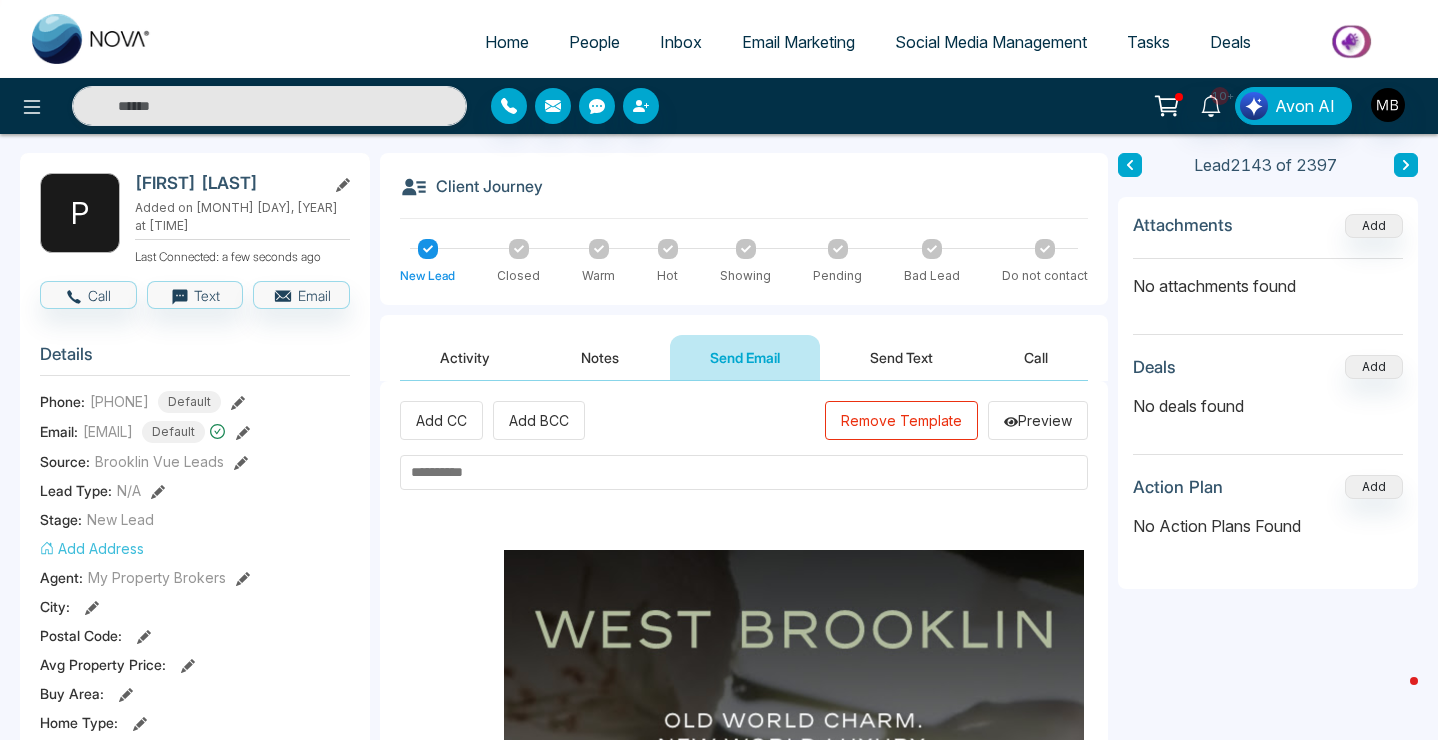 paste on "**********" 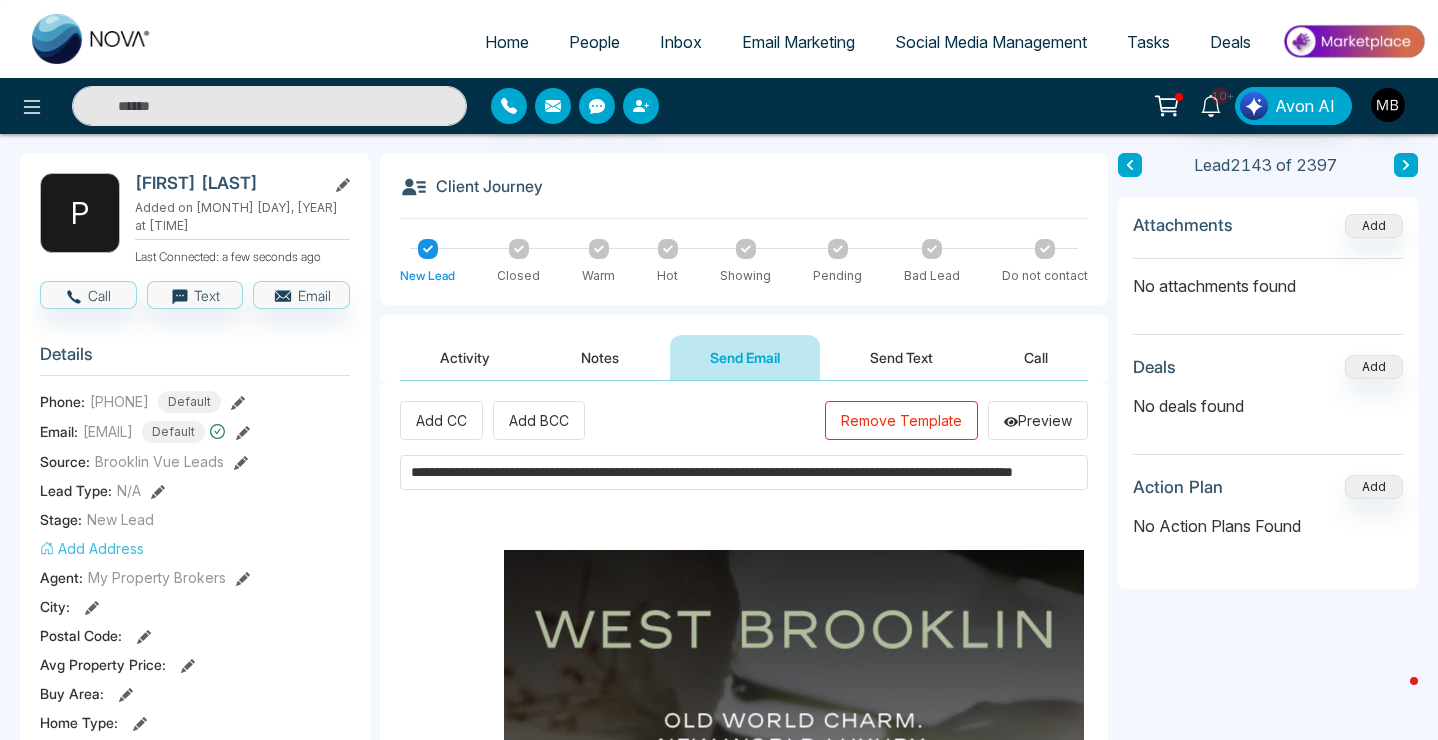 scroll, scrollTop: 0, scrollLeft: 165, axis: horizontal 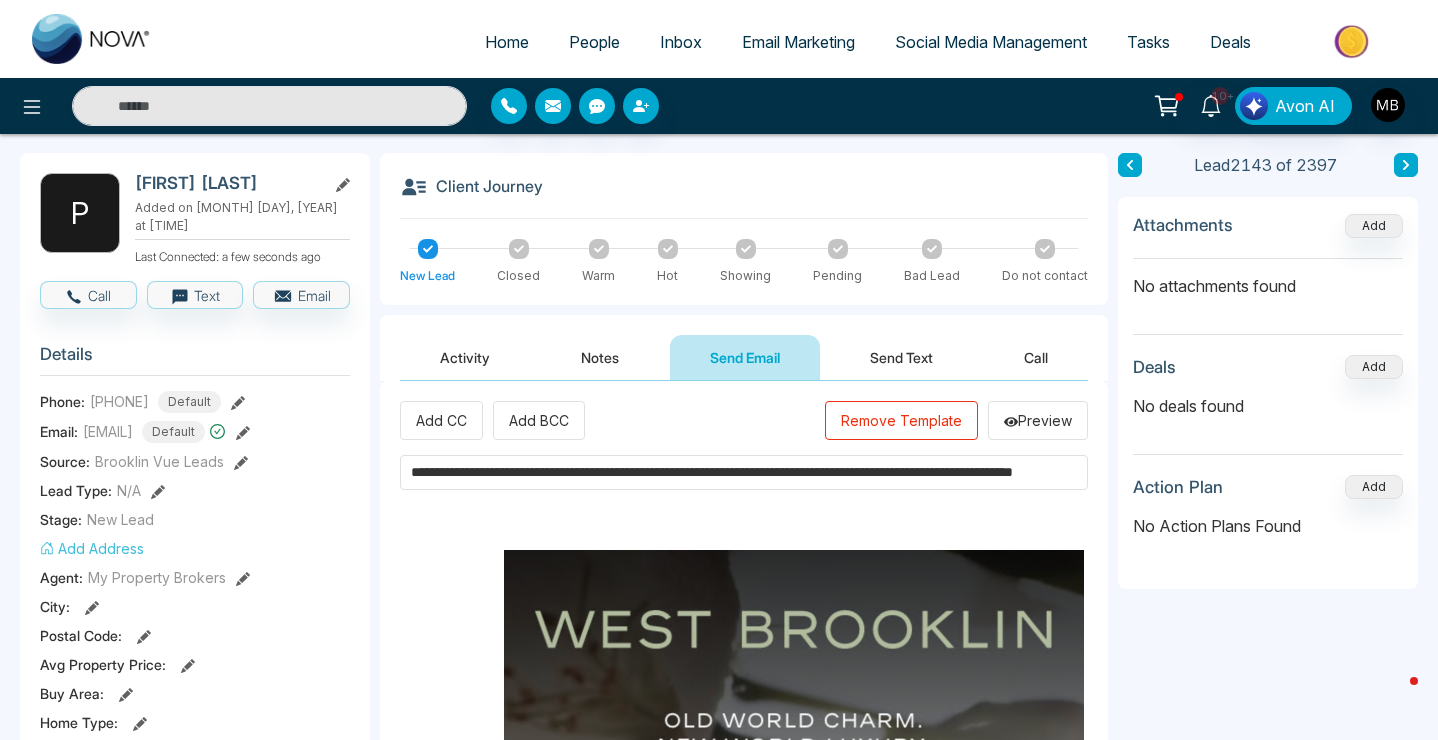 type on "**********" 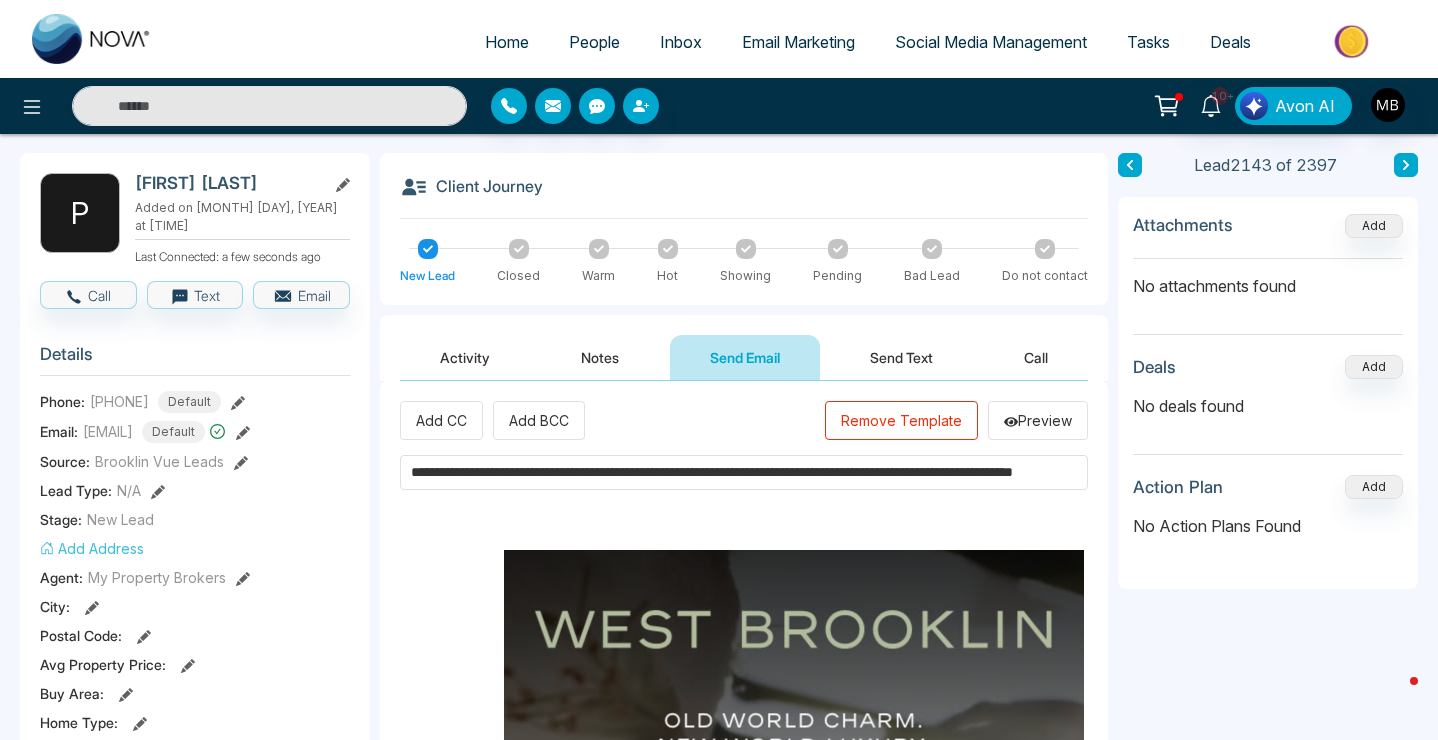 click on "Attachments Add No attachments found Deals Add No deals found Action Plan Add No Action Plans Found" at bounding box center [1268, 393] 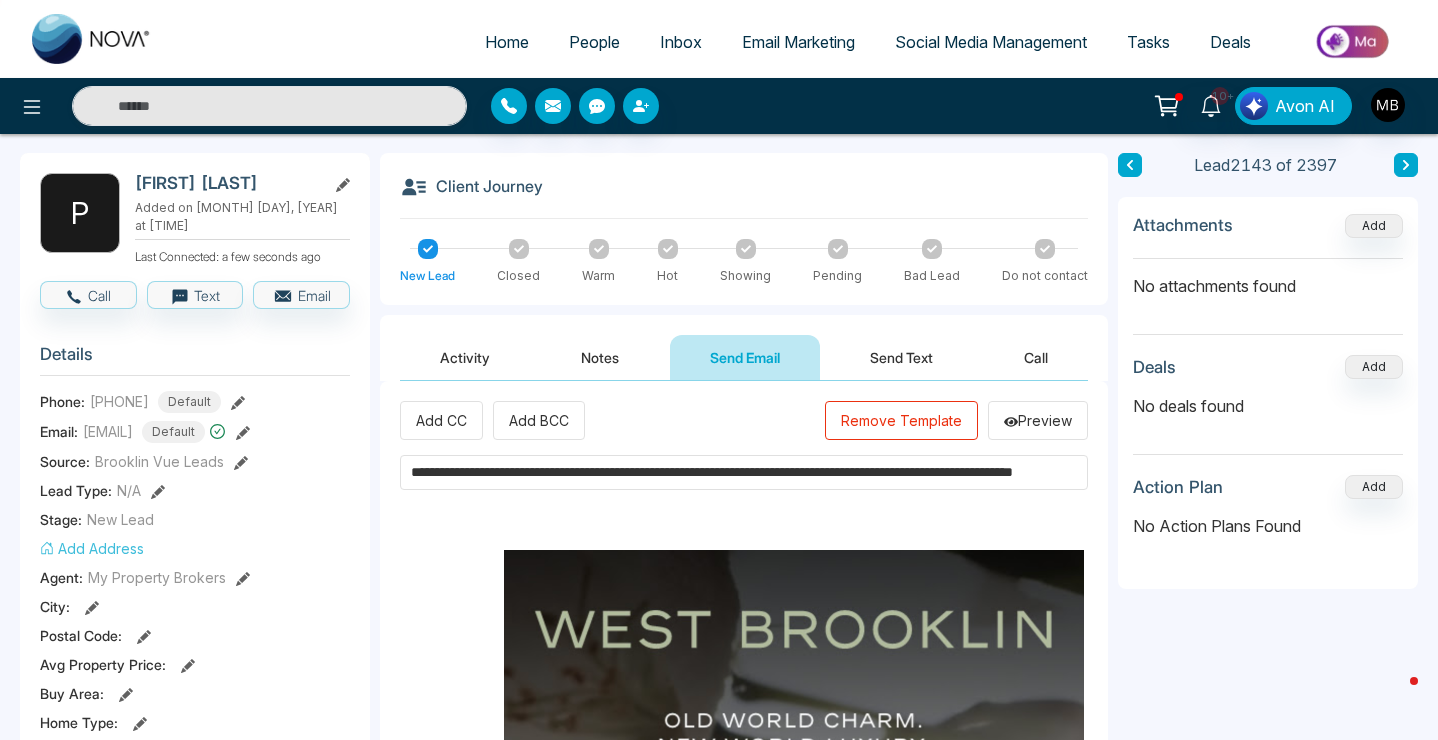 scroll, scrollTop: 0, scrollLeft: 0, axis: both 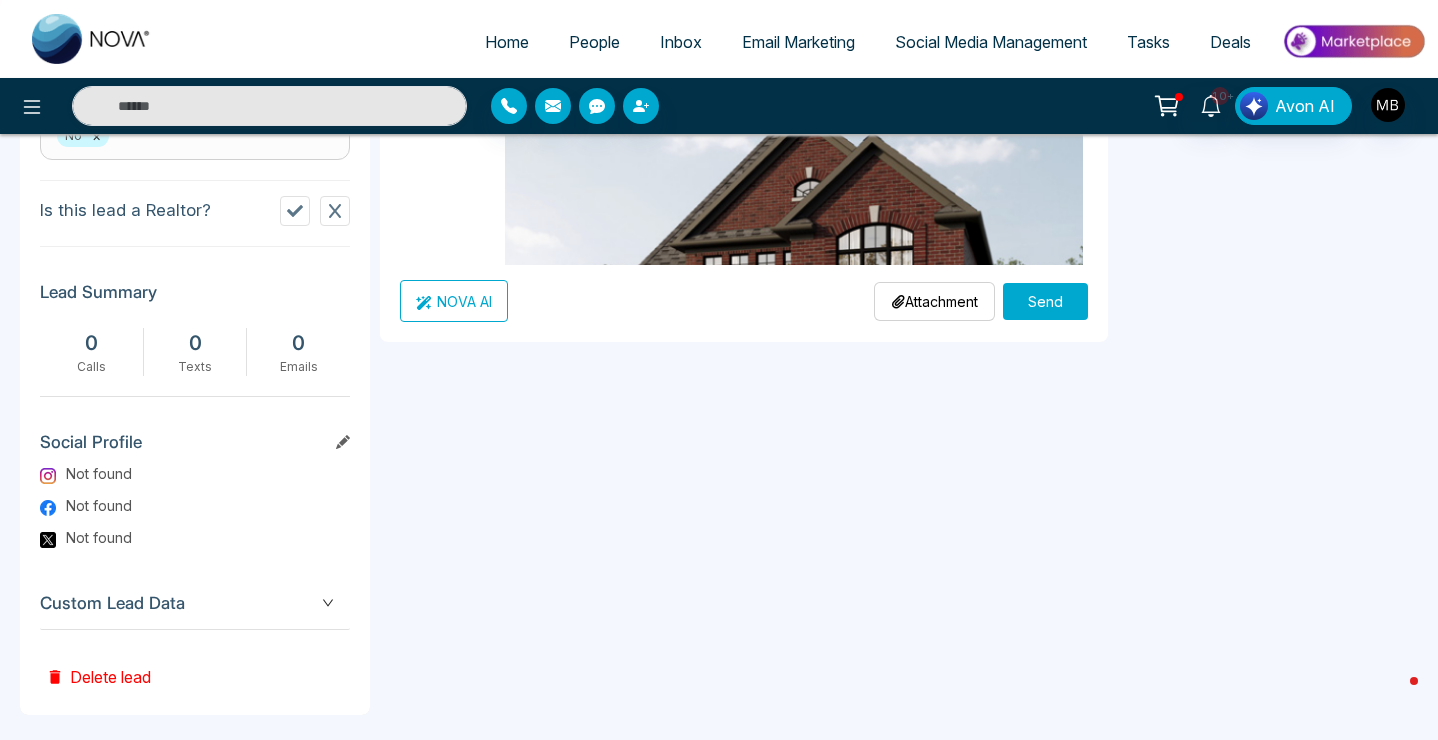 type on "**********" 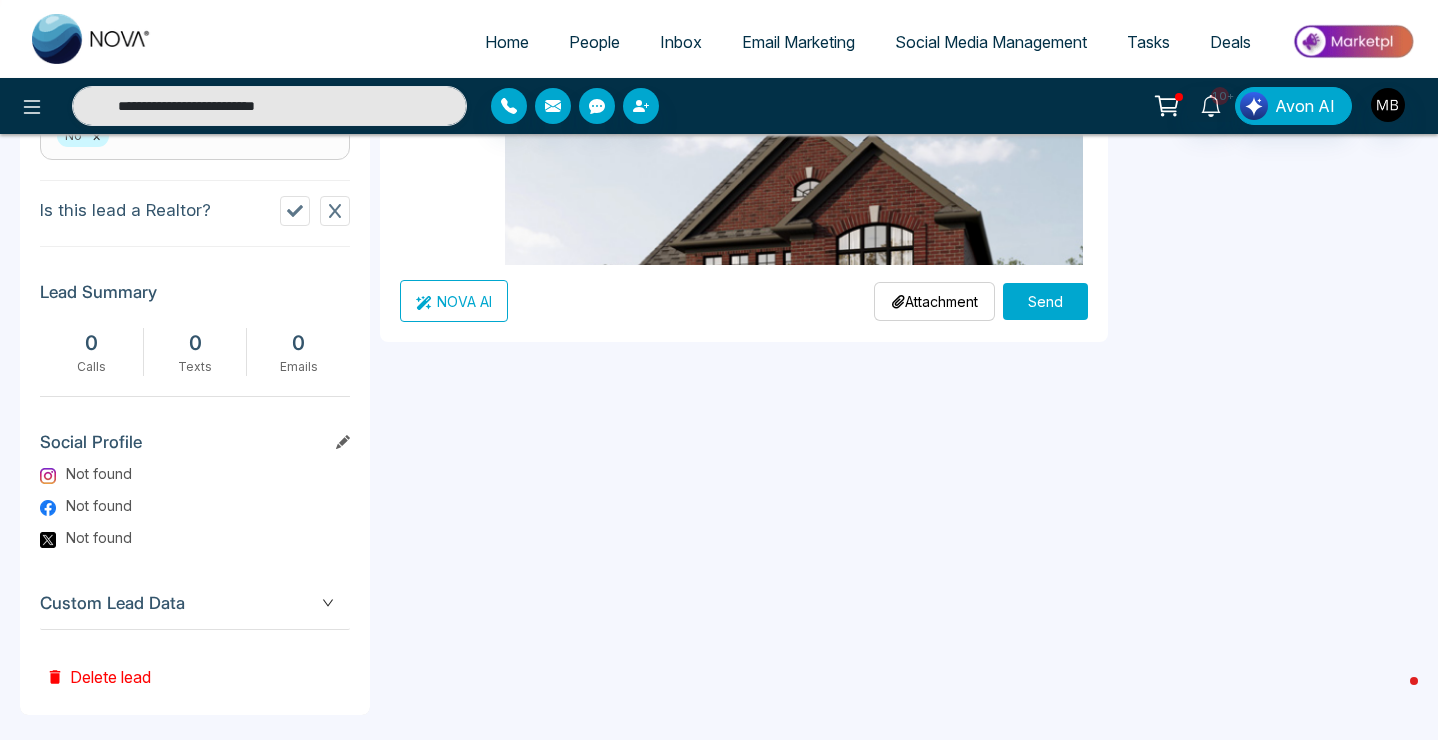 click on "Send" at bounding box center (1045, 301) 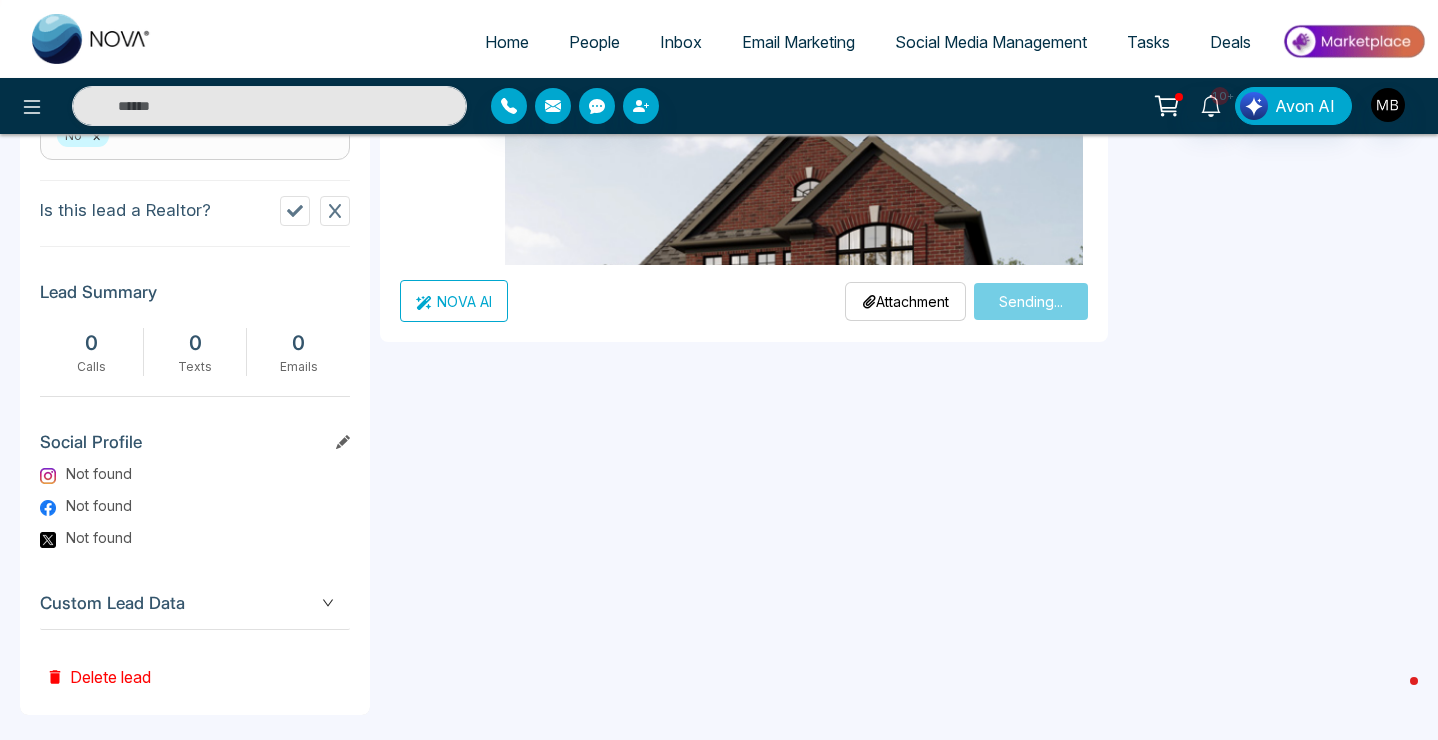 type on "**********" 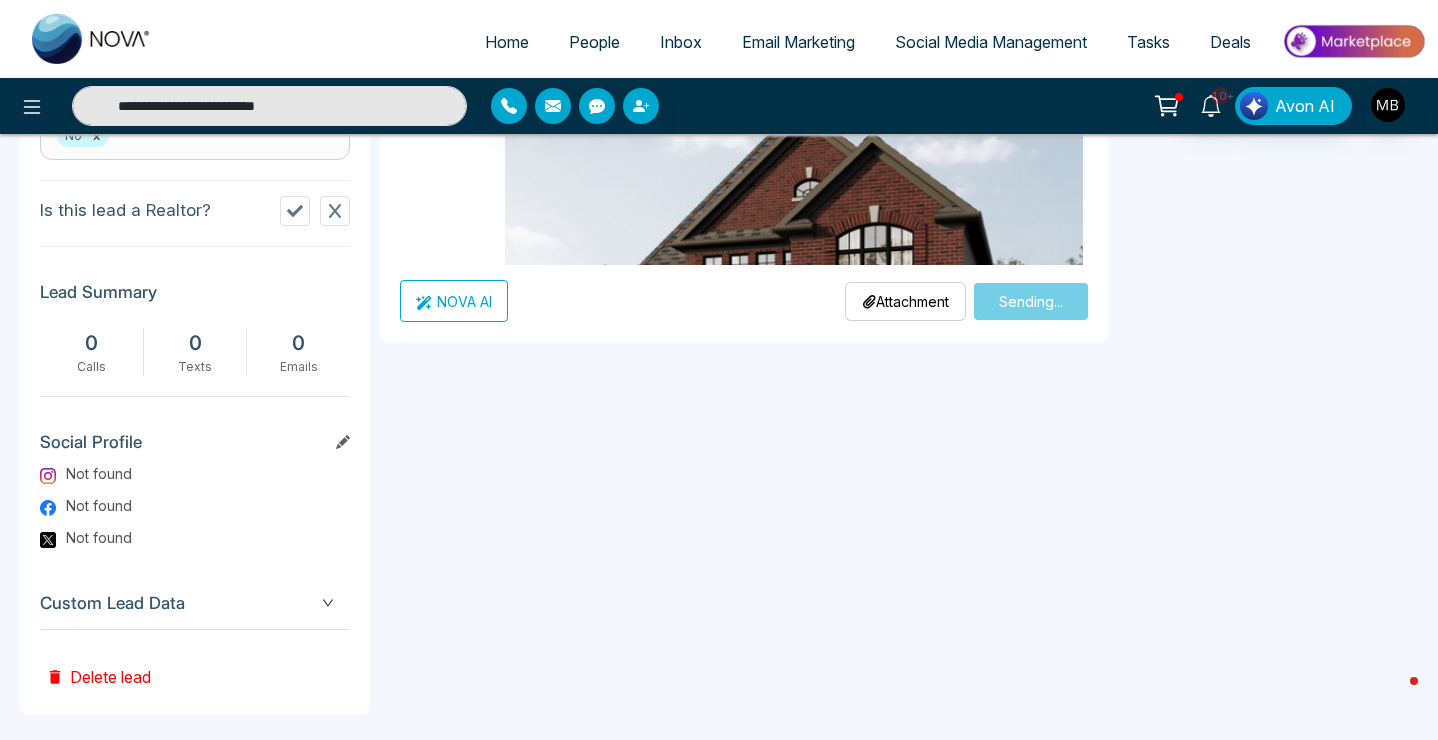 type 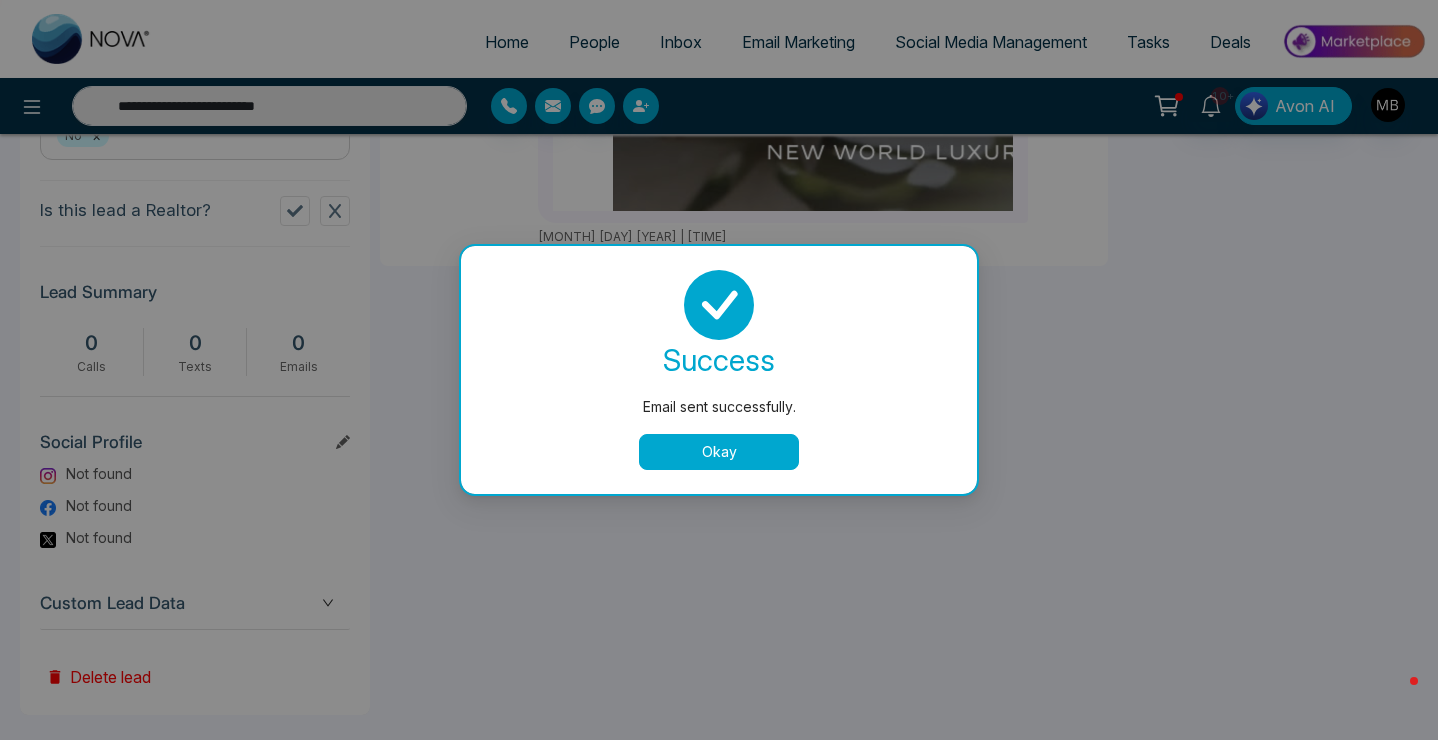 click on "Okay" at bounding box center [719, 452] 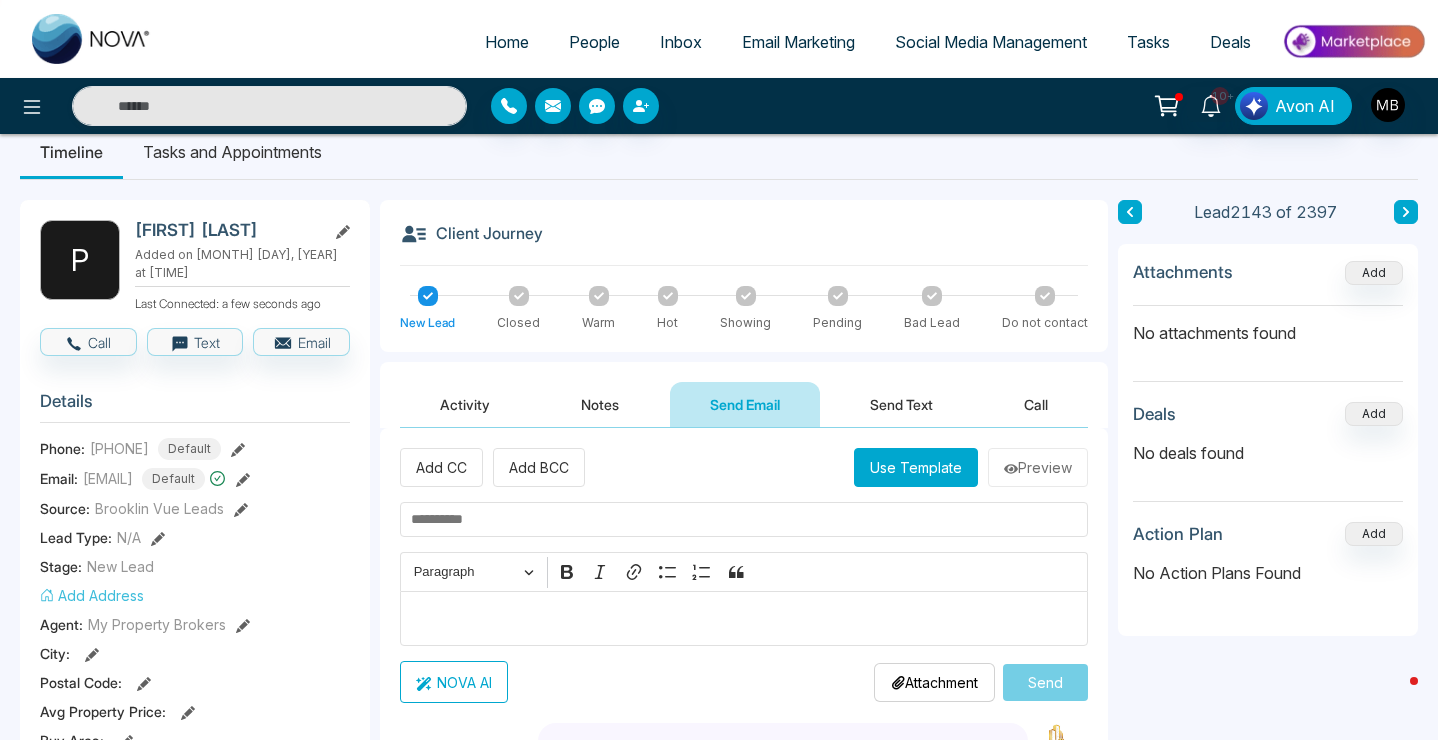 scroll, scrollTop: 0, scrollLeft: 0, axis: both 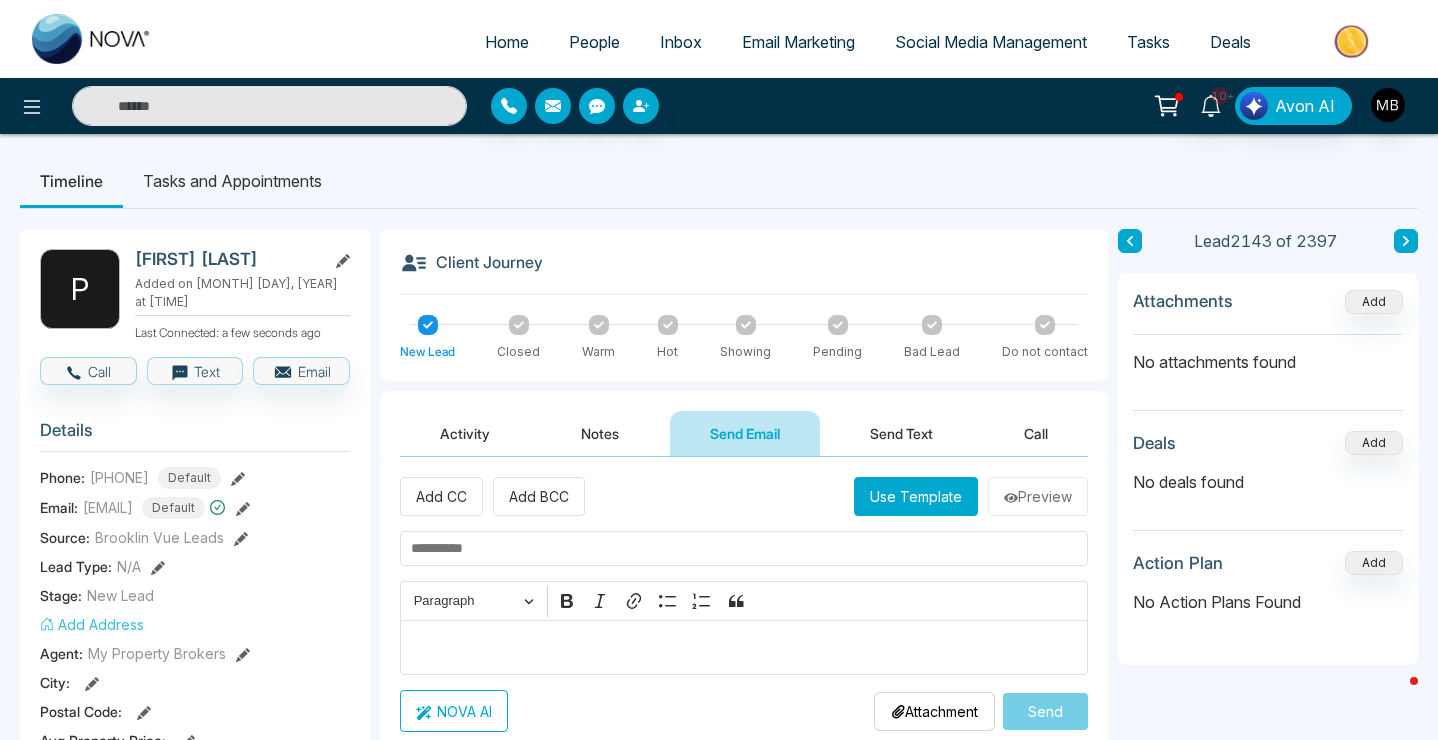 click on "Activity Notes Send Email Send Text Call" at bounding box center (744, 424) 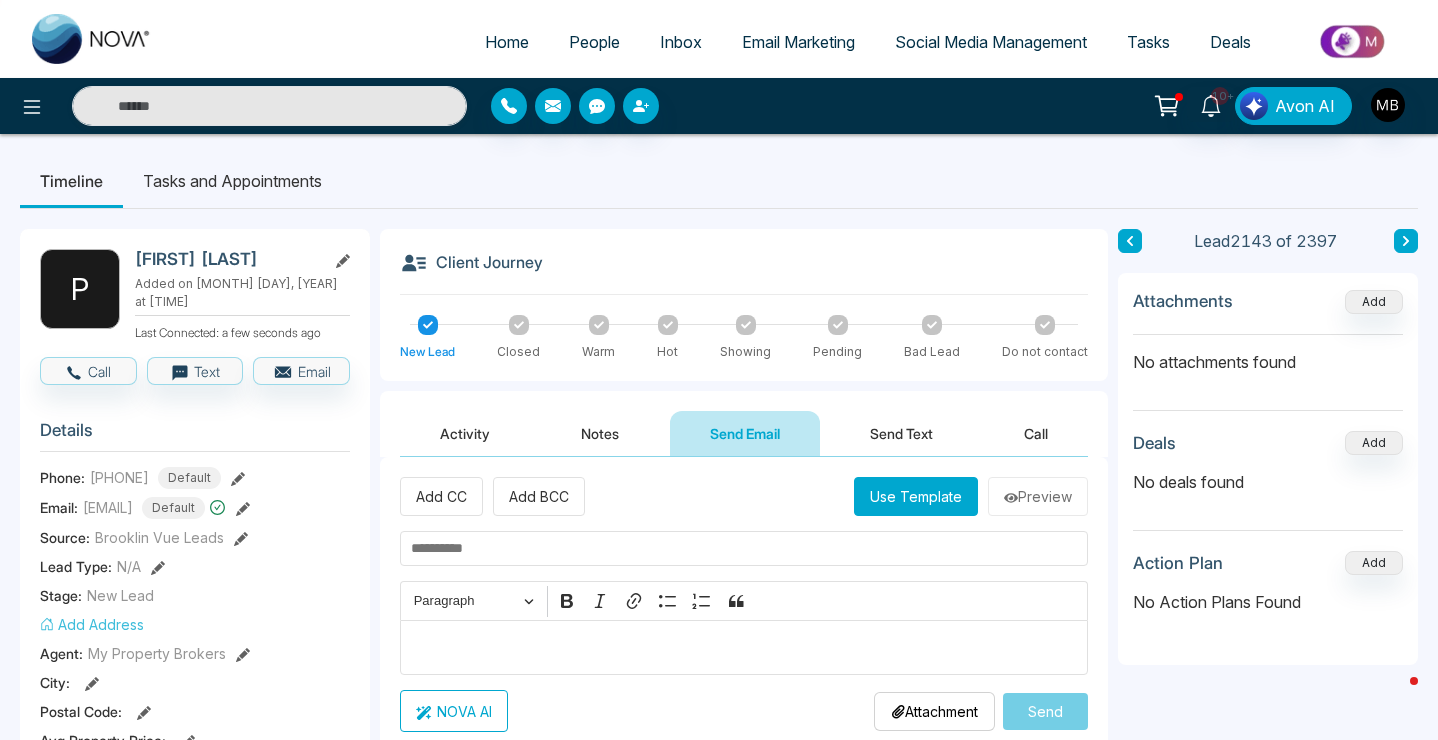 click on "Notes" at bounding box center (600, 433) 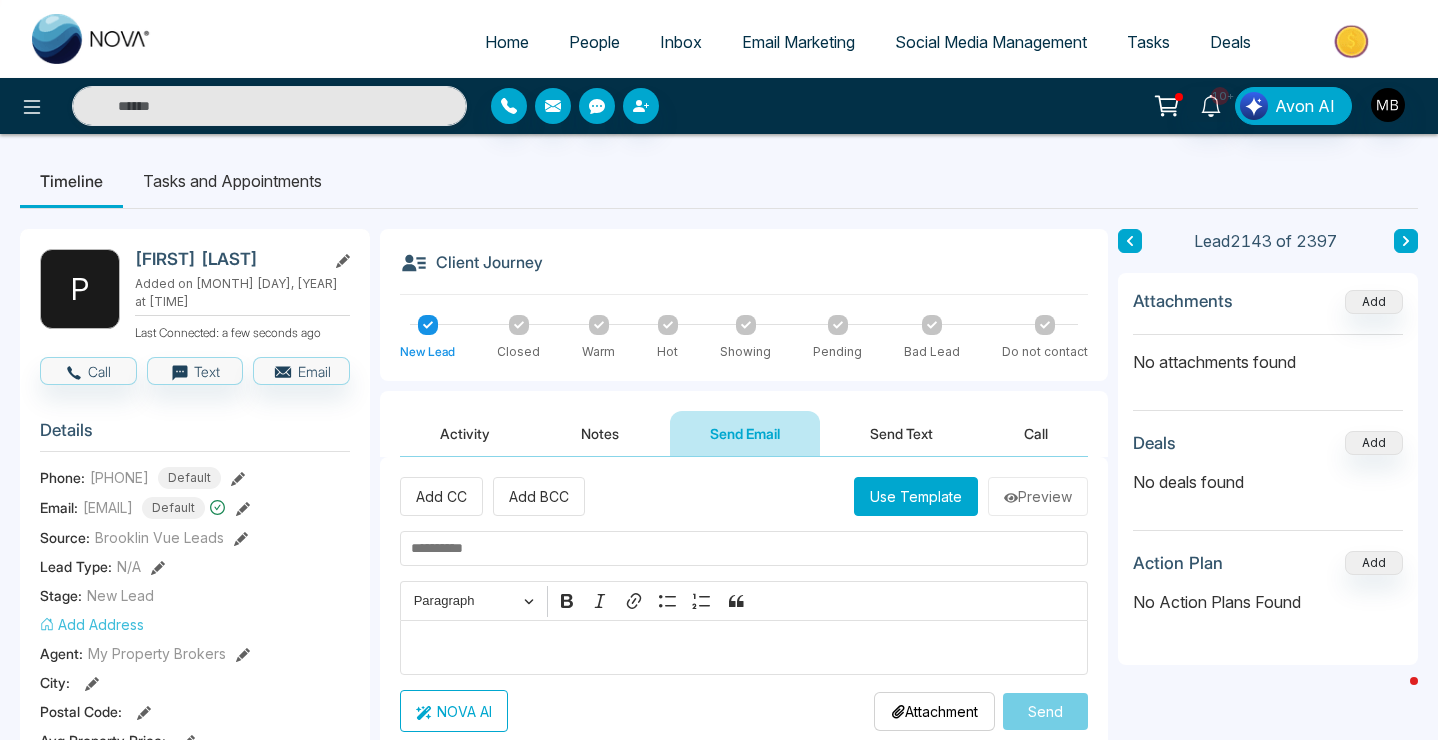 type on "**********" 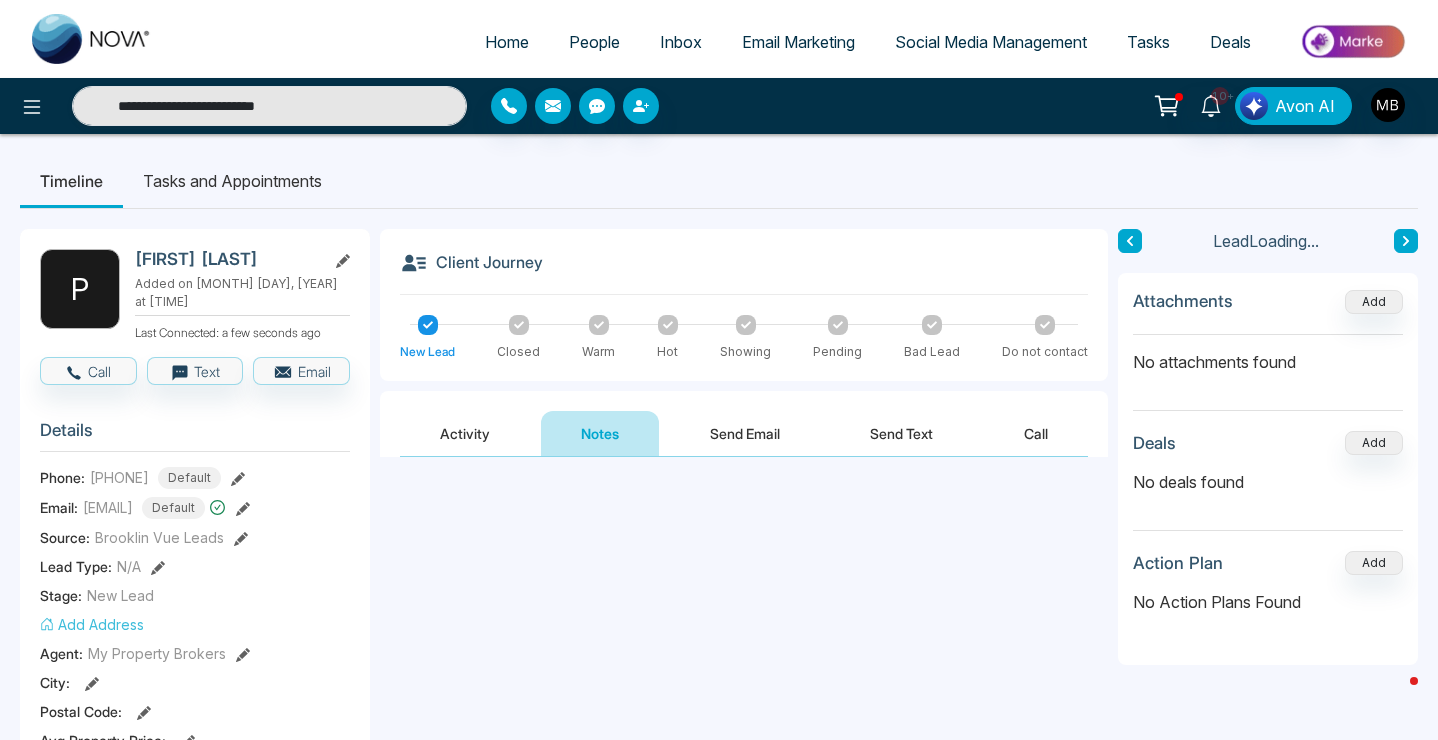 scroll, scrollTop: 0, scrollLeft: 0, axis: both 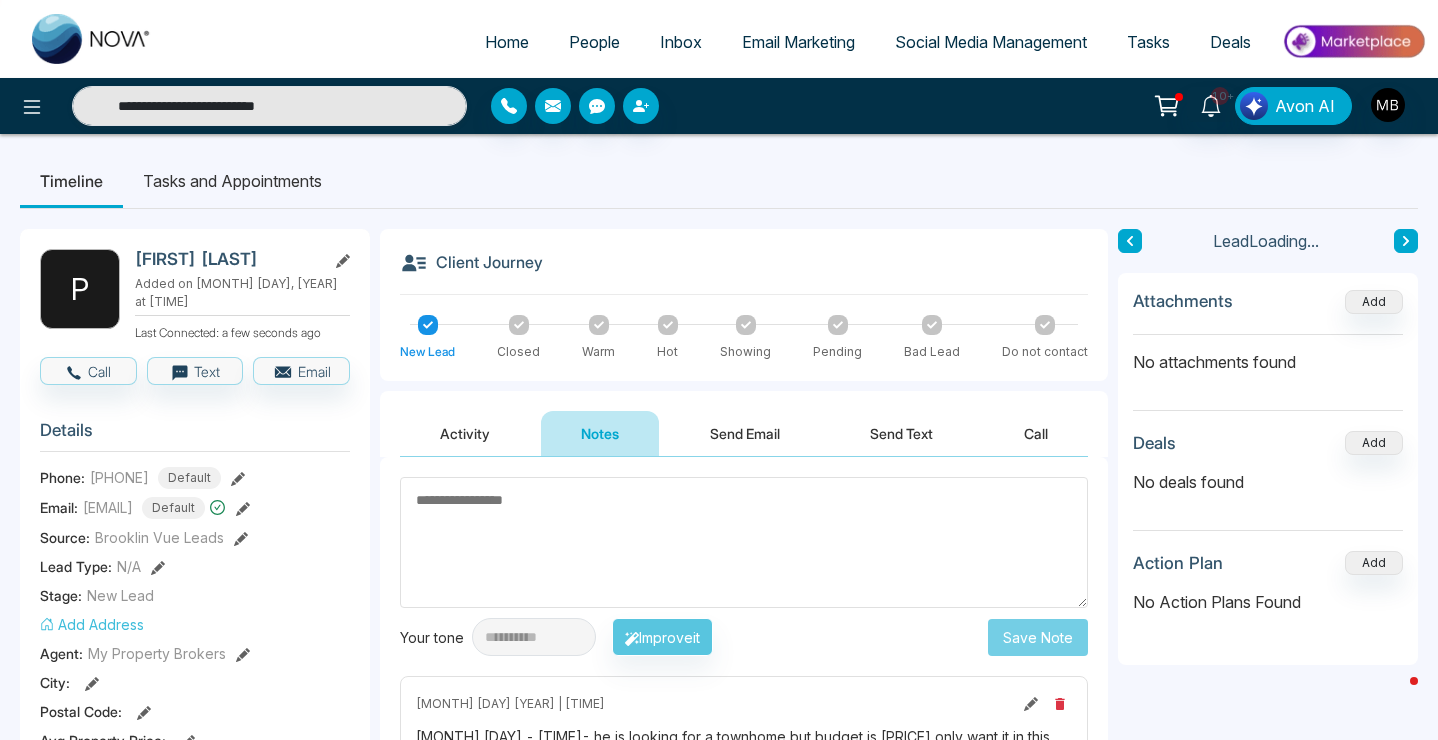 click at bounding box center [744, 542] 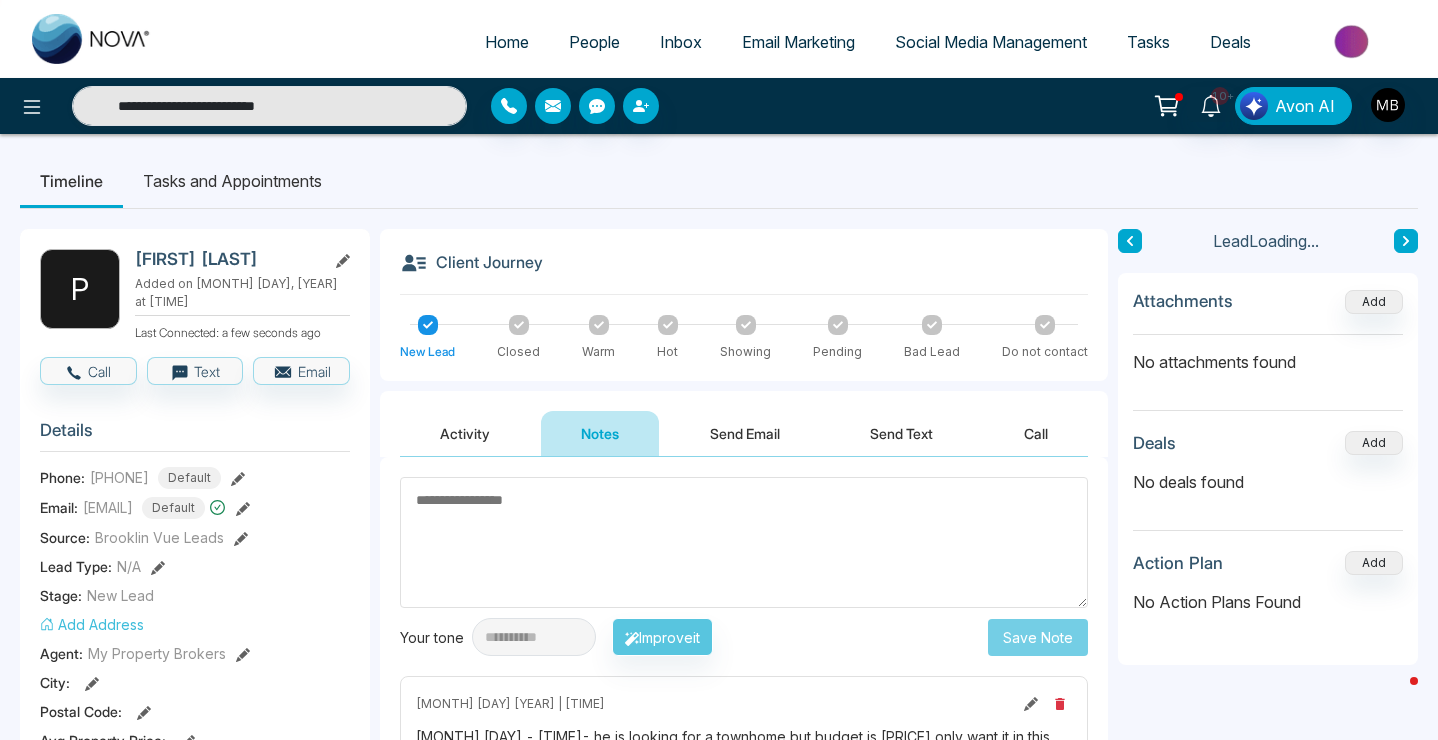 type 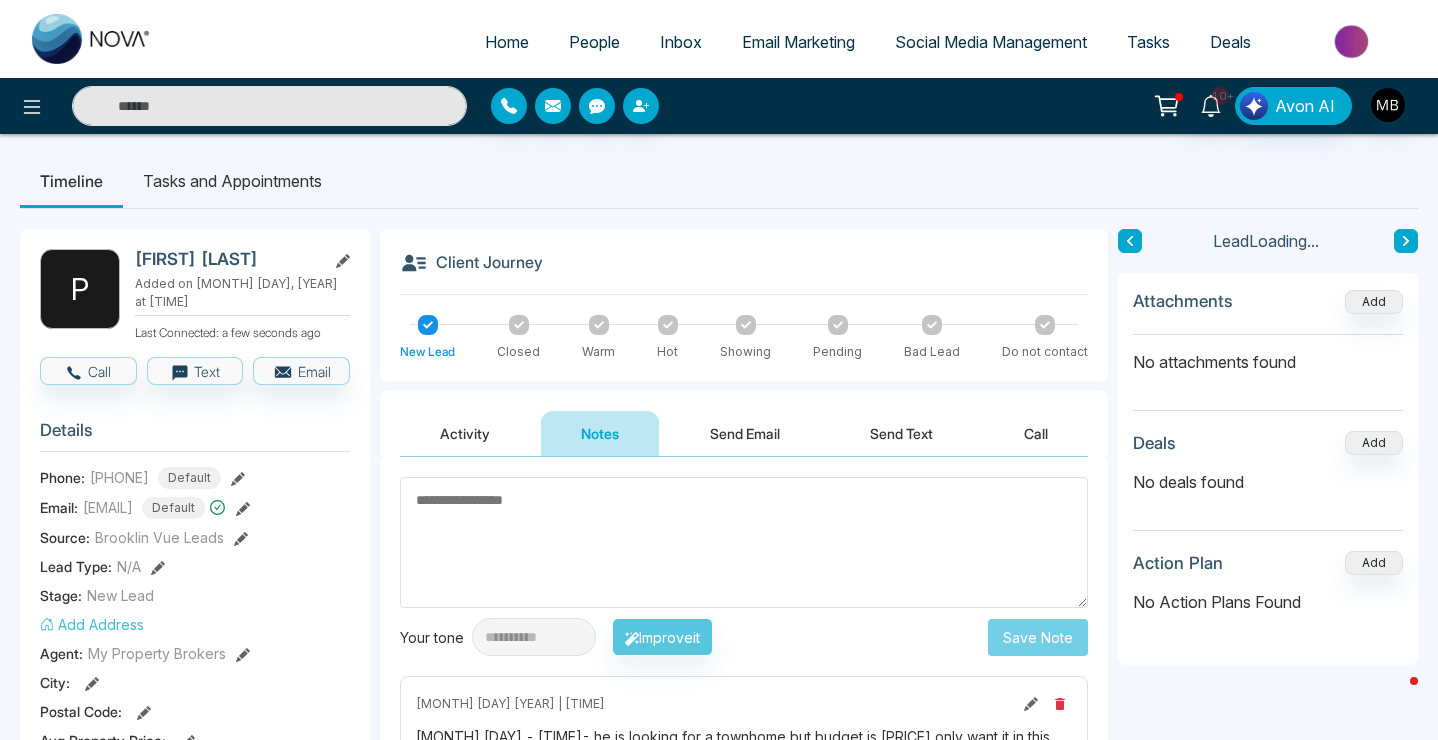 type on "**********" 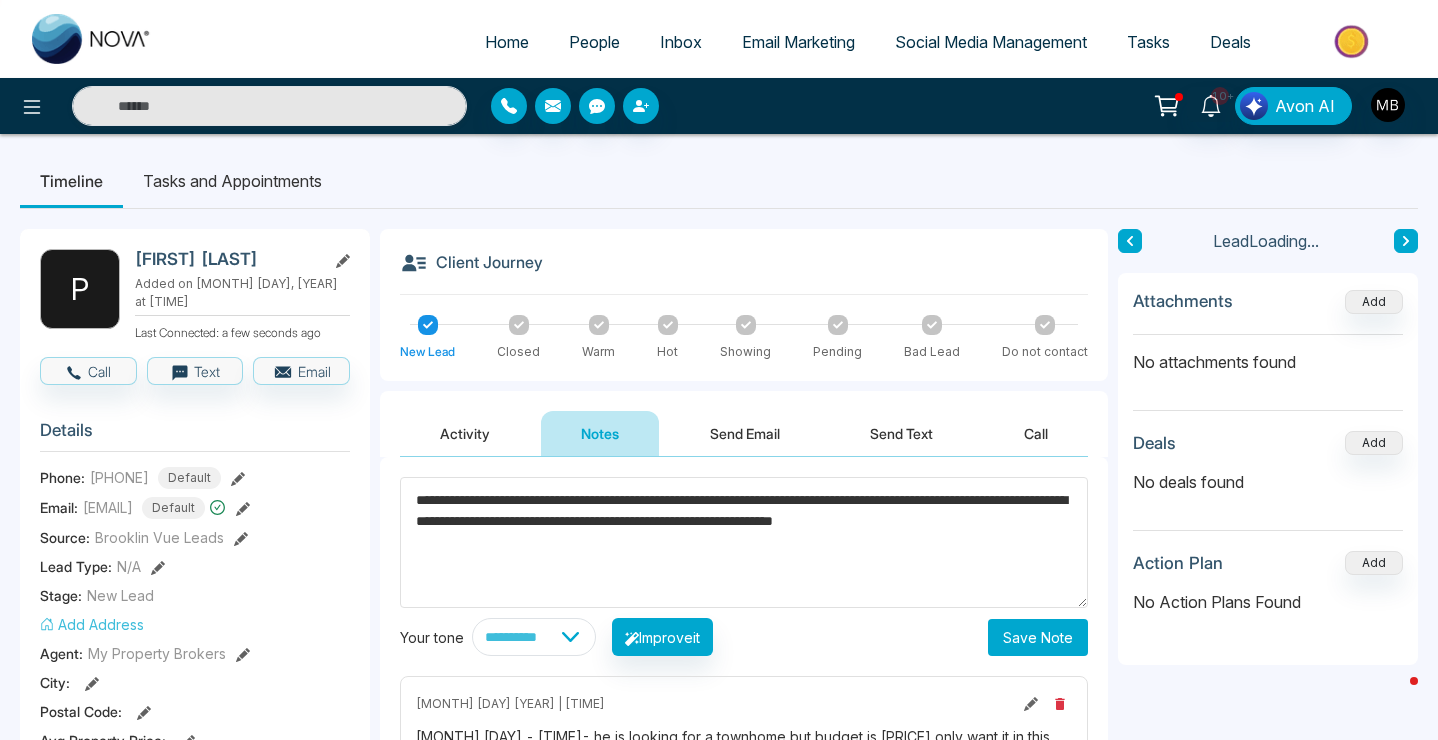 type on "**********" 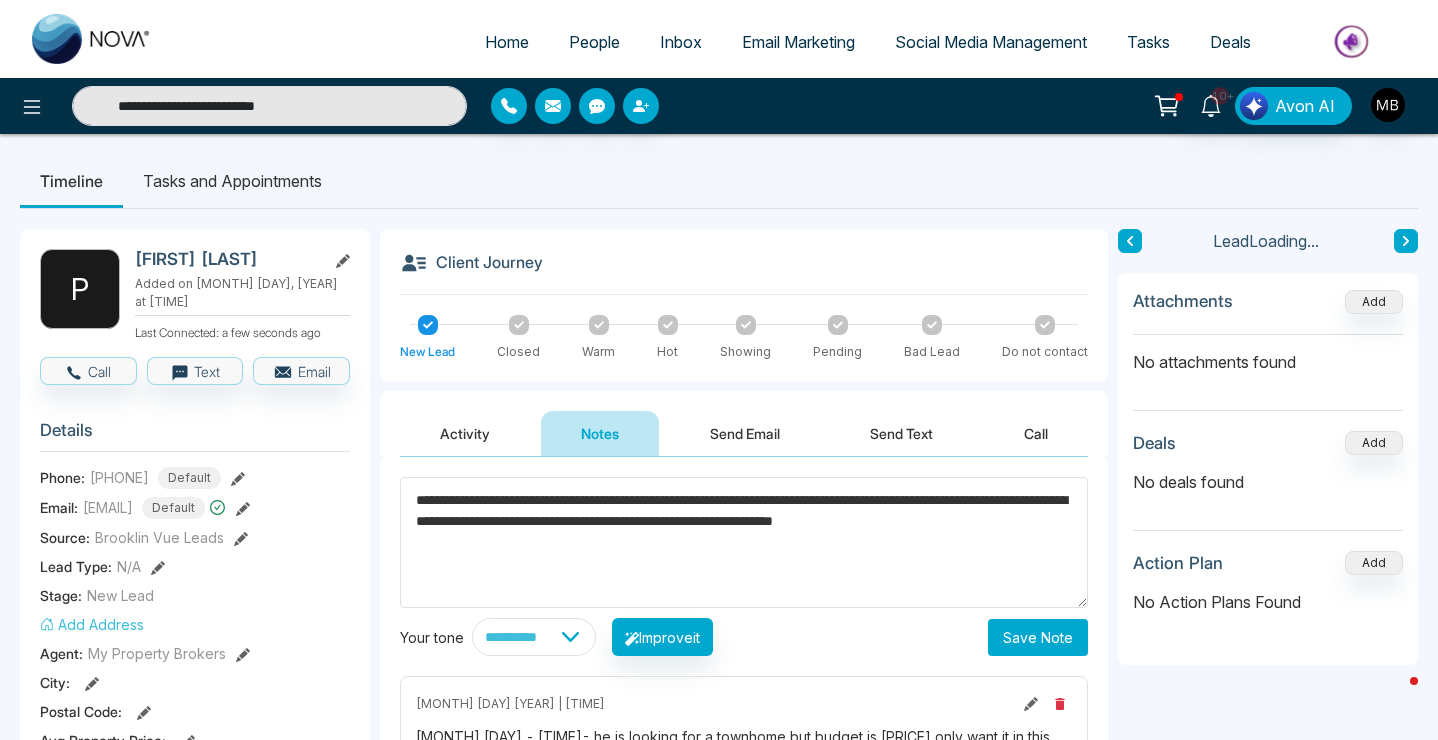 type on "**********" 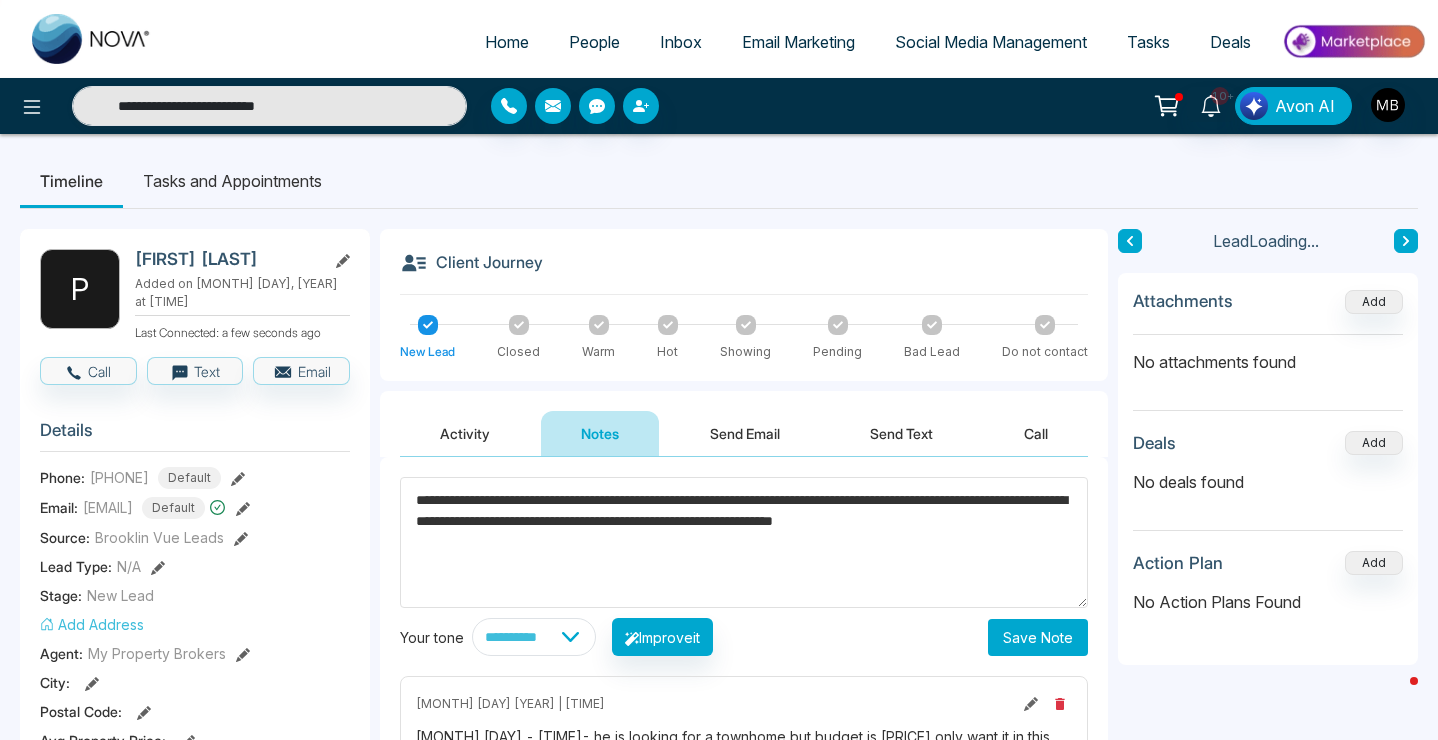 click on "Save Note" at bounding box center (1038, 637) 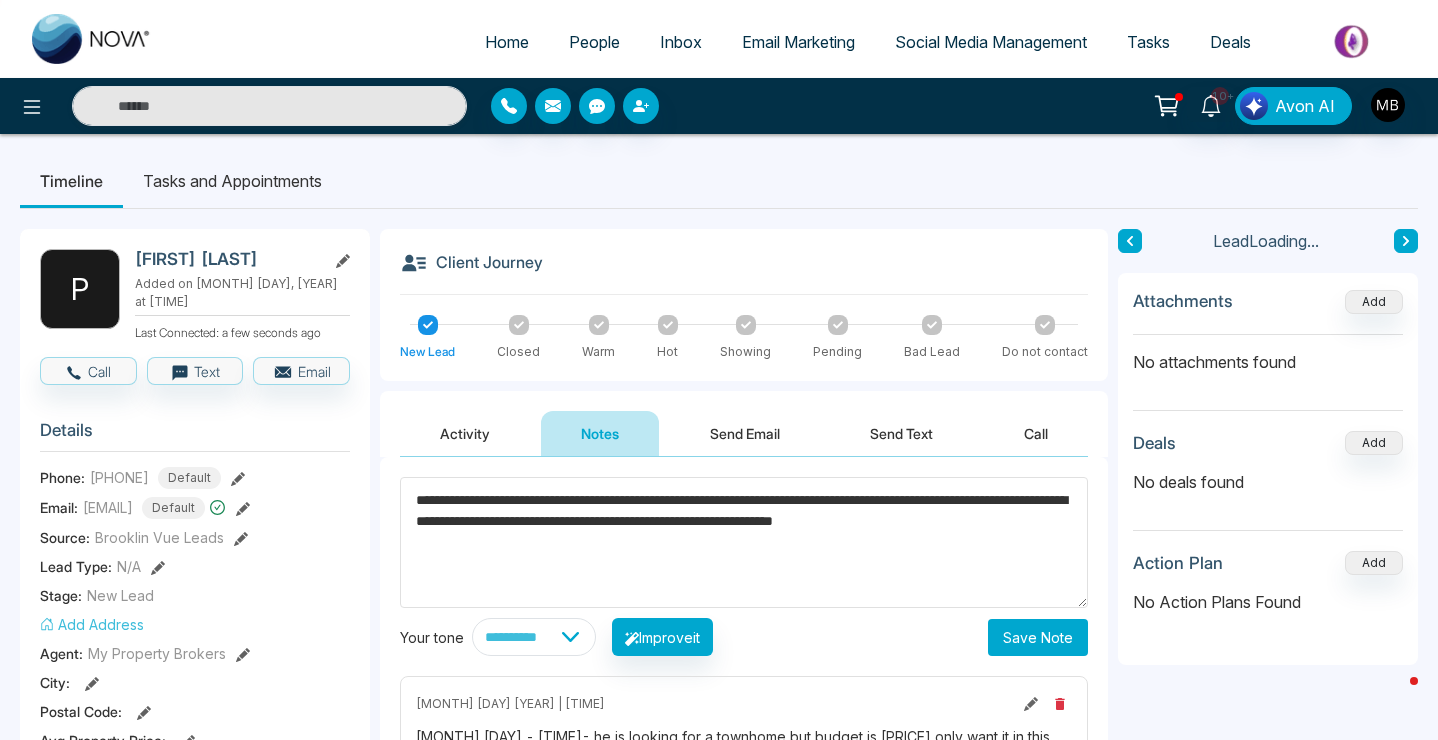 type on "**********" 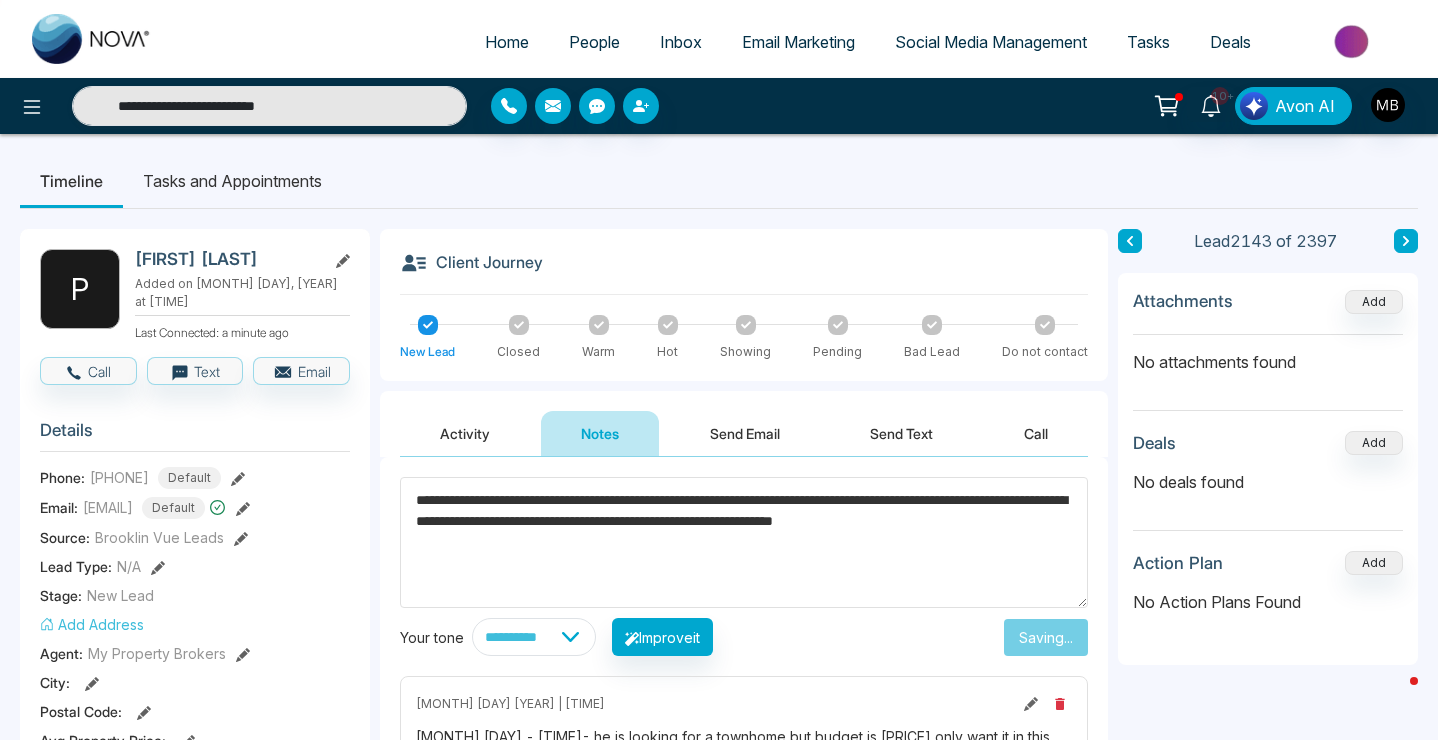 type 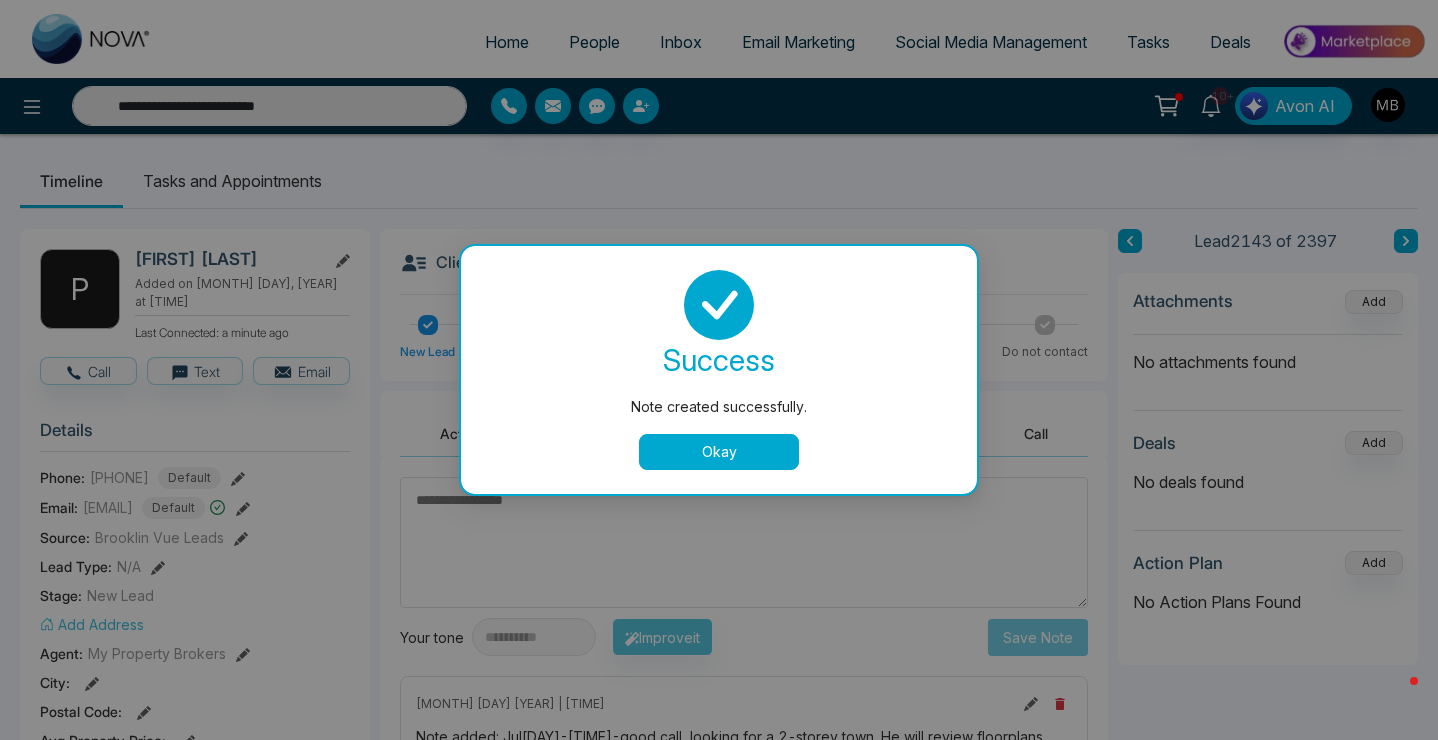 click on "Okay" at bounding box center (719, 452) 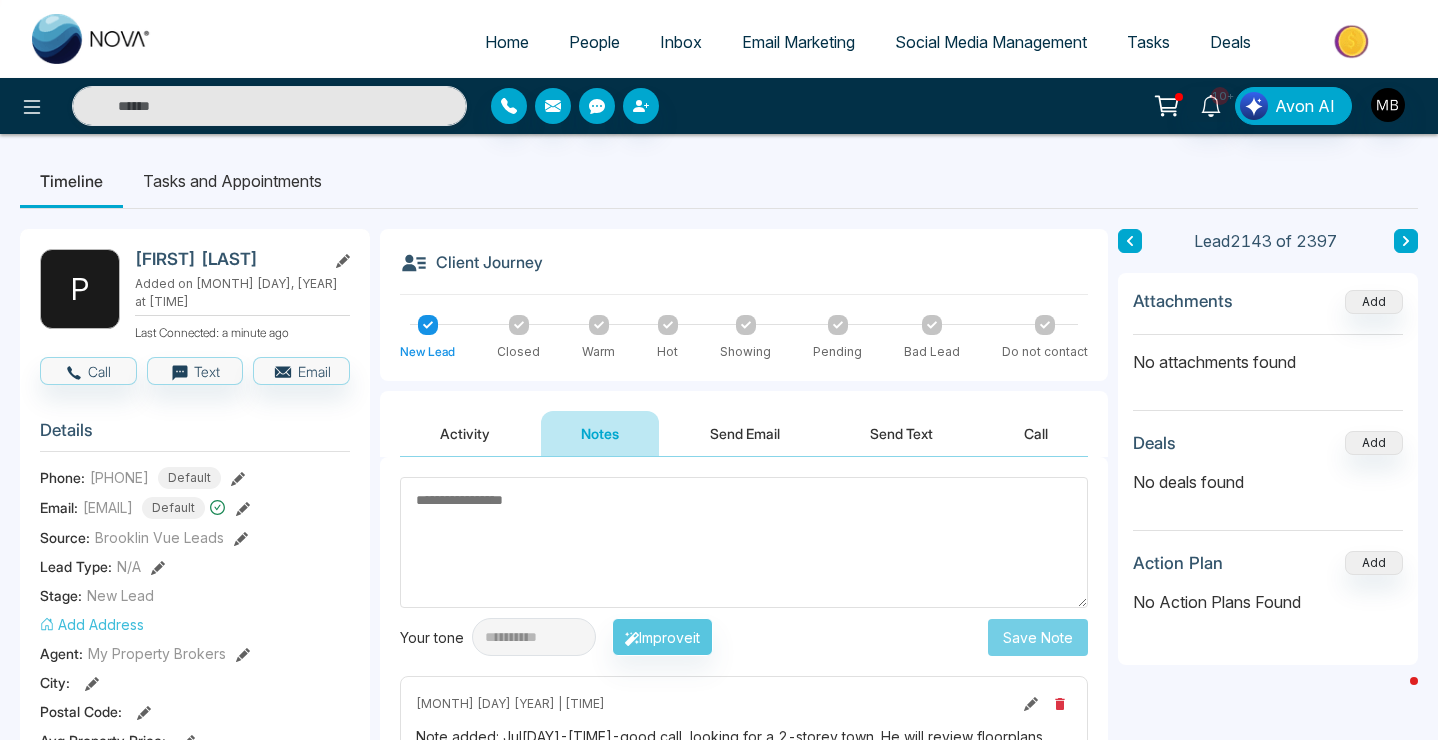scroll, scrollTop: 421, scrollLeft: 0, axis: vertical 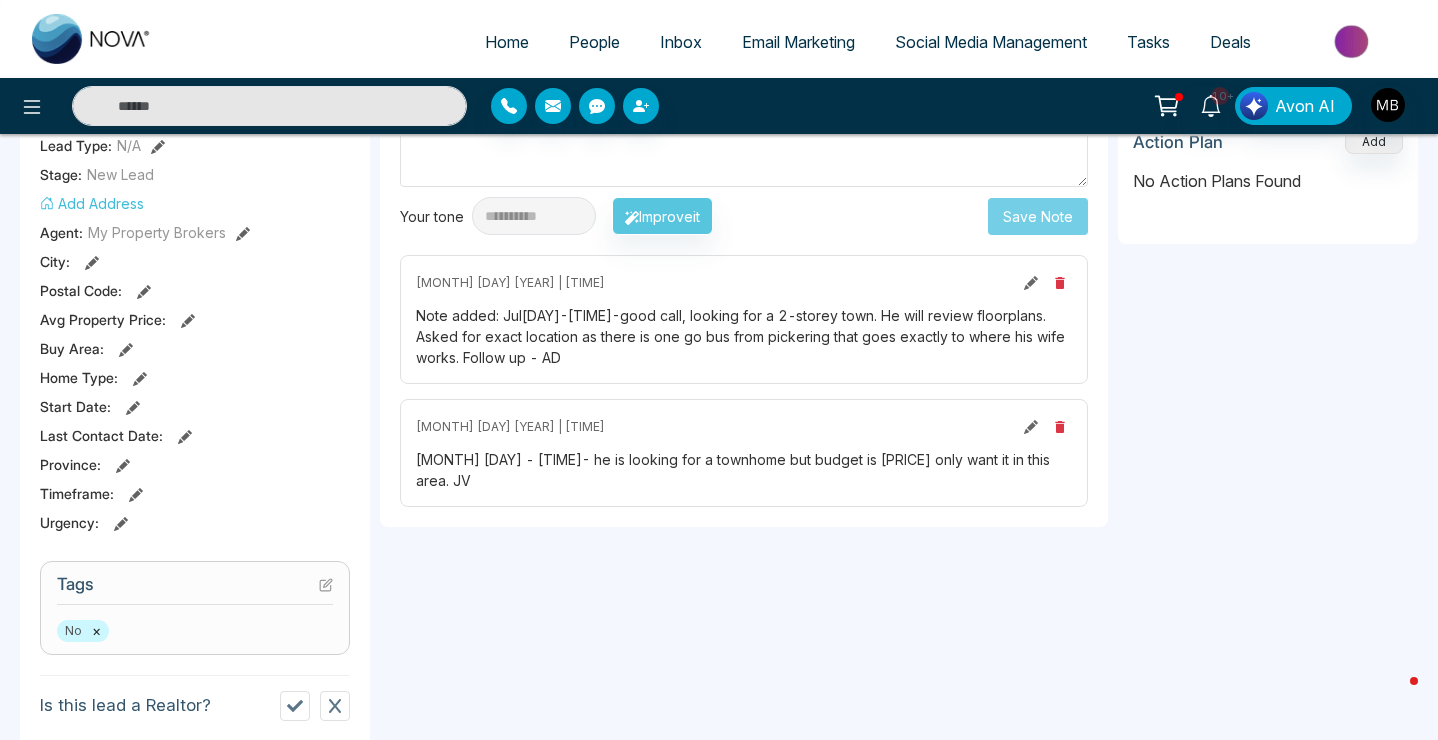 type on "**********" 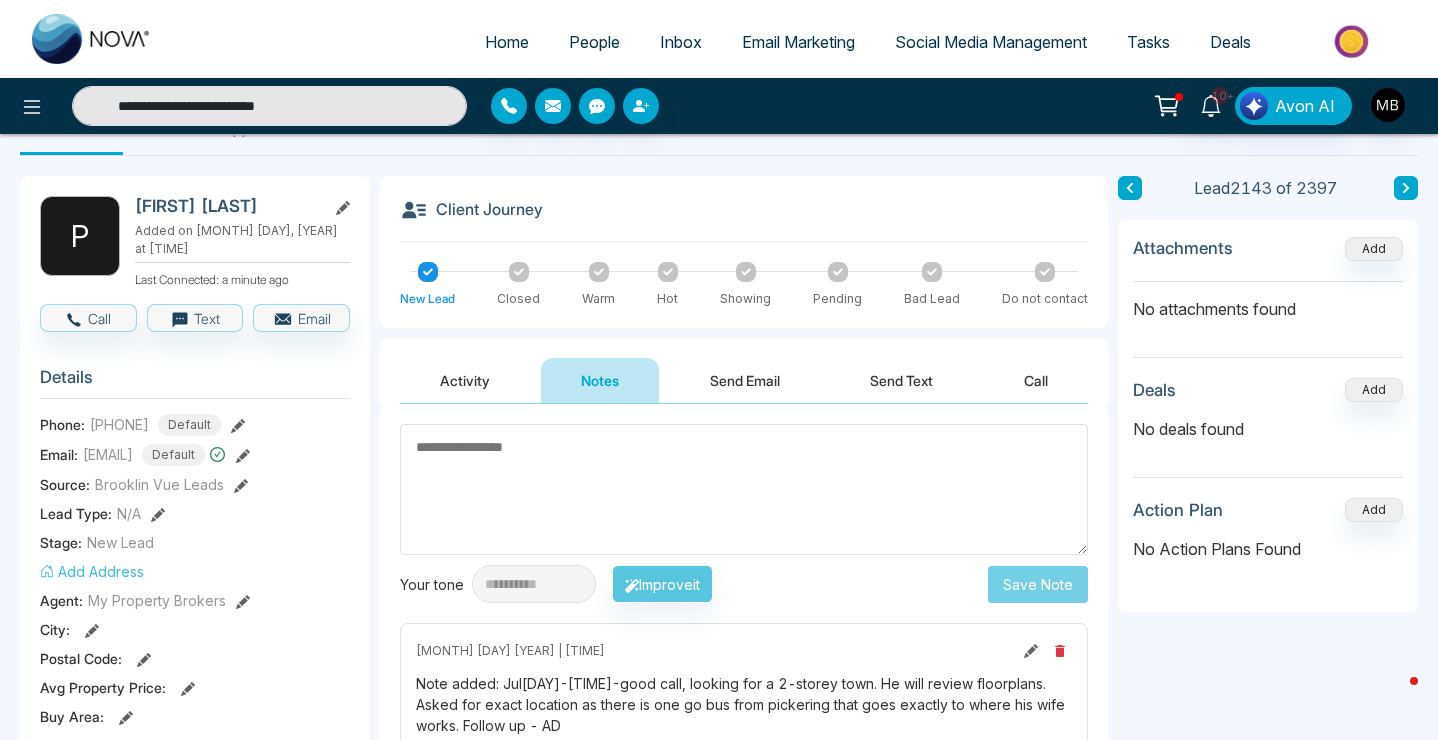 scroll, scrollTop: 585, scrollLeft: 0, axis: vertical 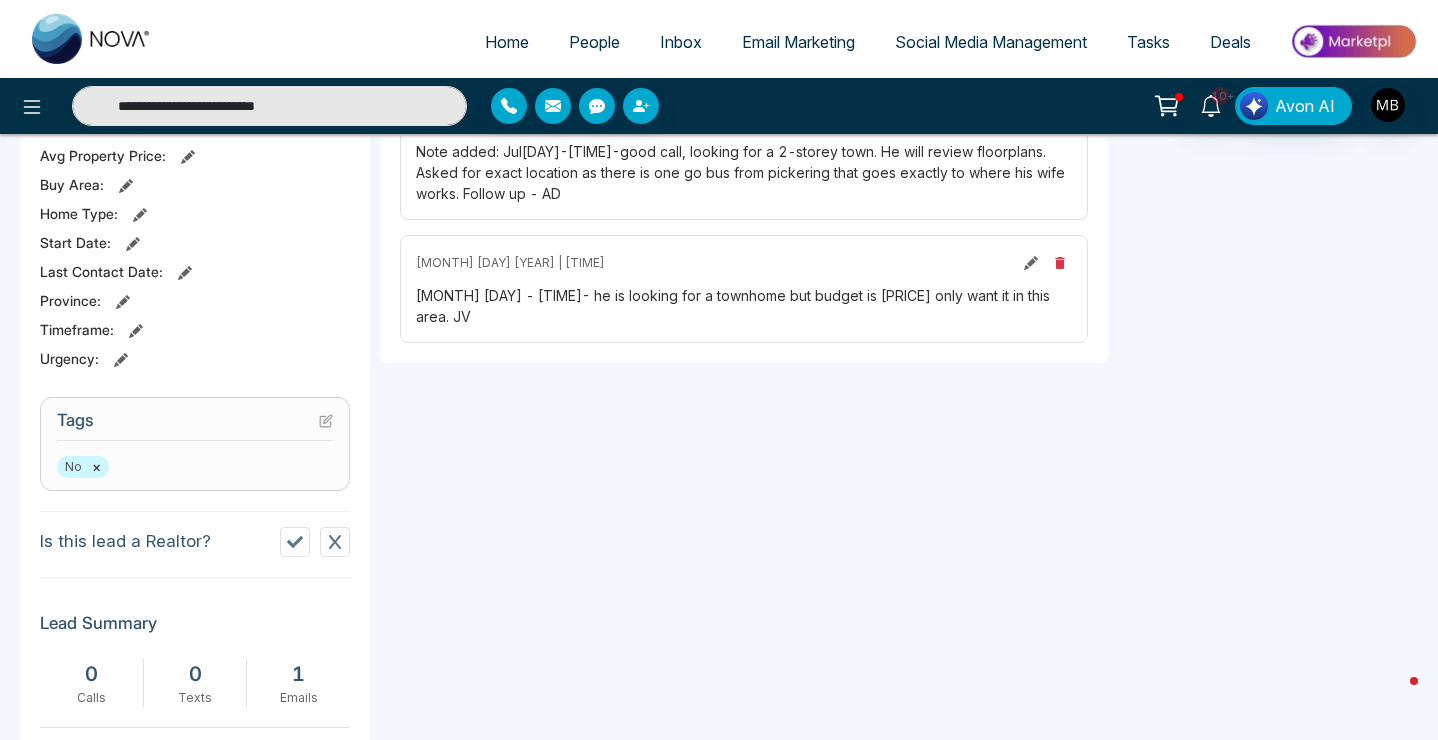 click on "Tags No   ×" at bounding box center (195, 444) 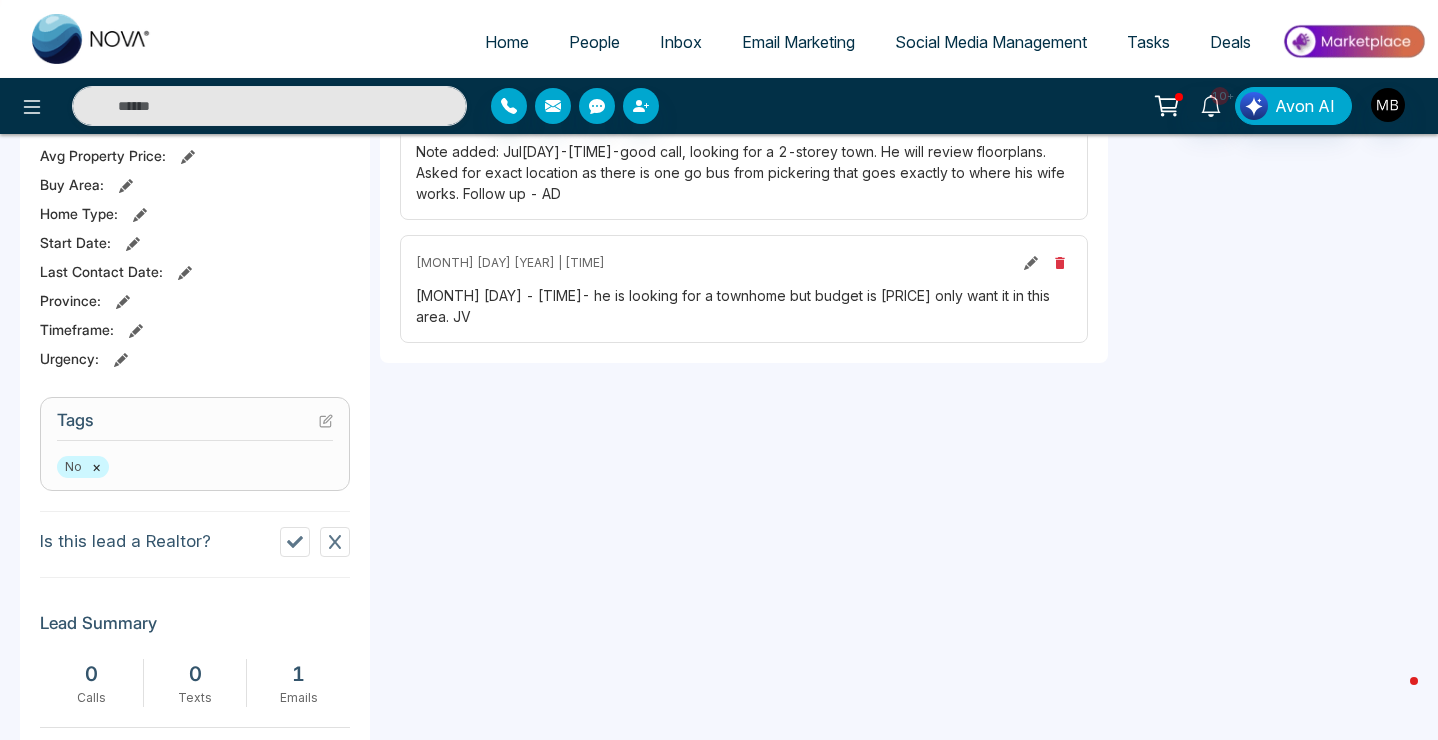 type on "**********" 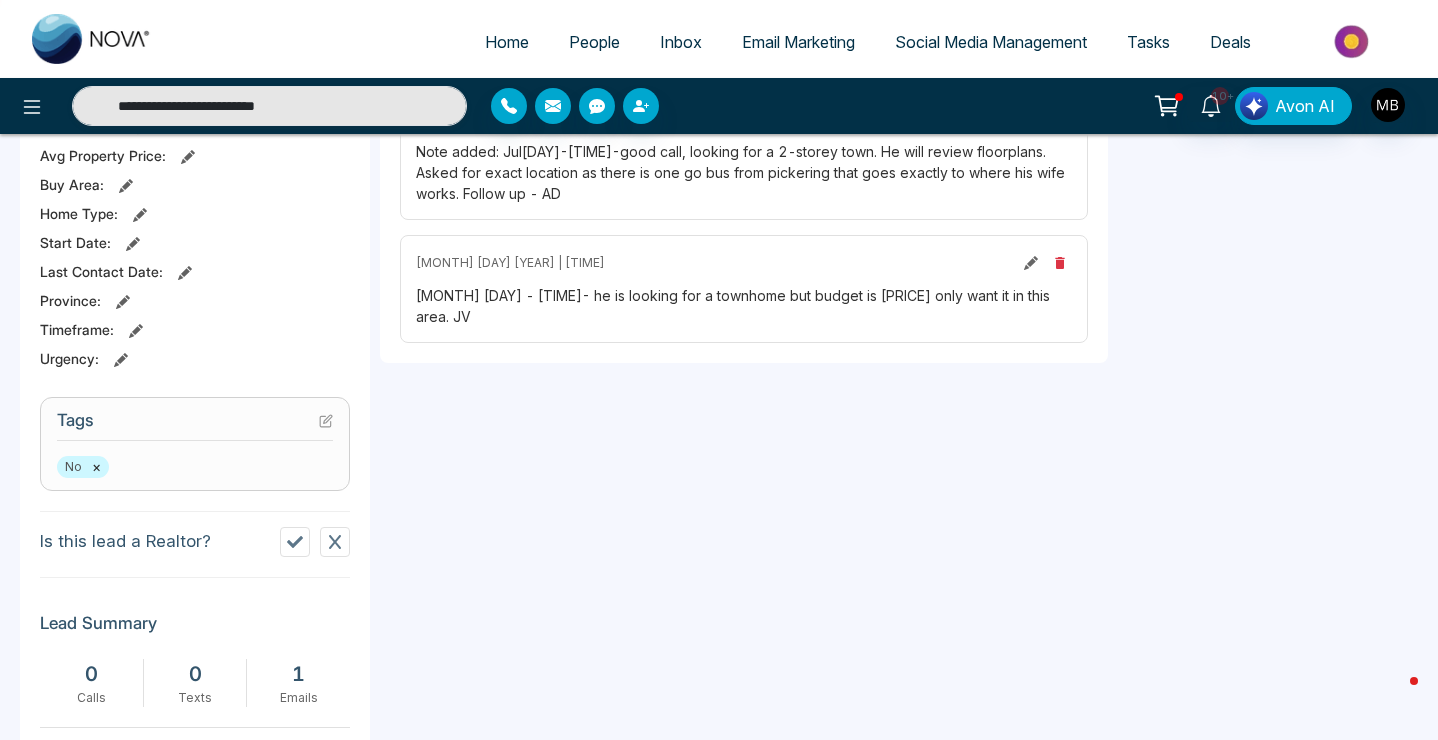 click on "No   ×" at bounding box center [195, 467] 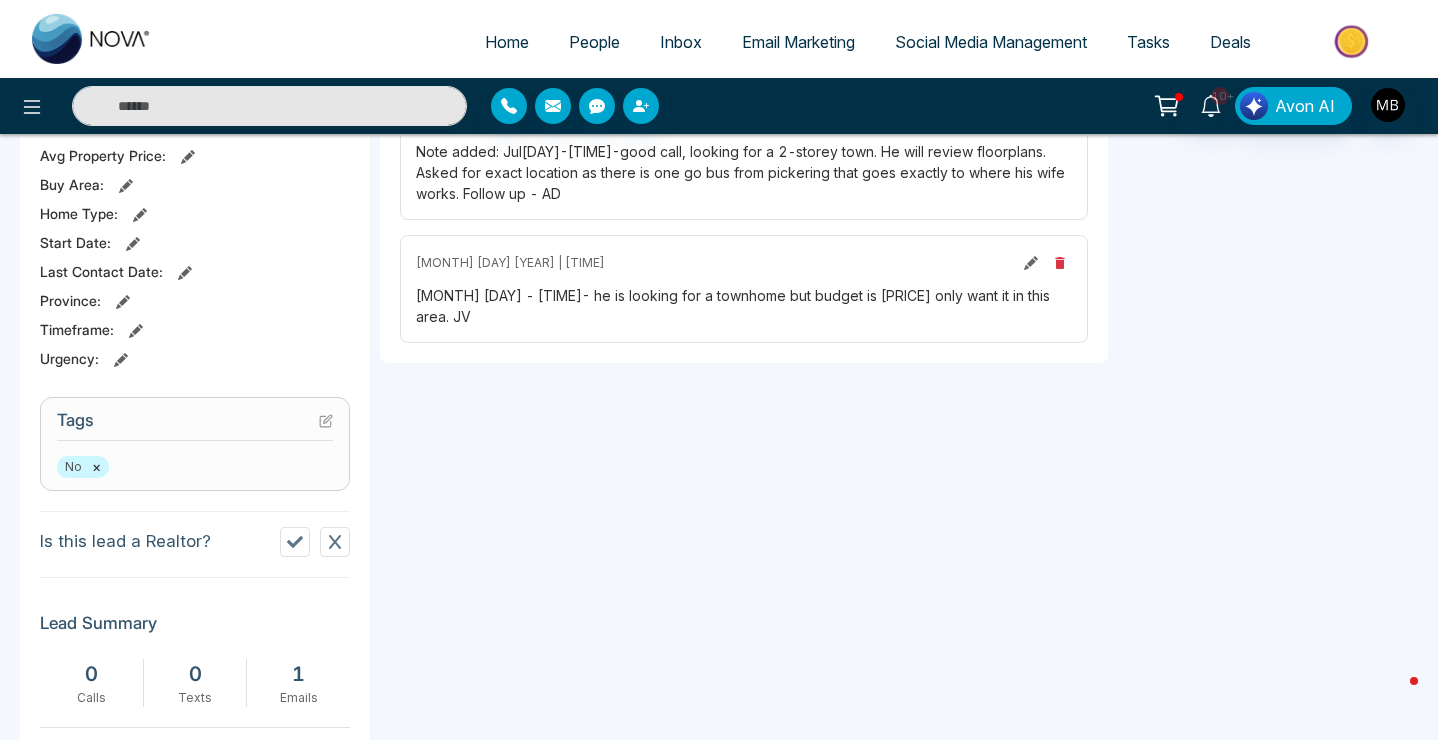 type on "**********" 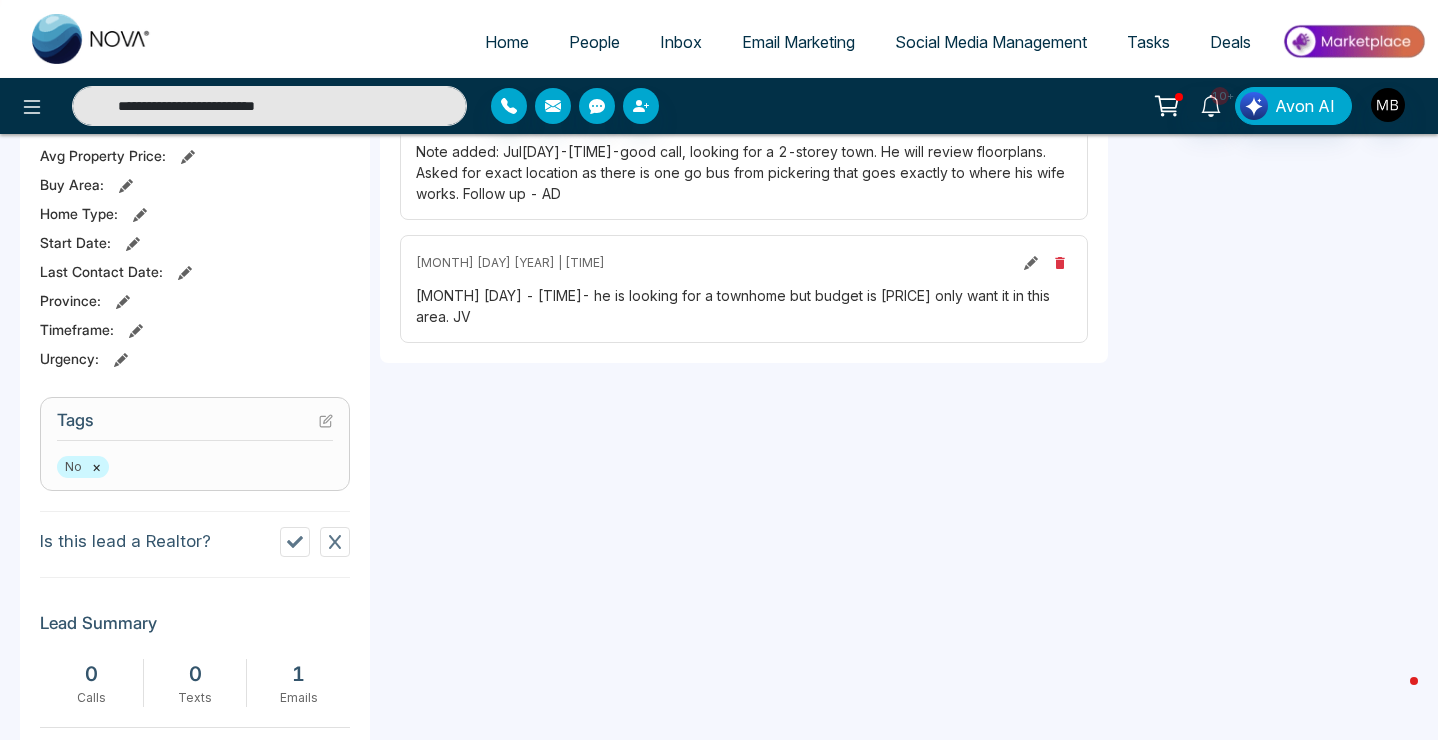 click on "**********" at bounding box center [269, 106] 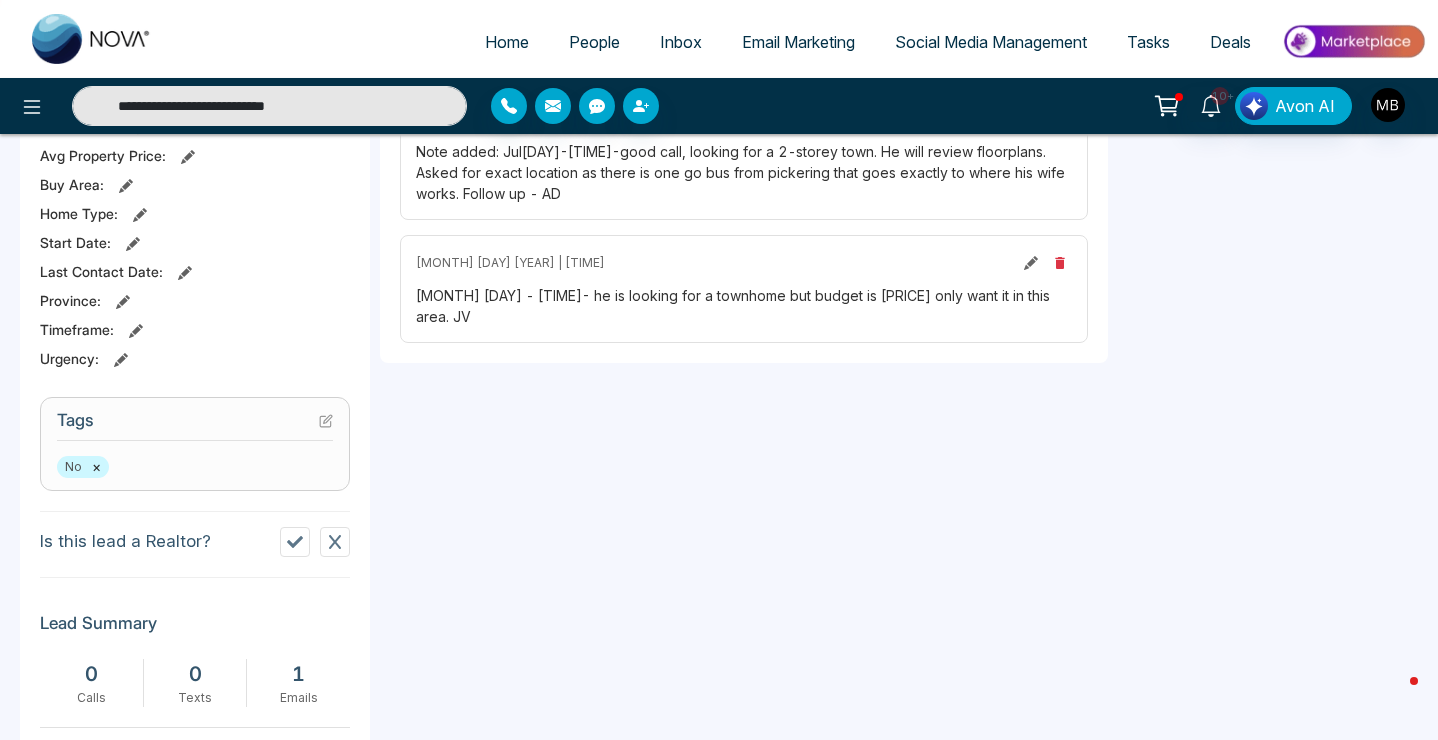 type on "**********" 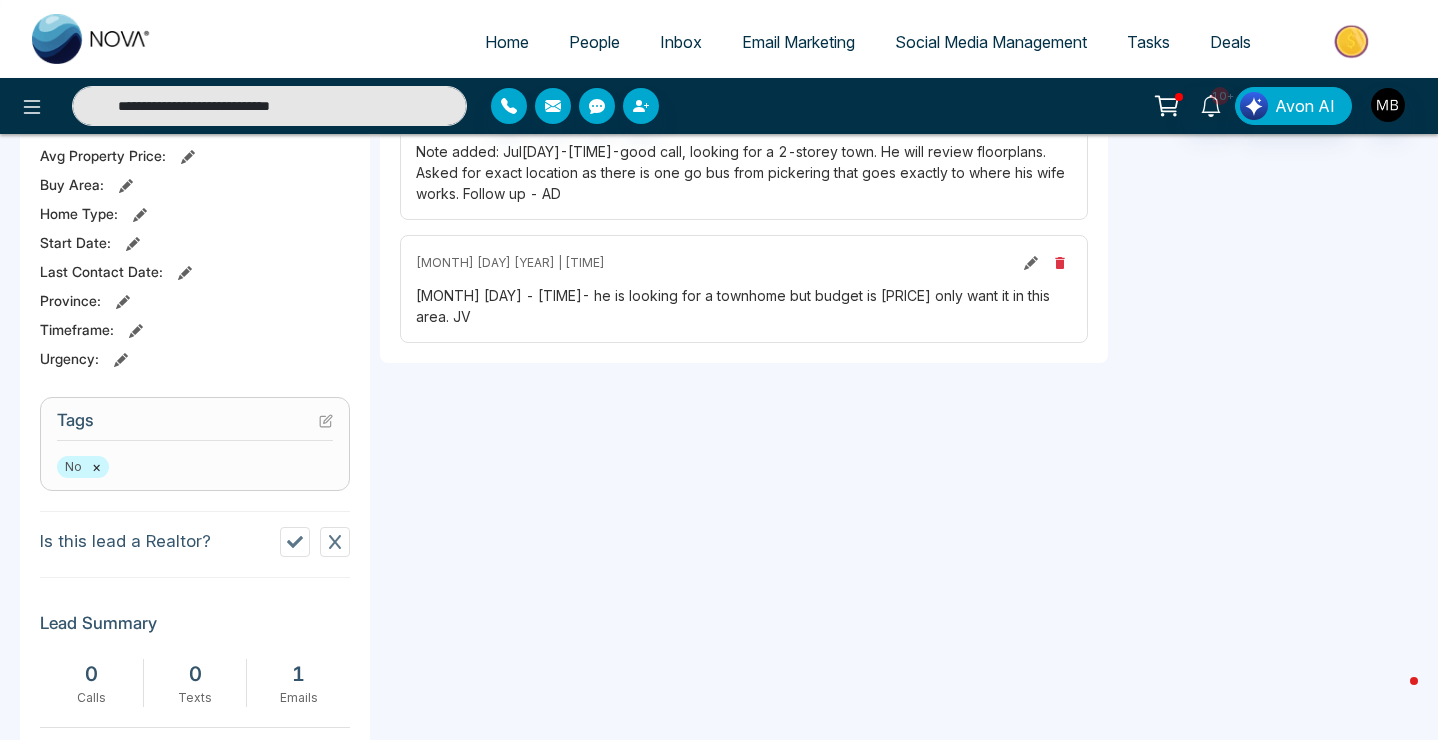 click on "**********" at bounding box center (269, 106) 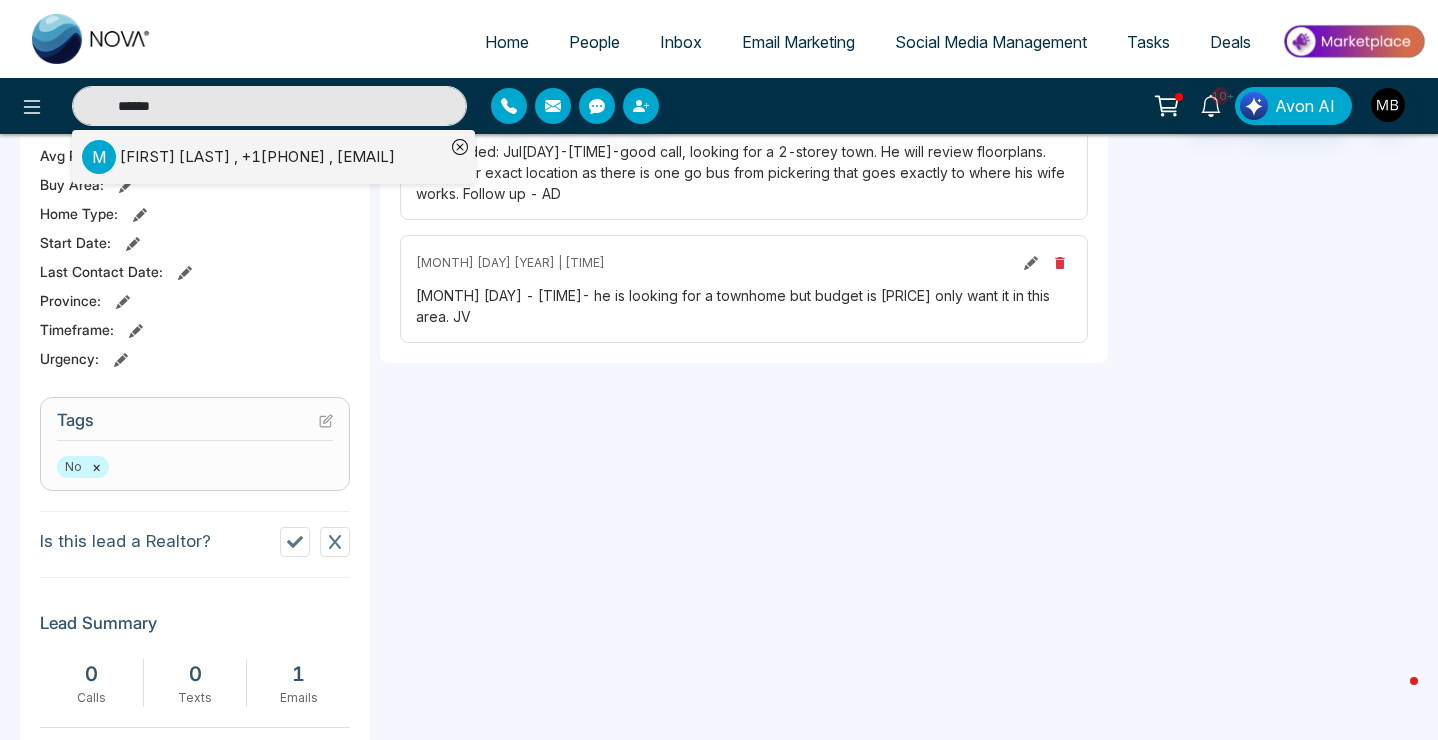 type on "******" 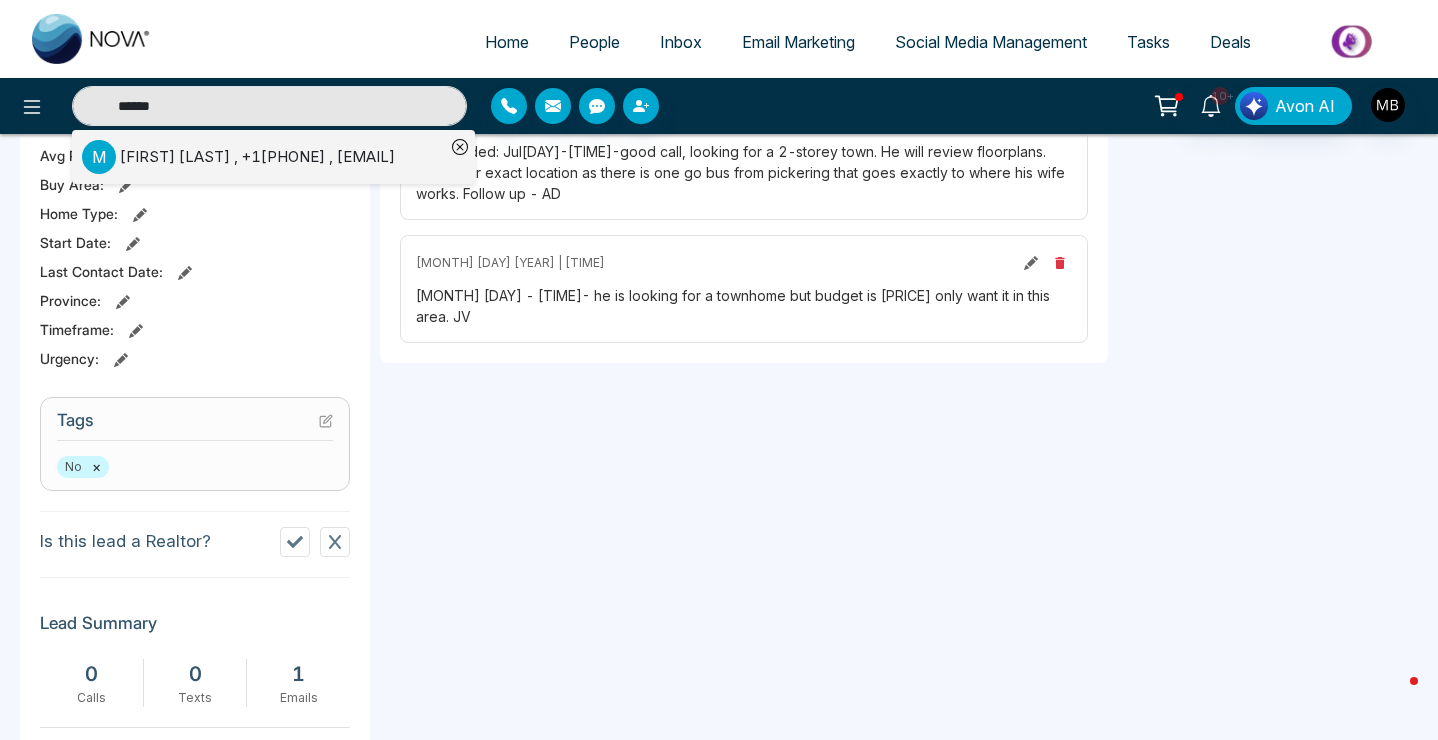 click on "[FIRST] [LAST] , [PHONE] , [EMAIL]" at bounding box center (257, 157) 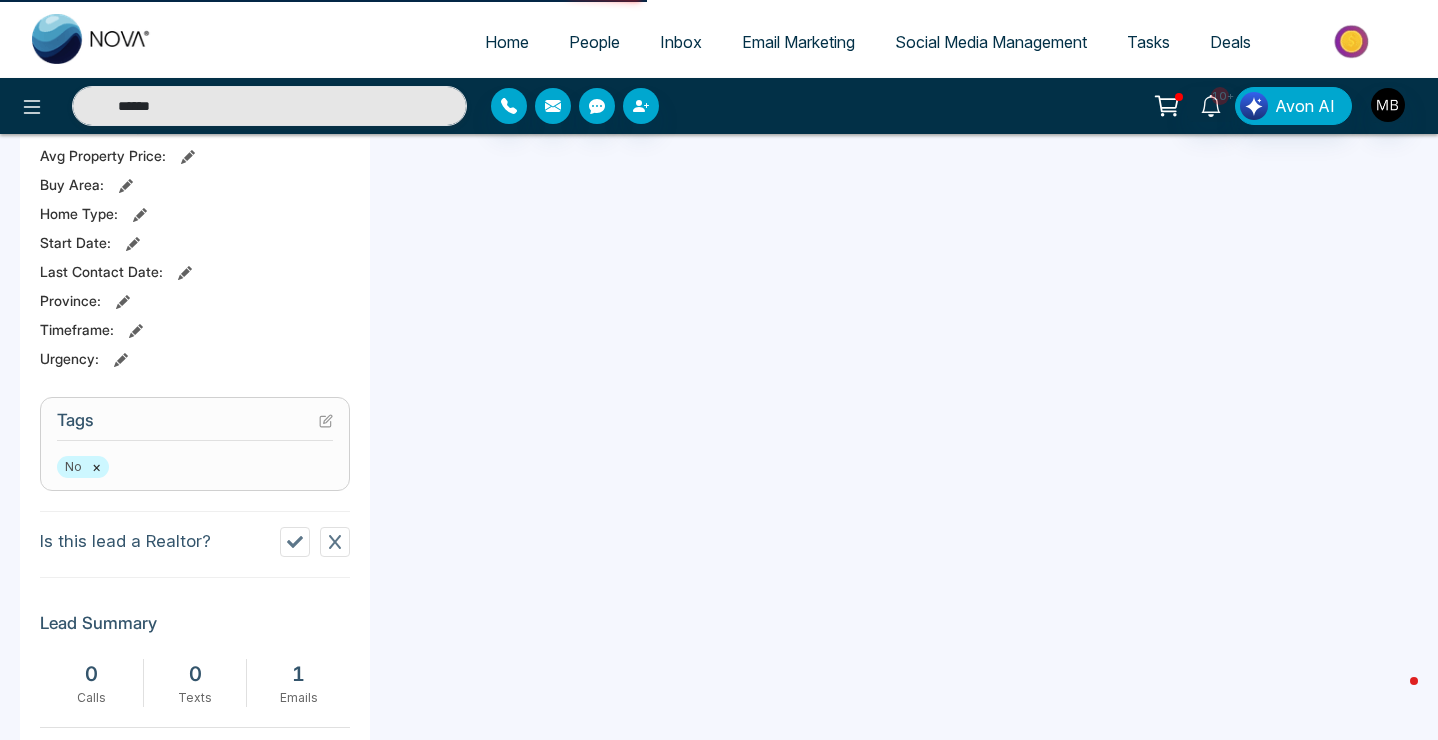 scroll, scrollTop: 0, scrollLeft: 0, axis: both 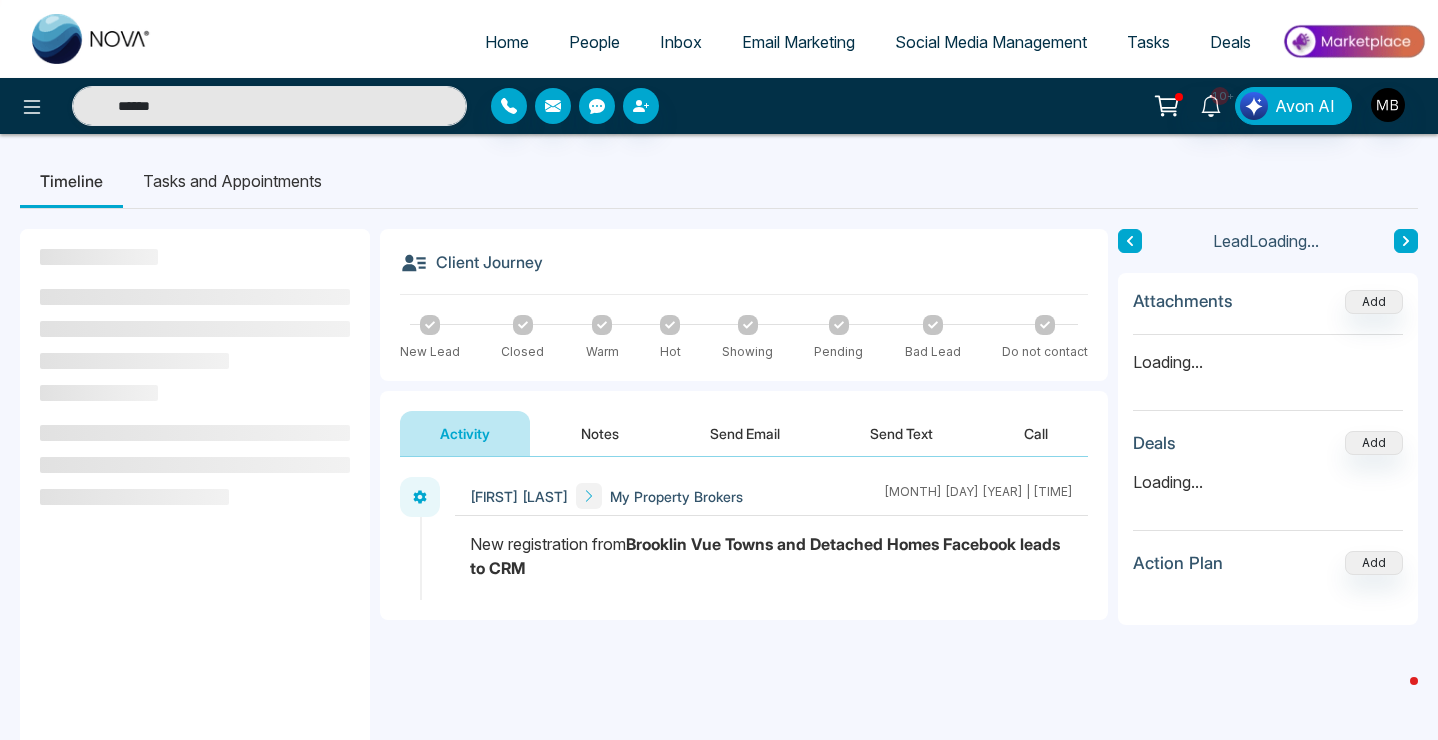 click on "Notes" at bounding box center [600, 433] 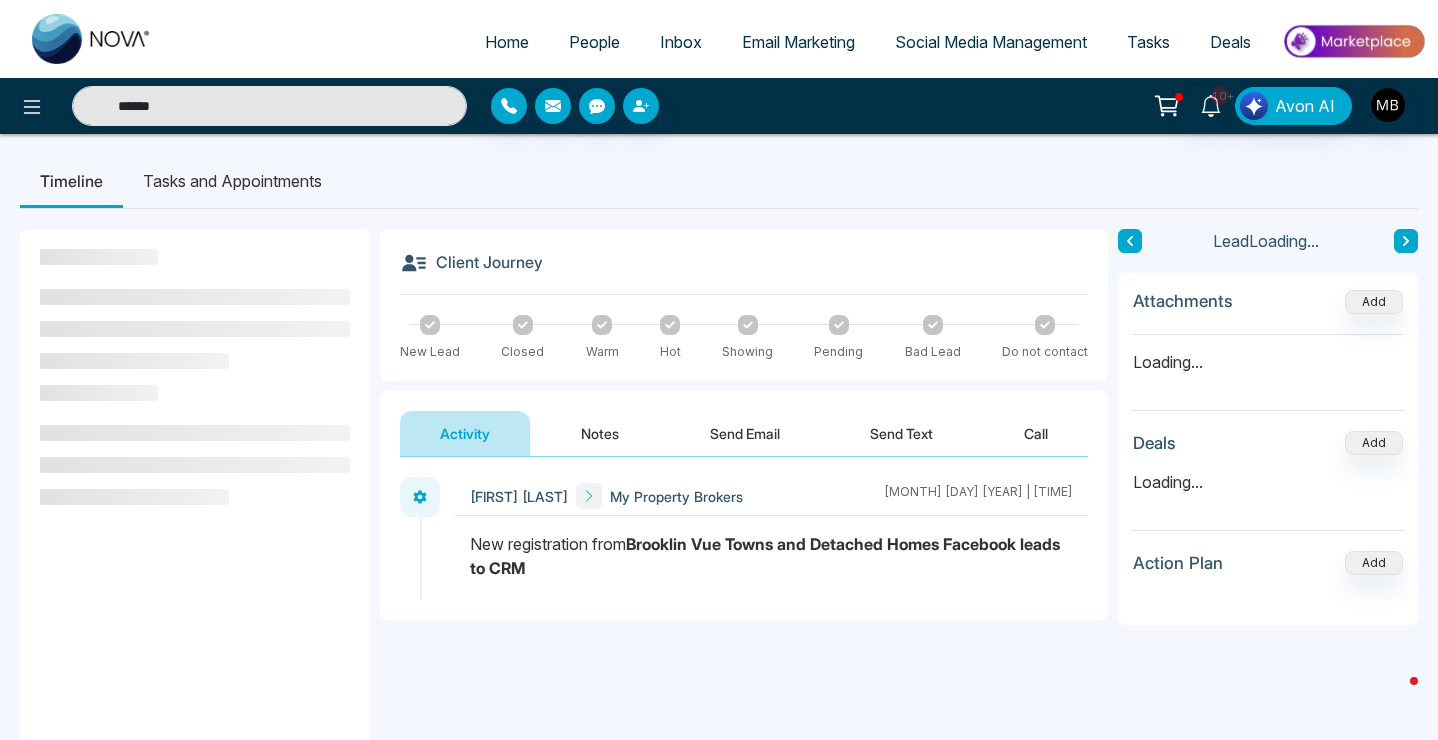type on "******" 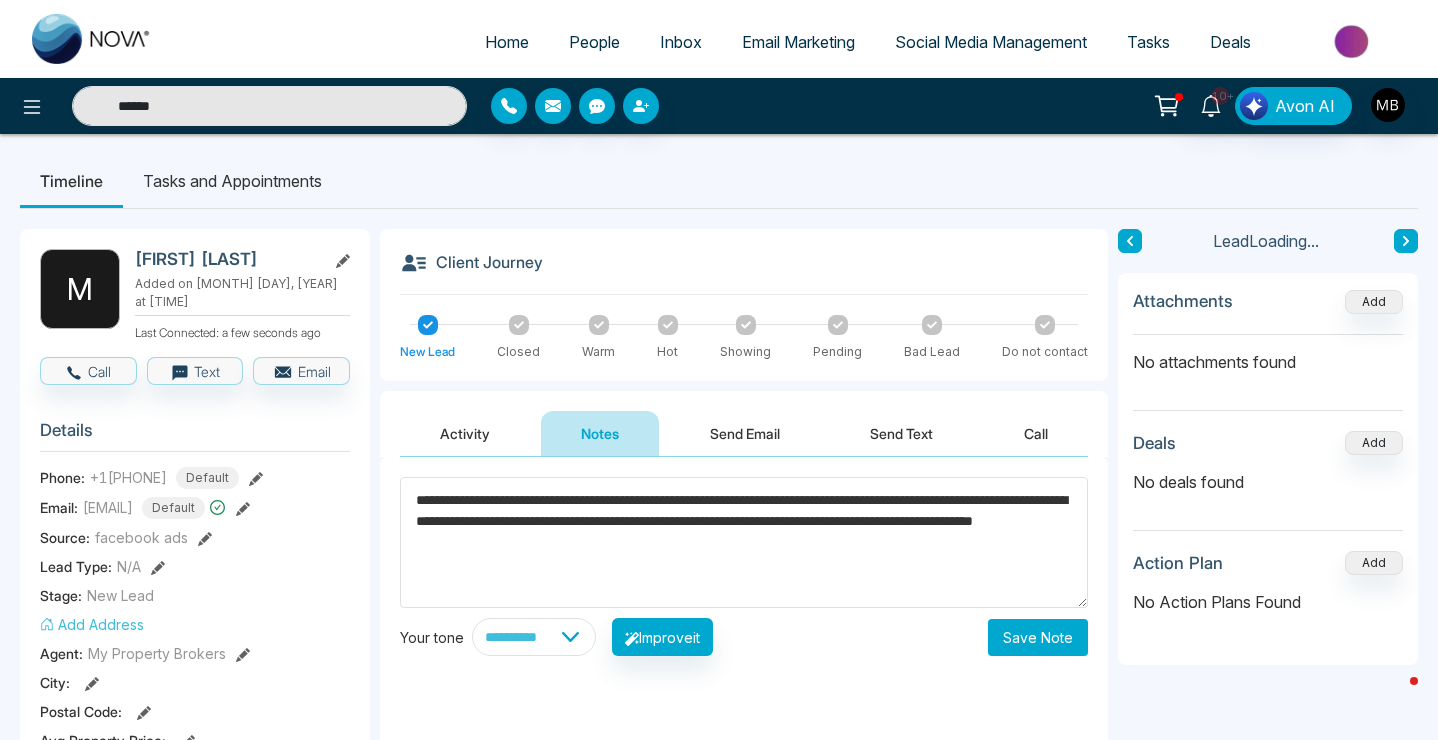 type on "**********" 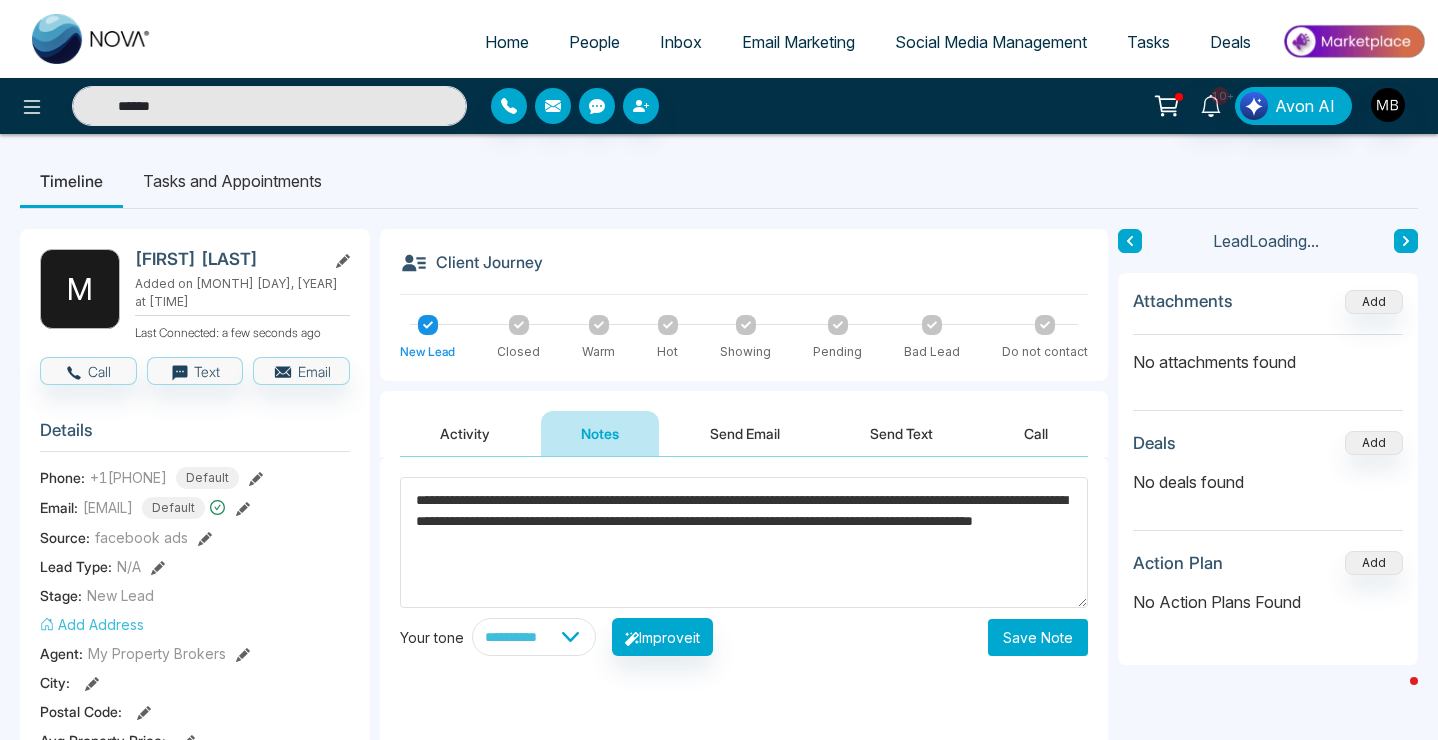 click on "Save Note" at bounding box center [1038, 637] 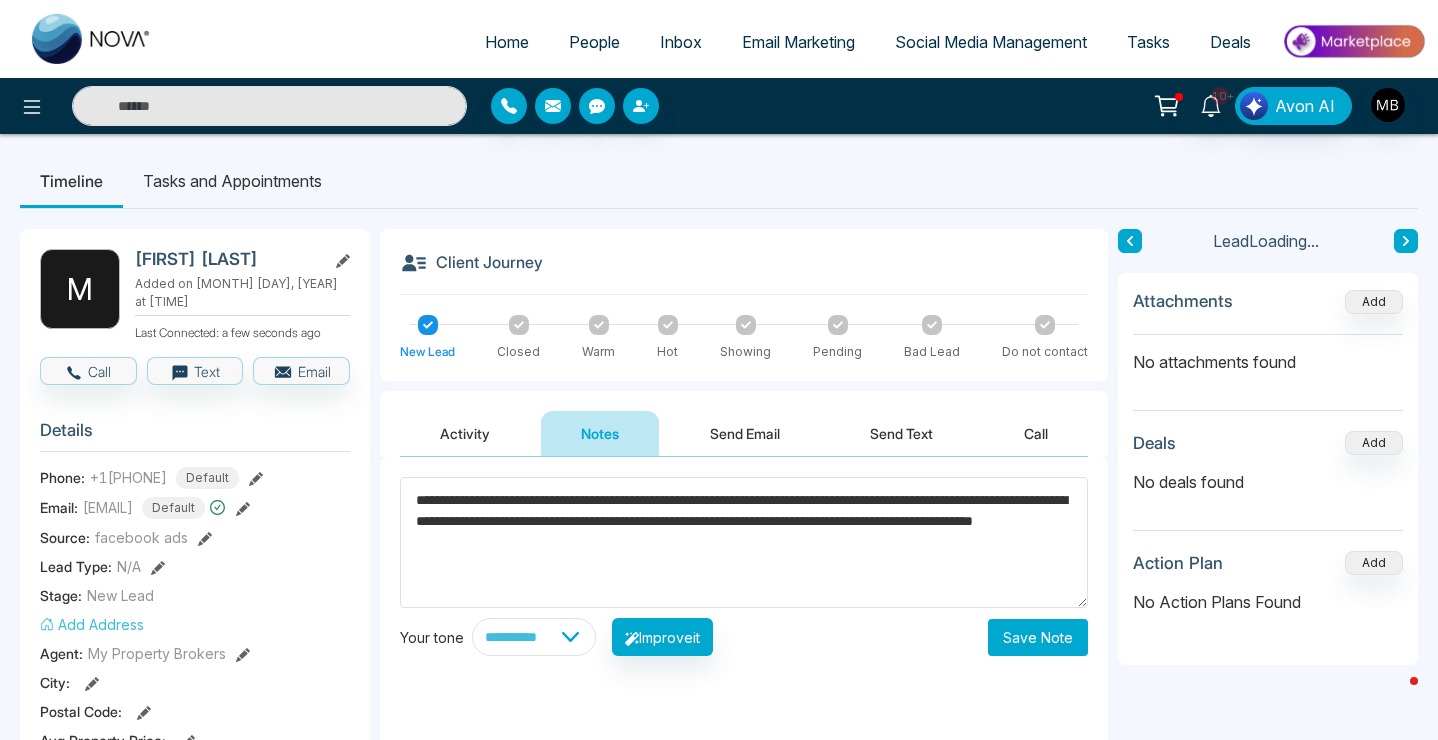 type on "******" 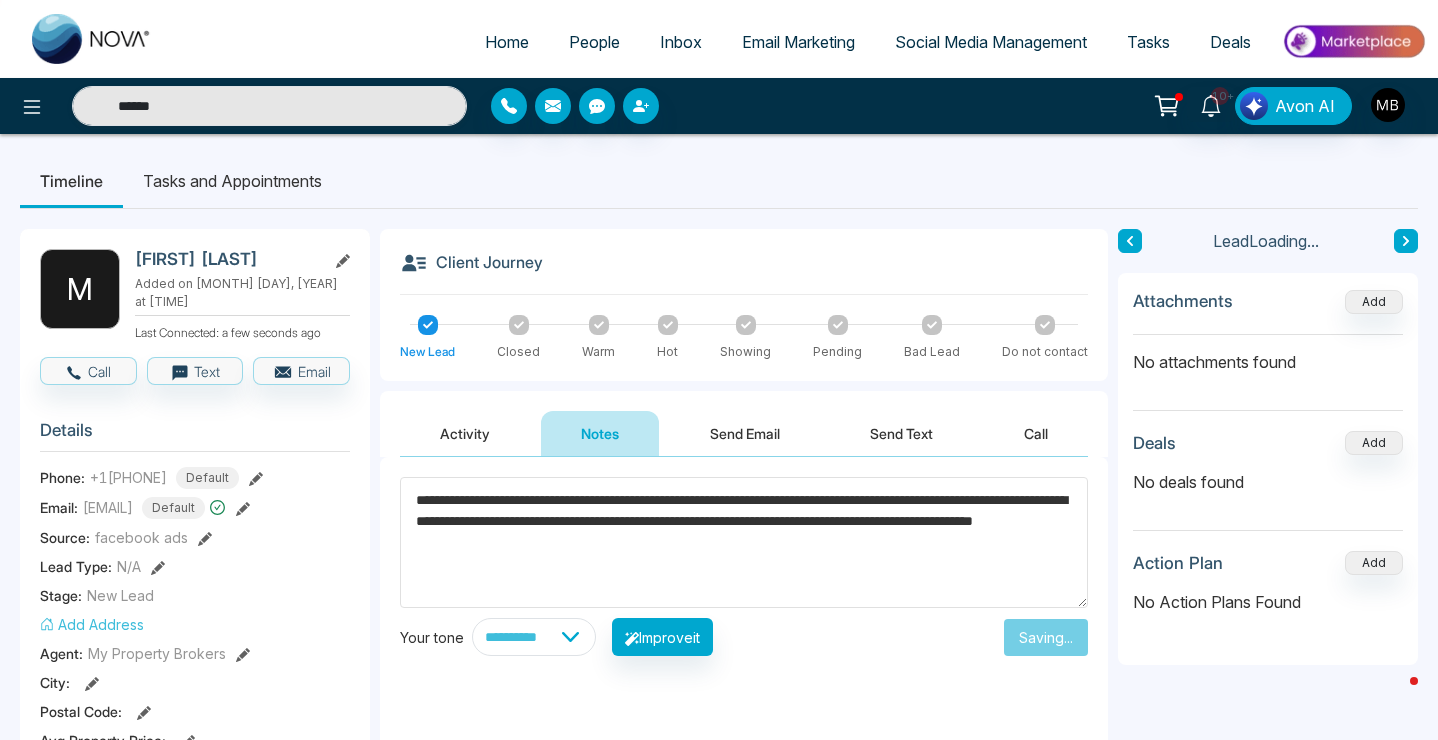 type 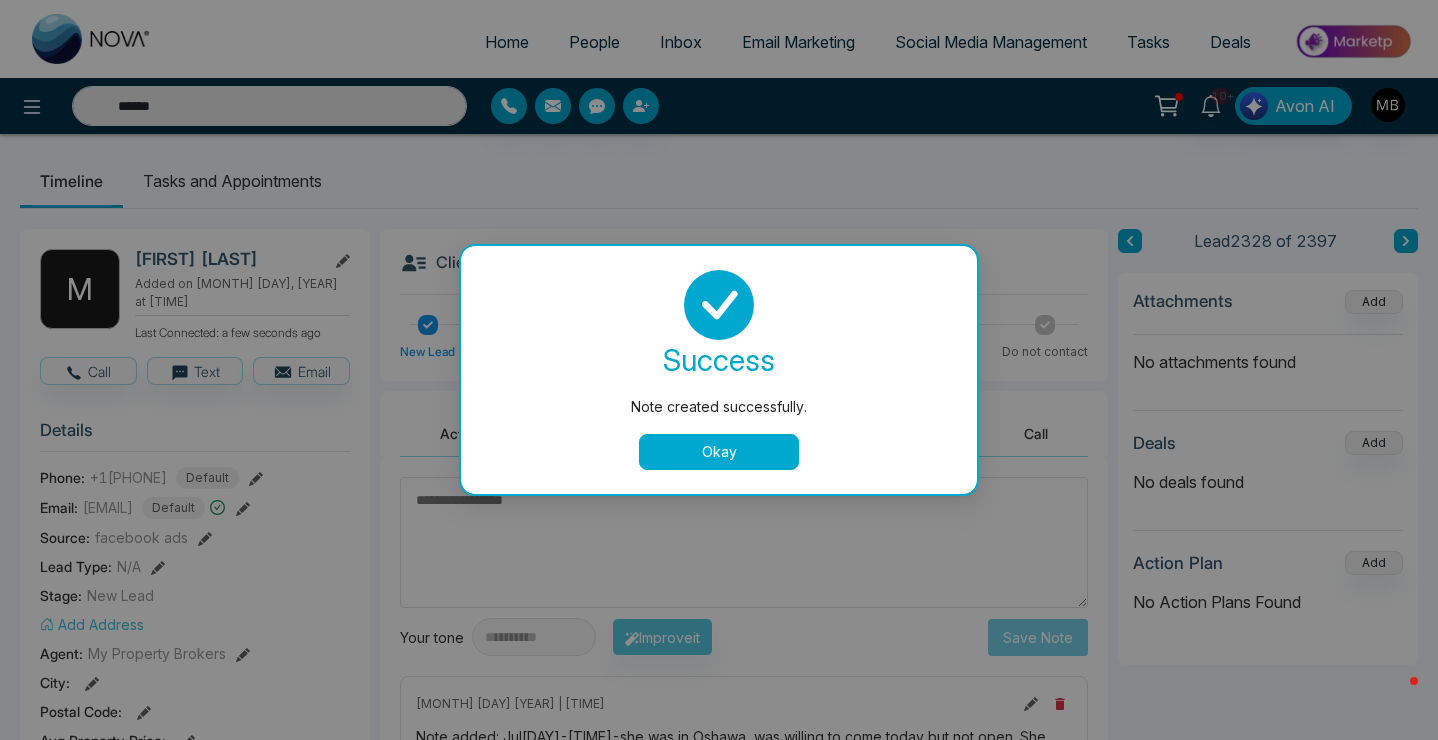 click on "Okay" at bounding box center (719, 452) 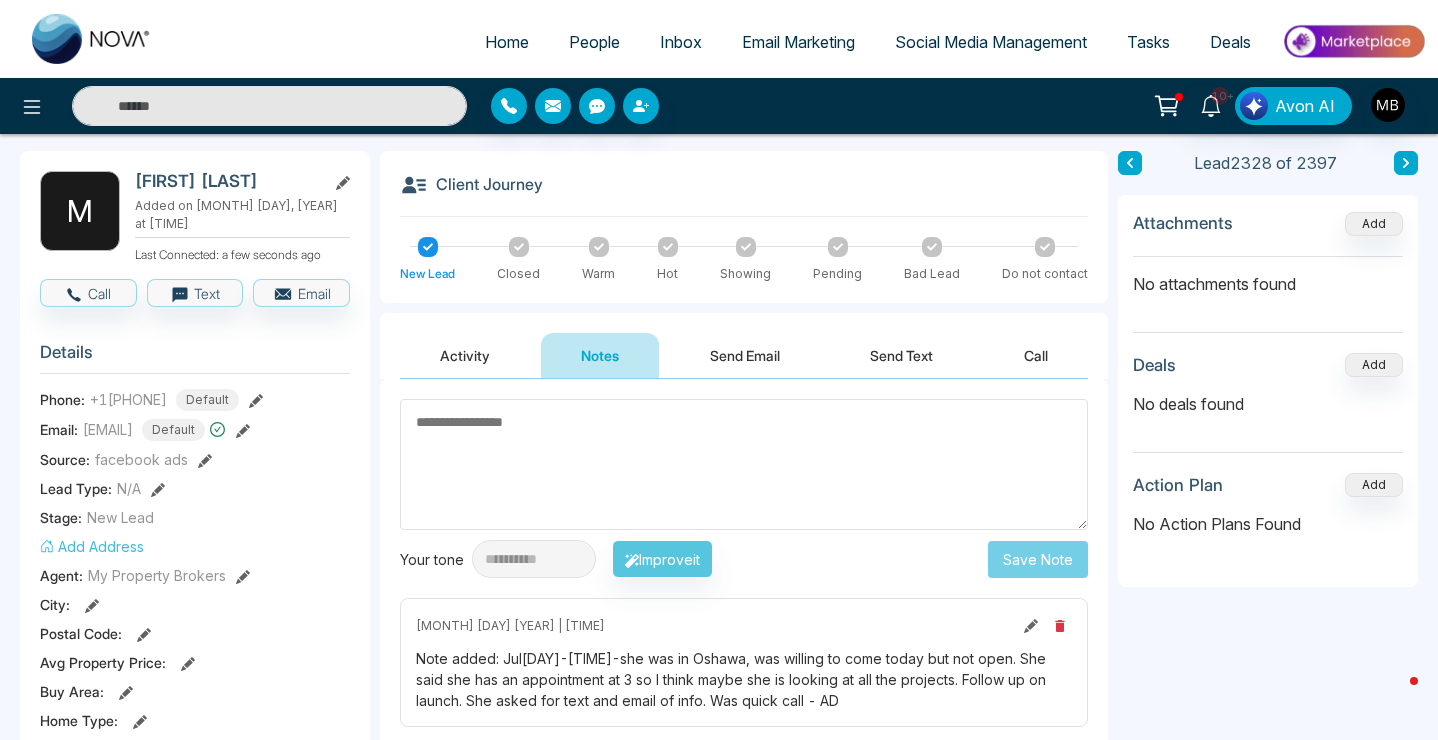 scroll, scrollTop: 127, scrollLeft: 0, axis: vertical 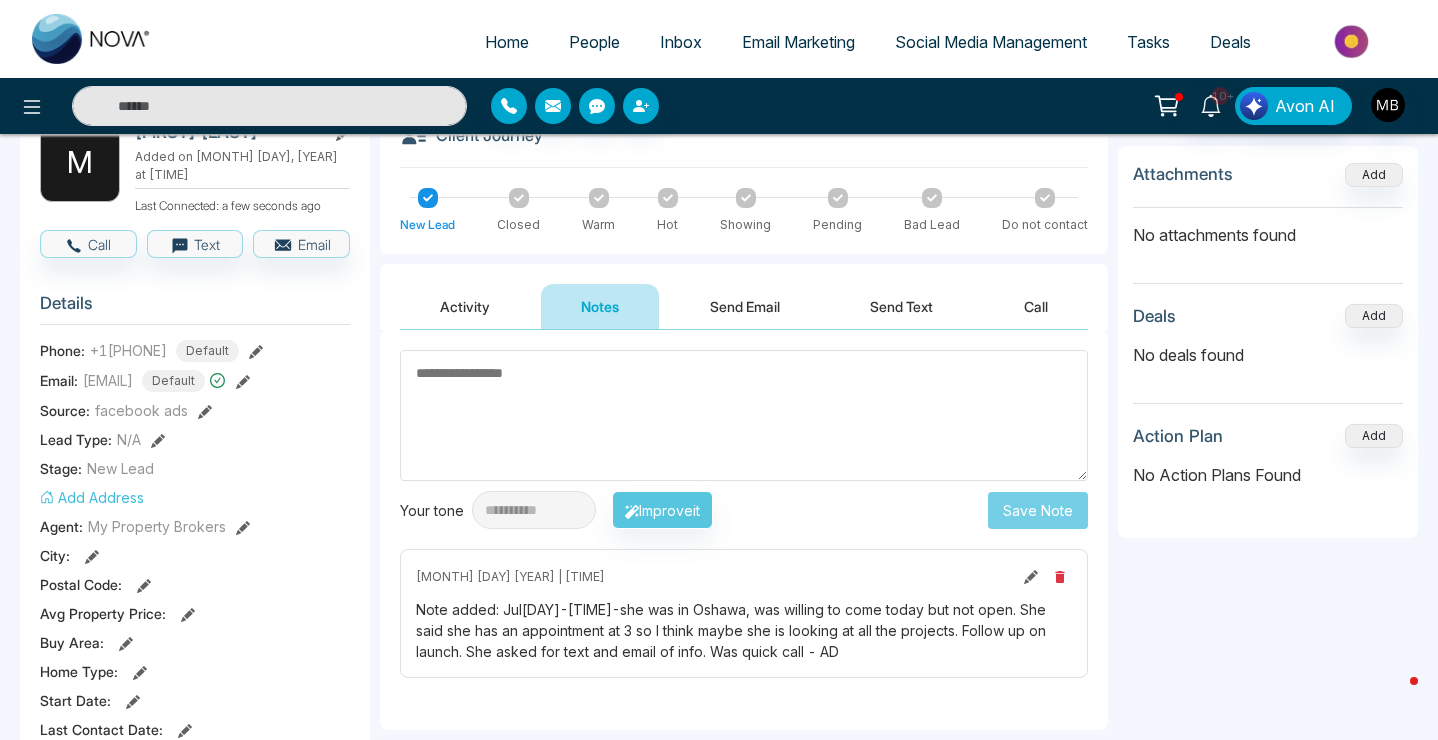 click on "Send Email" at bounding box center (745, 306) 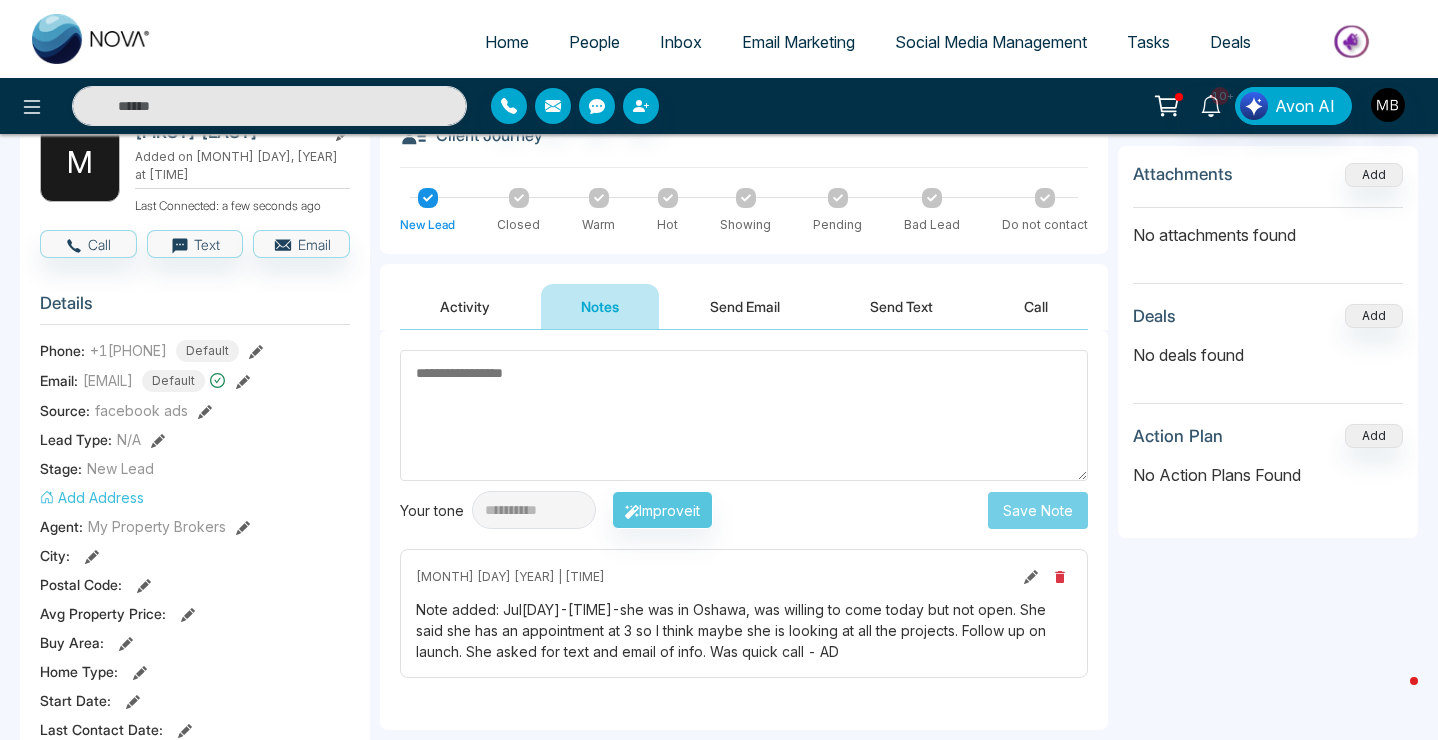 type on "******" 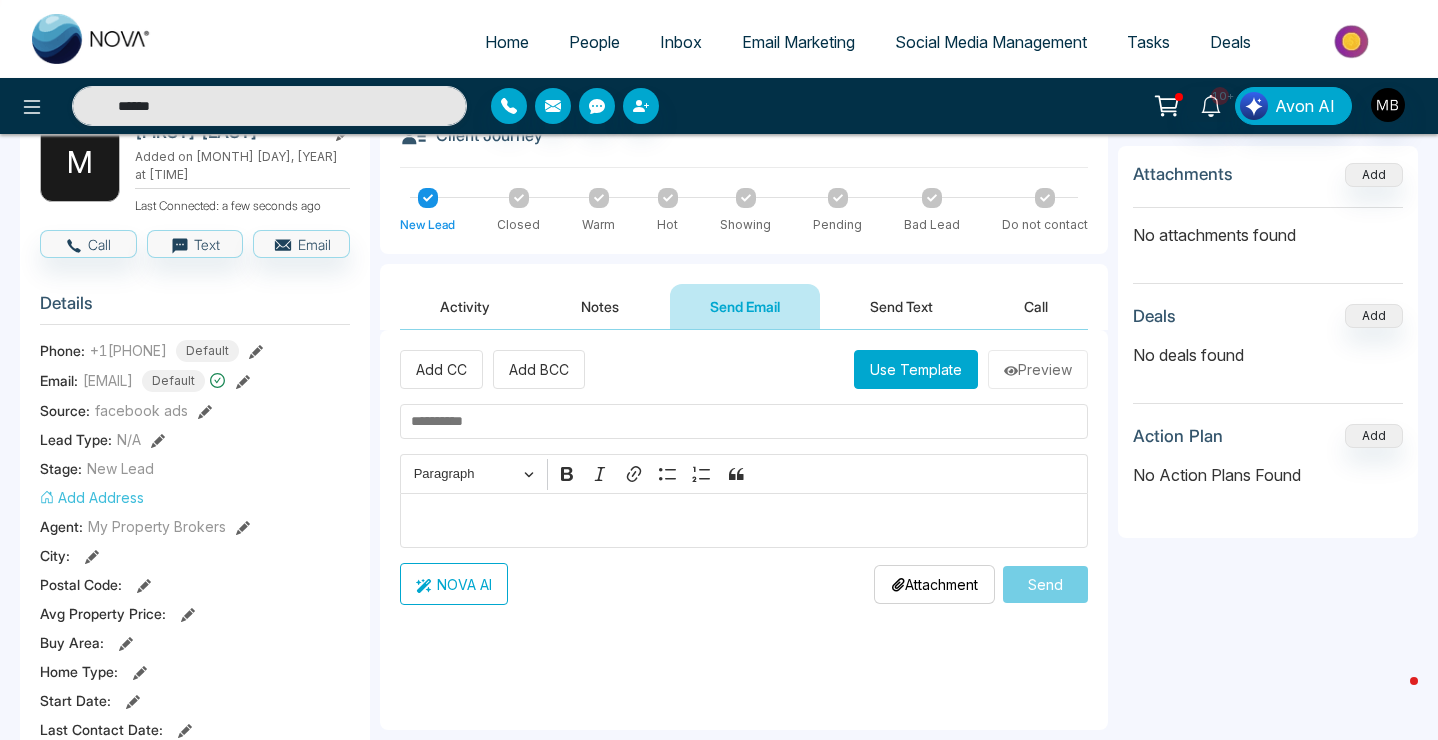 click on "Use Template" at bounding box center [916, 369] 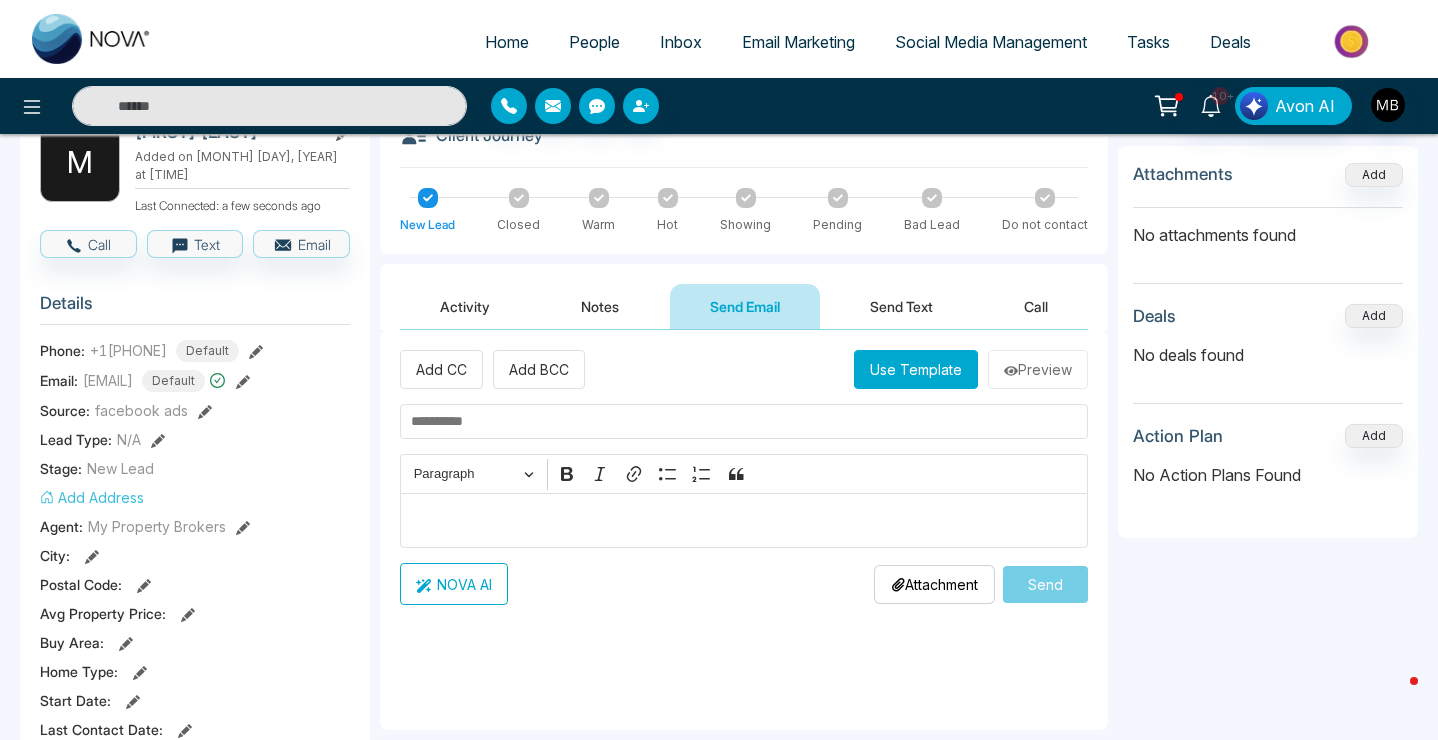 type on "******" 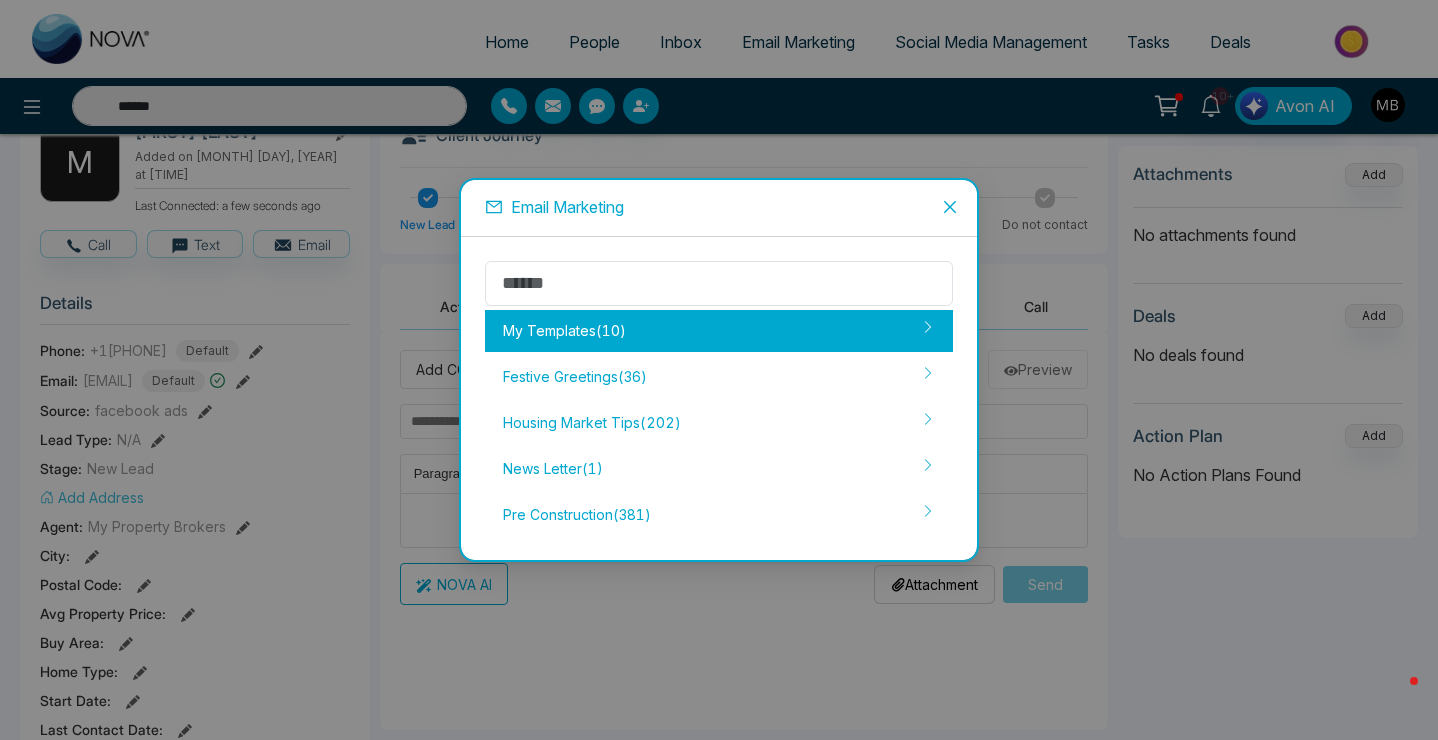 click on "My Templates  ( 10 )" at bounding box center [719, 331] 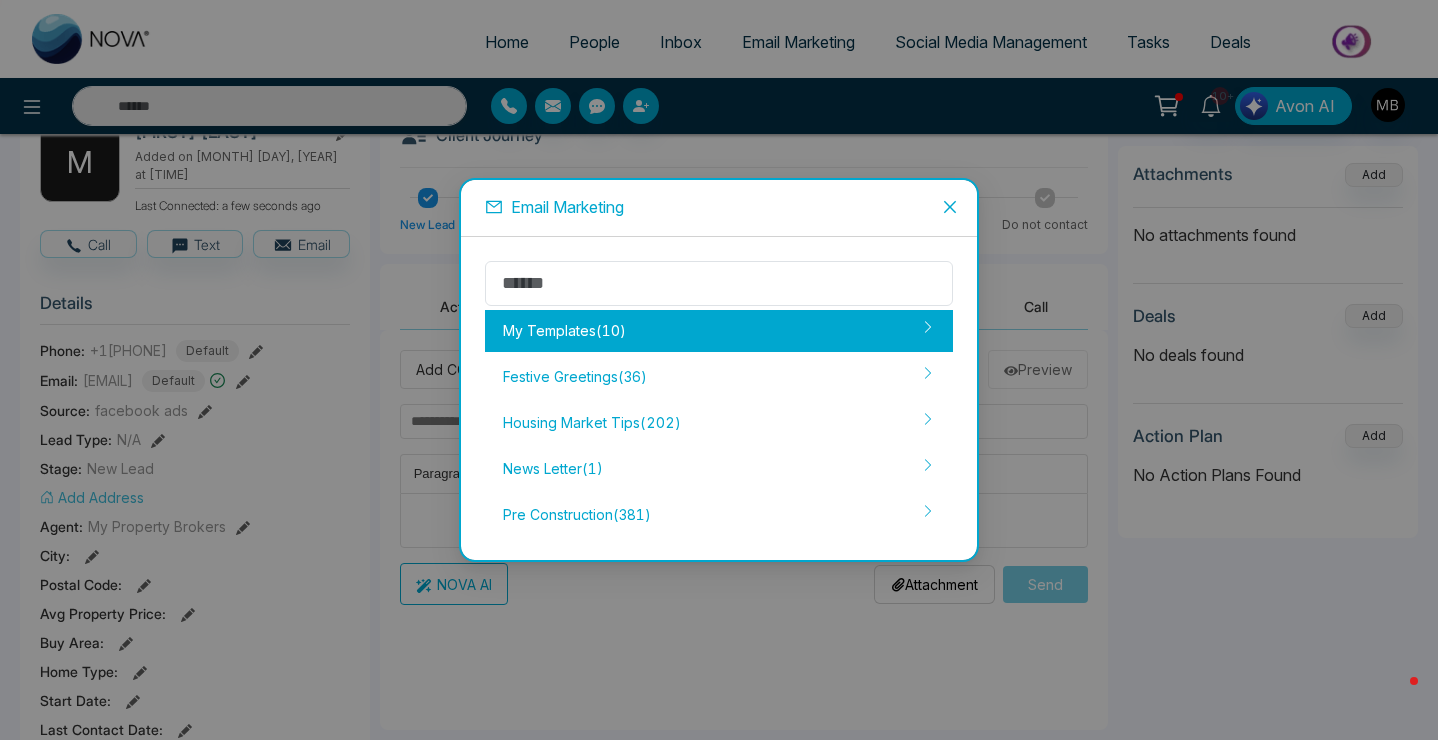 type on "******" 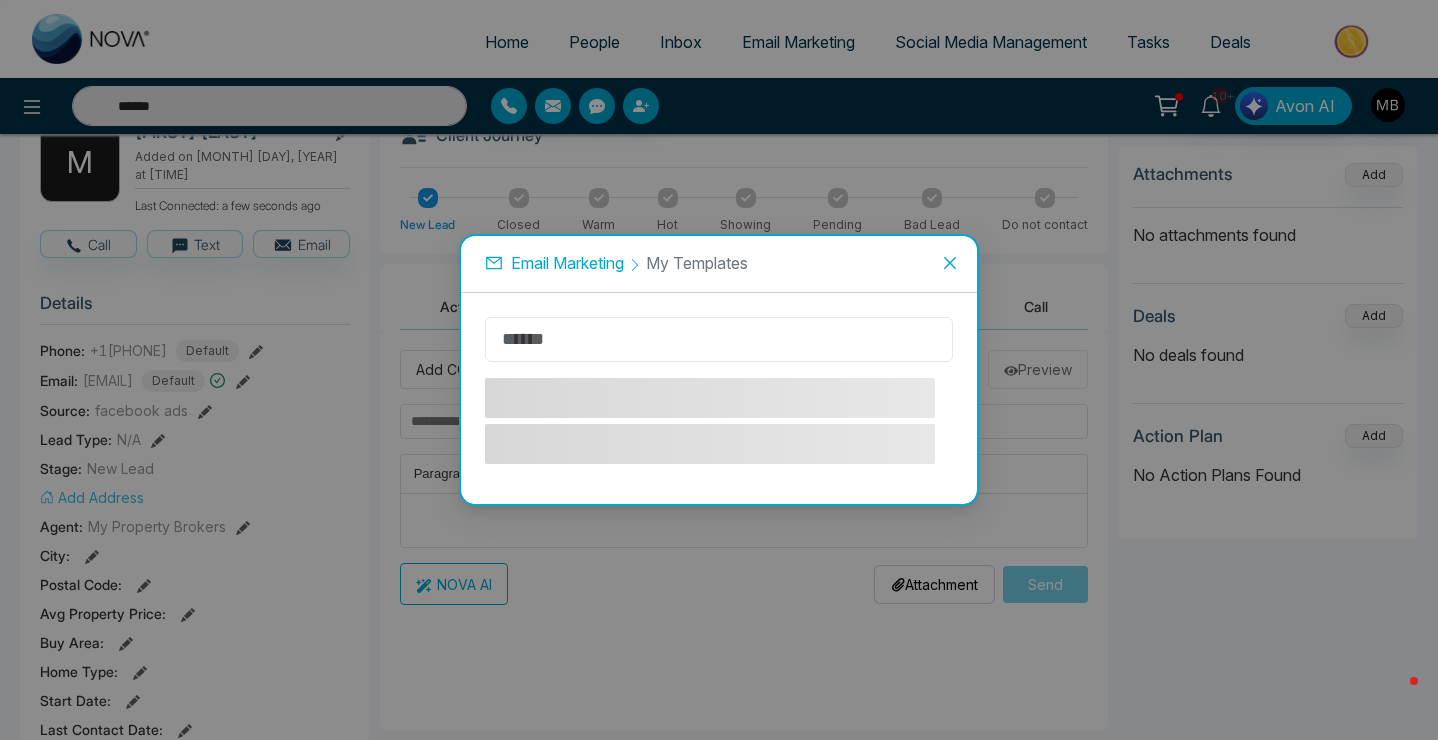 click at bounding box center (719, 339) 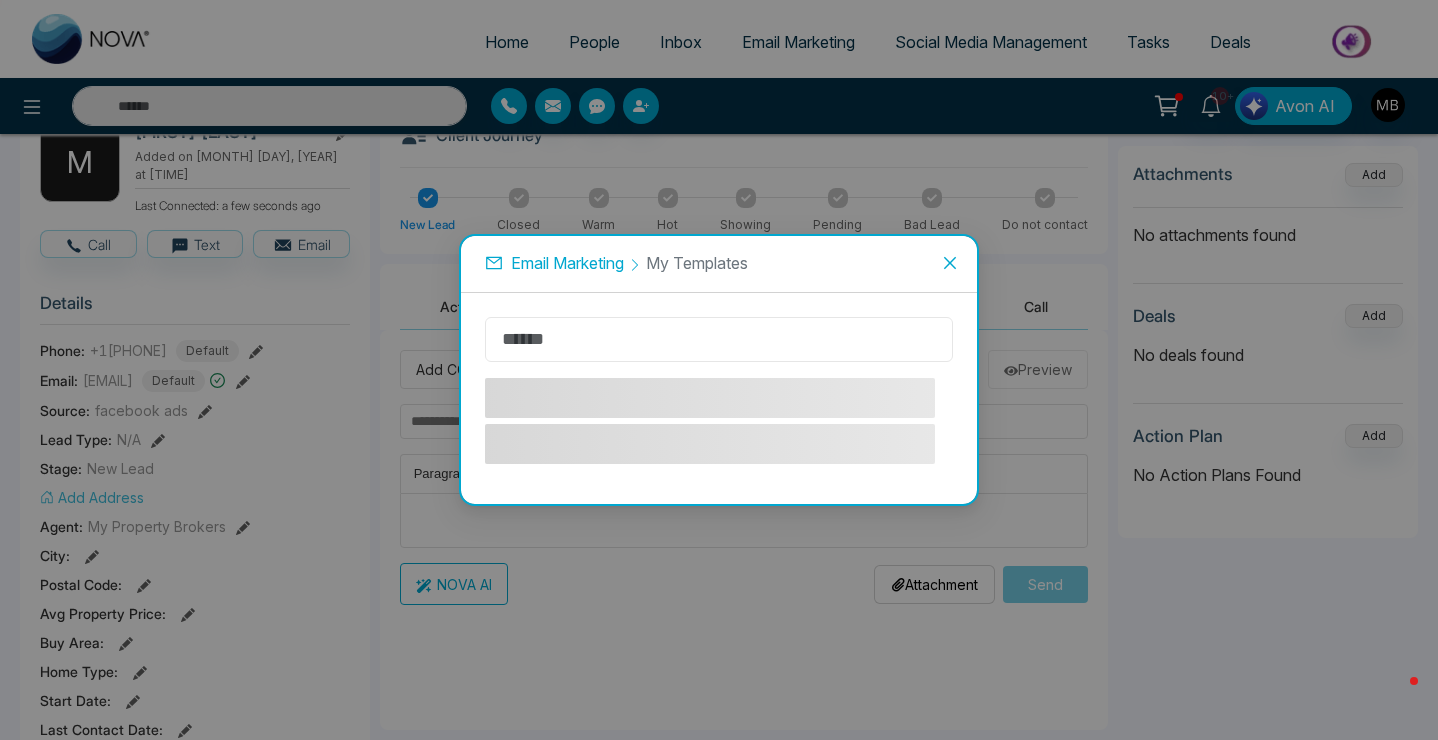 type on "******" 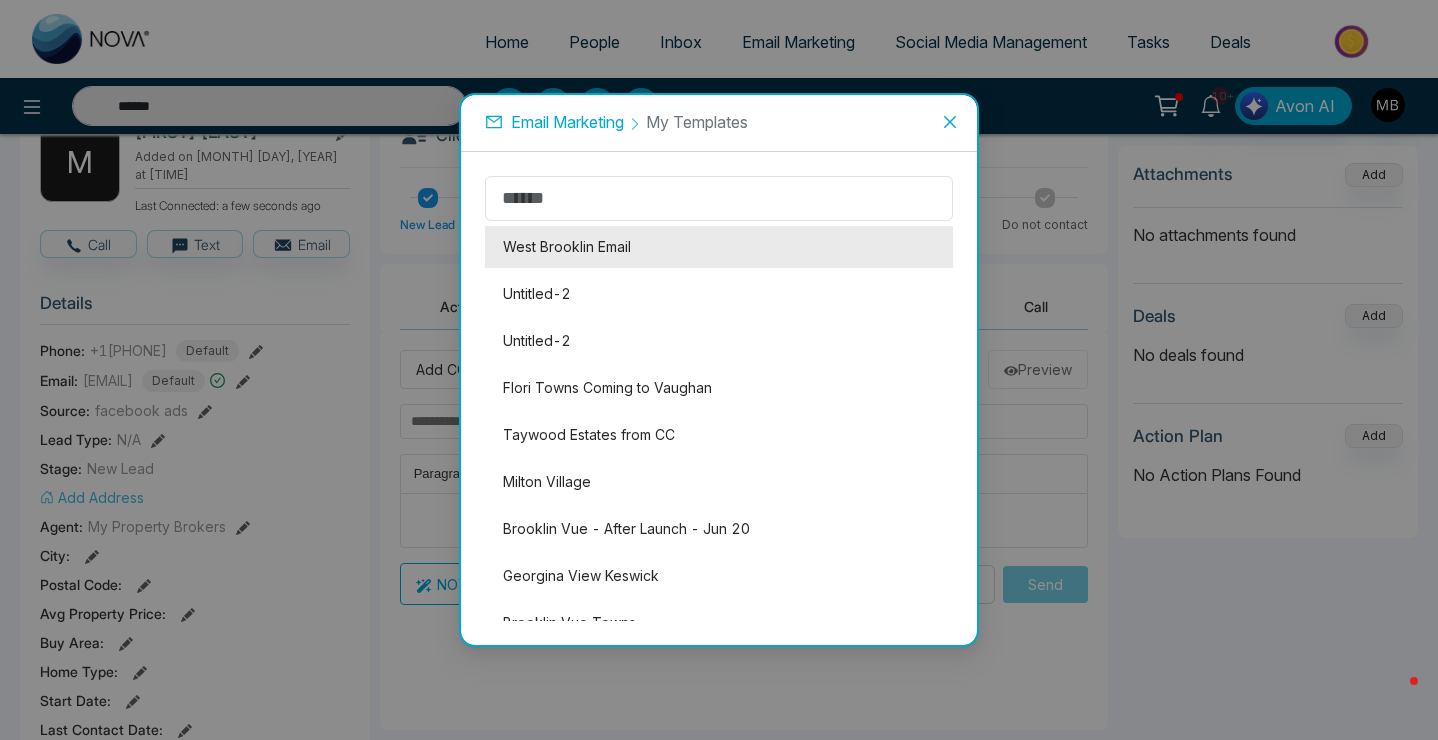 click on "West Brooklin Email" at bounding box center (719, 247) 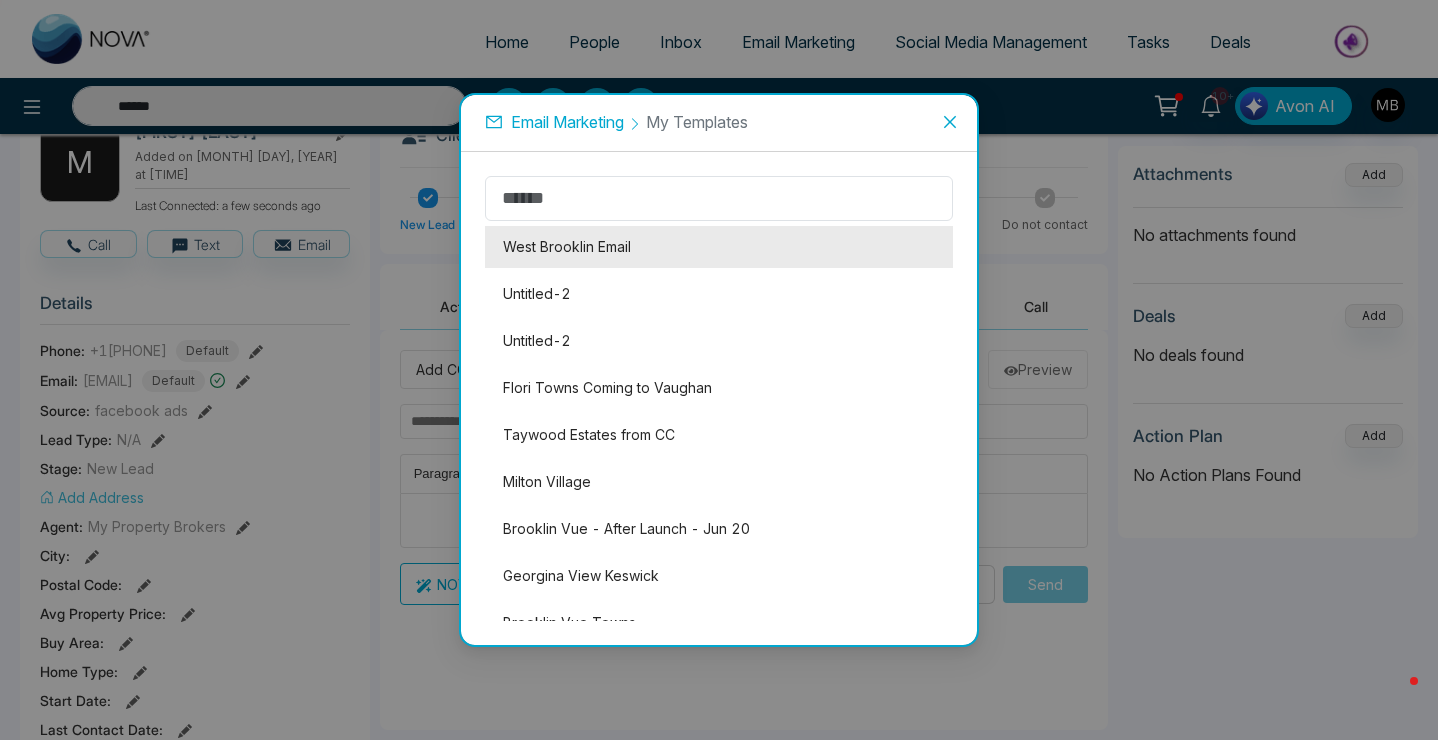 type 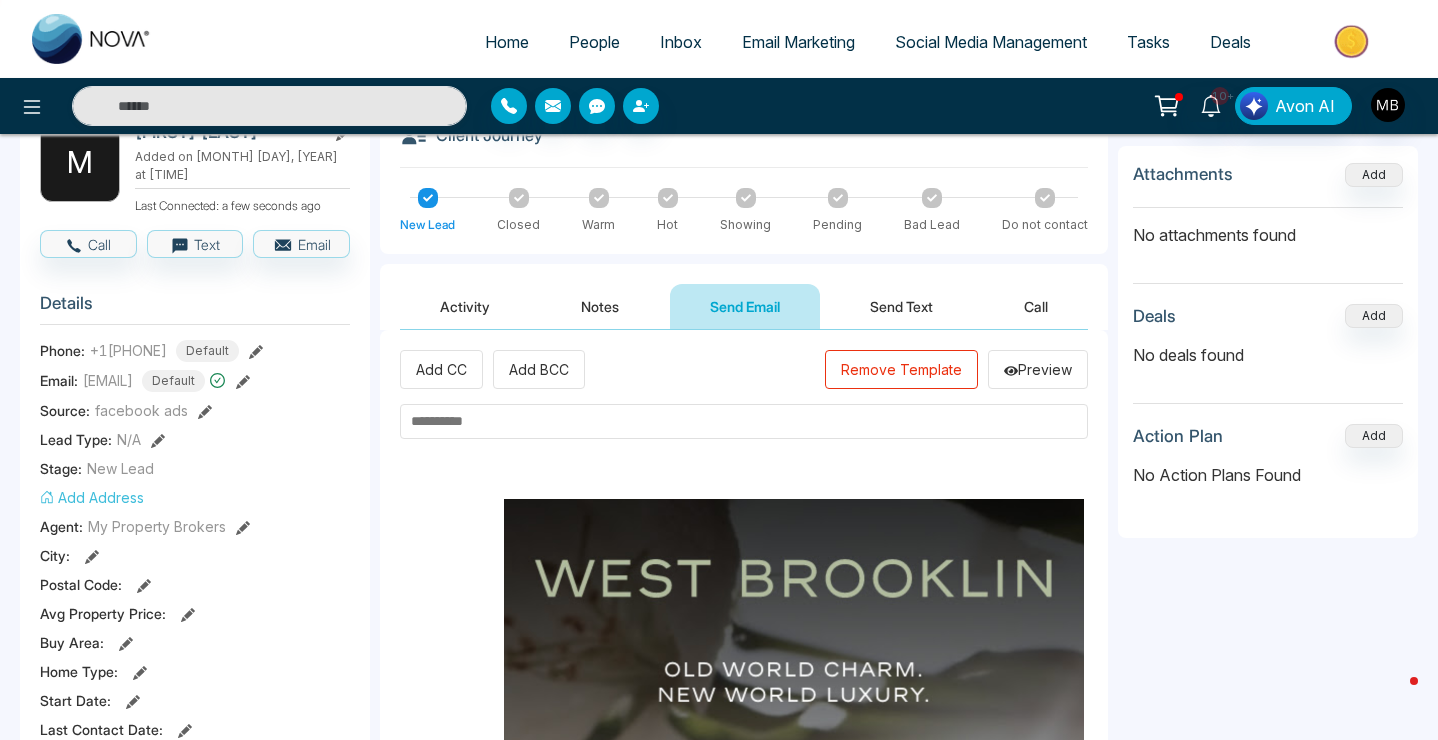 click at bounding box center [744, 421] 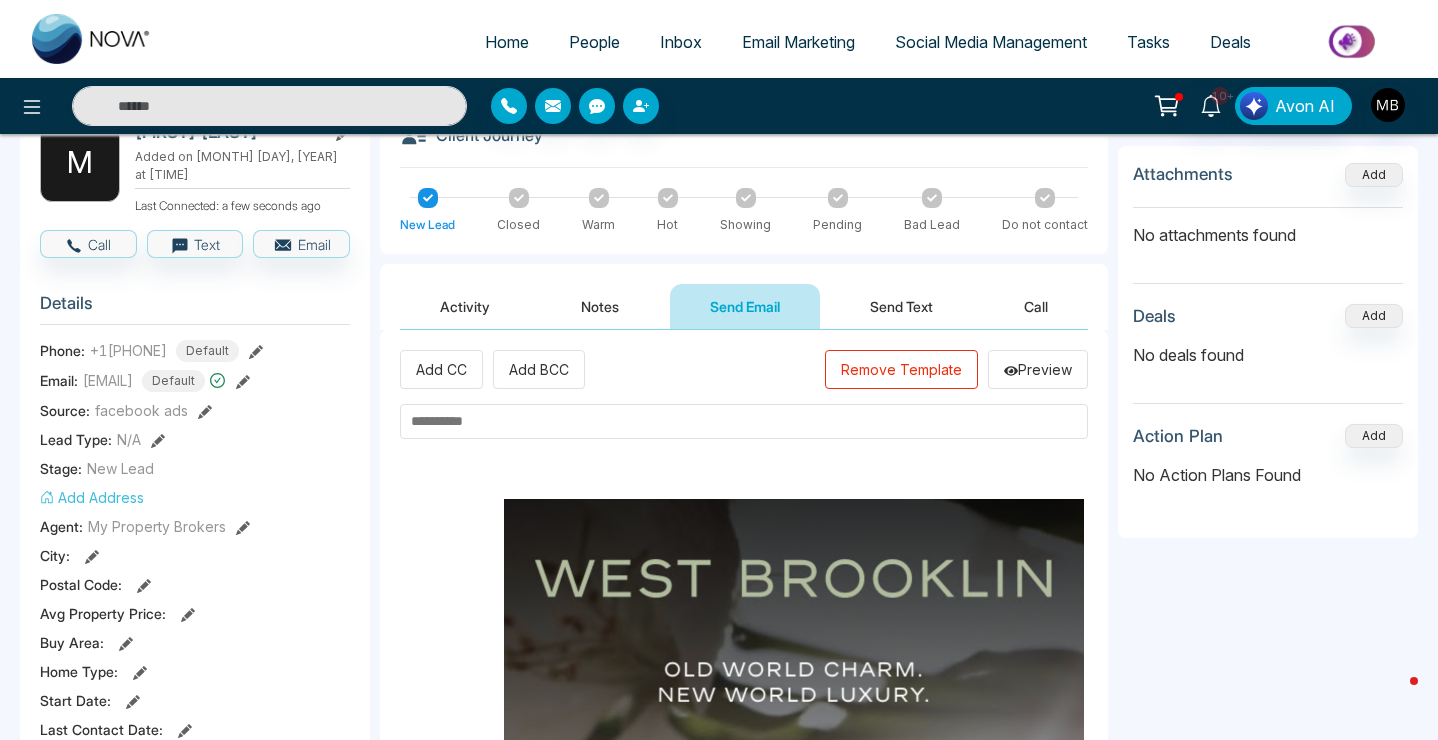 paste on "**********" 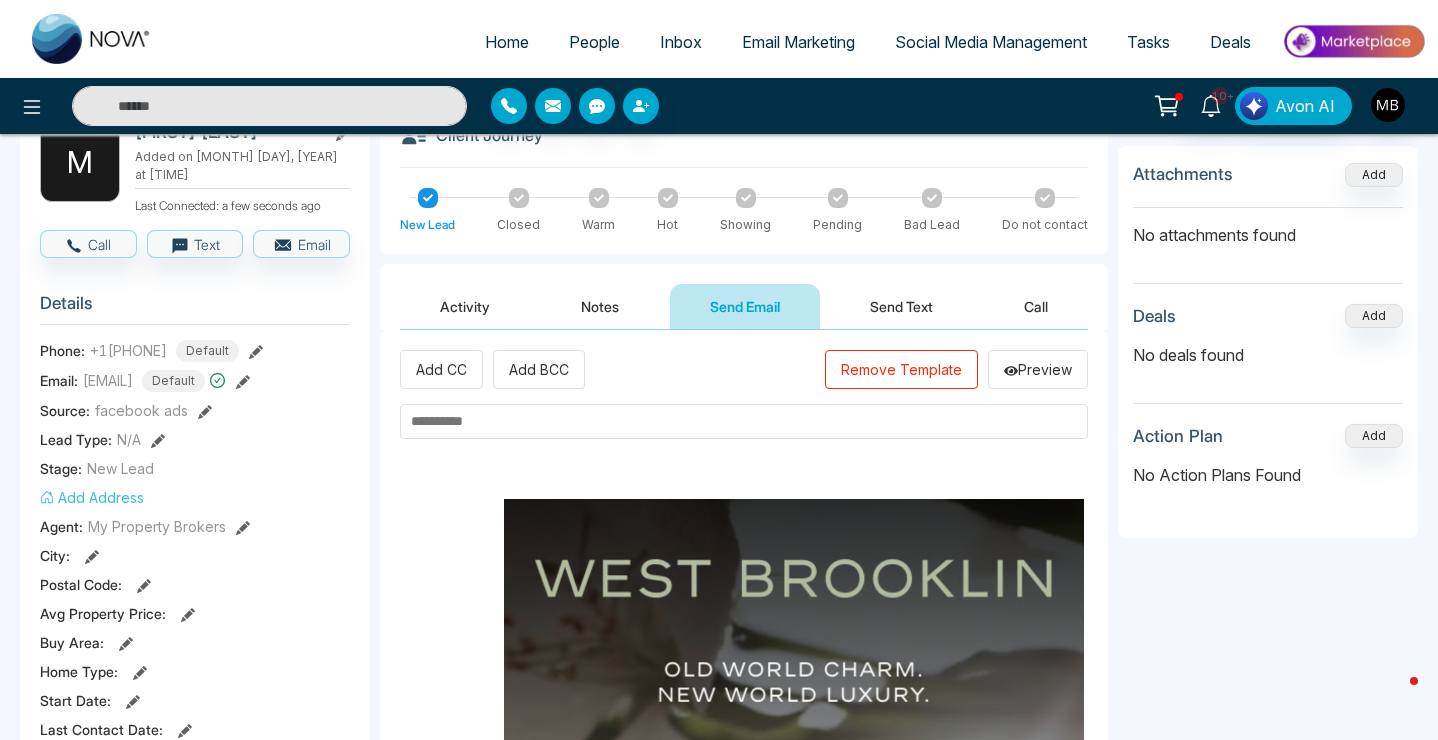 type on "**********" 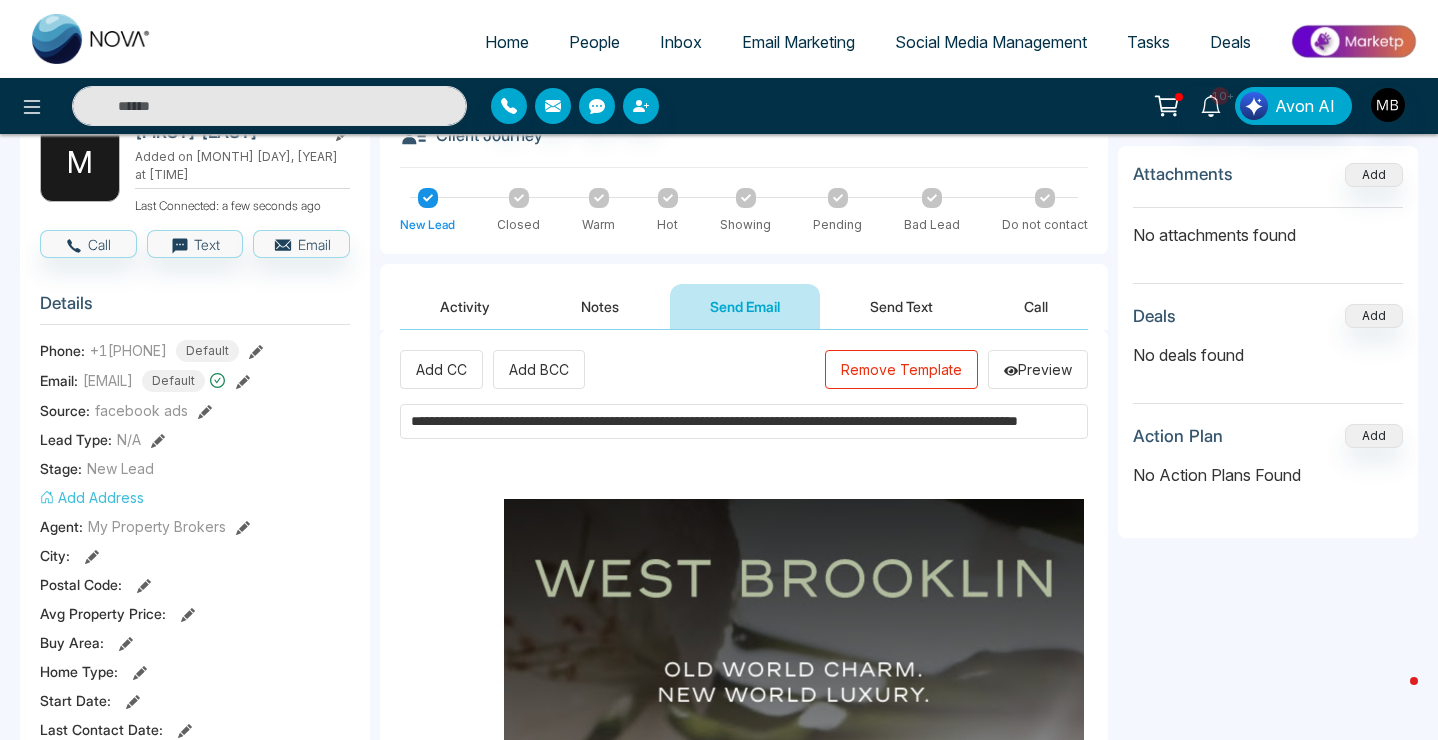scroll, scrollTop: 0, scrollLeft: 169, axis: horizontal 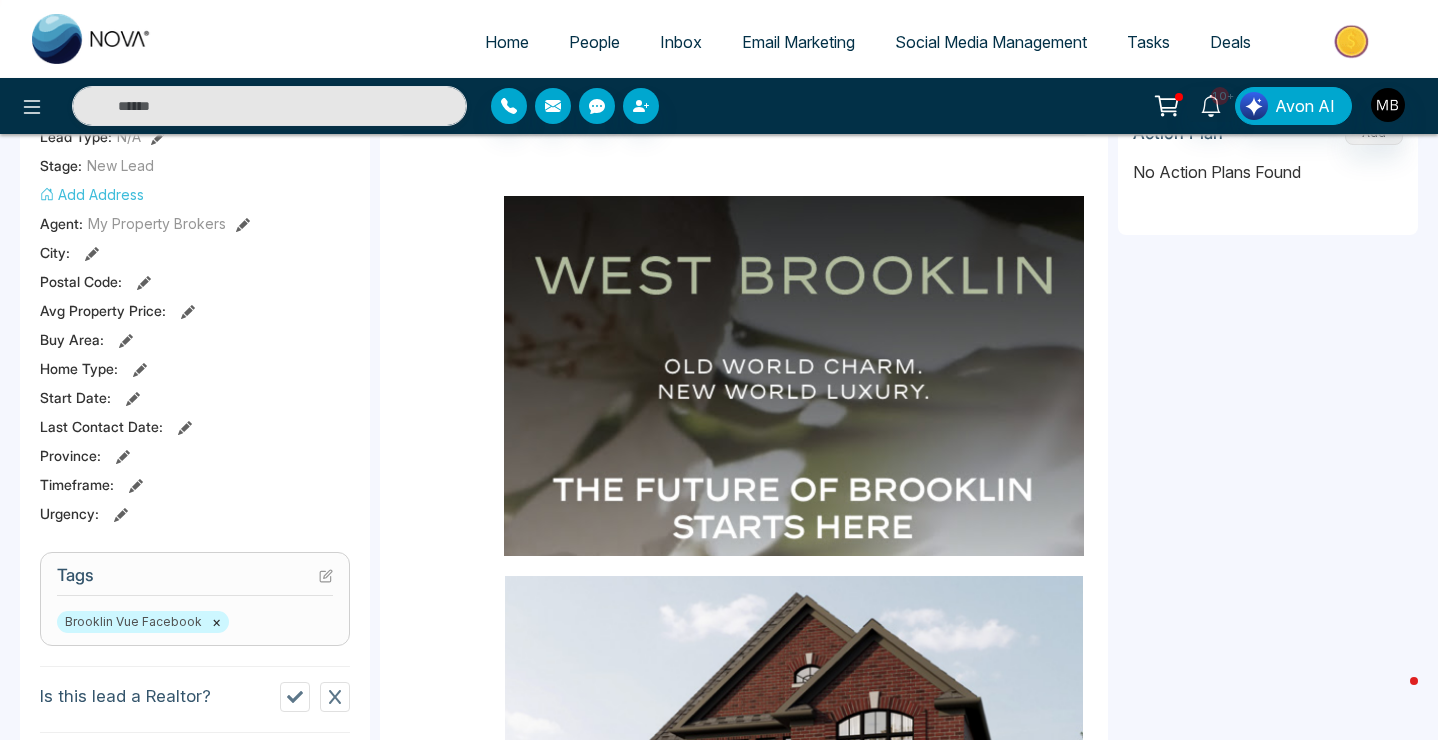 type on "******" 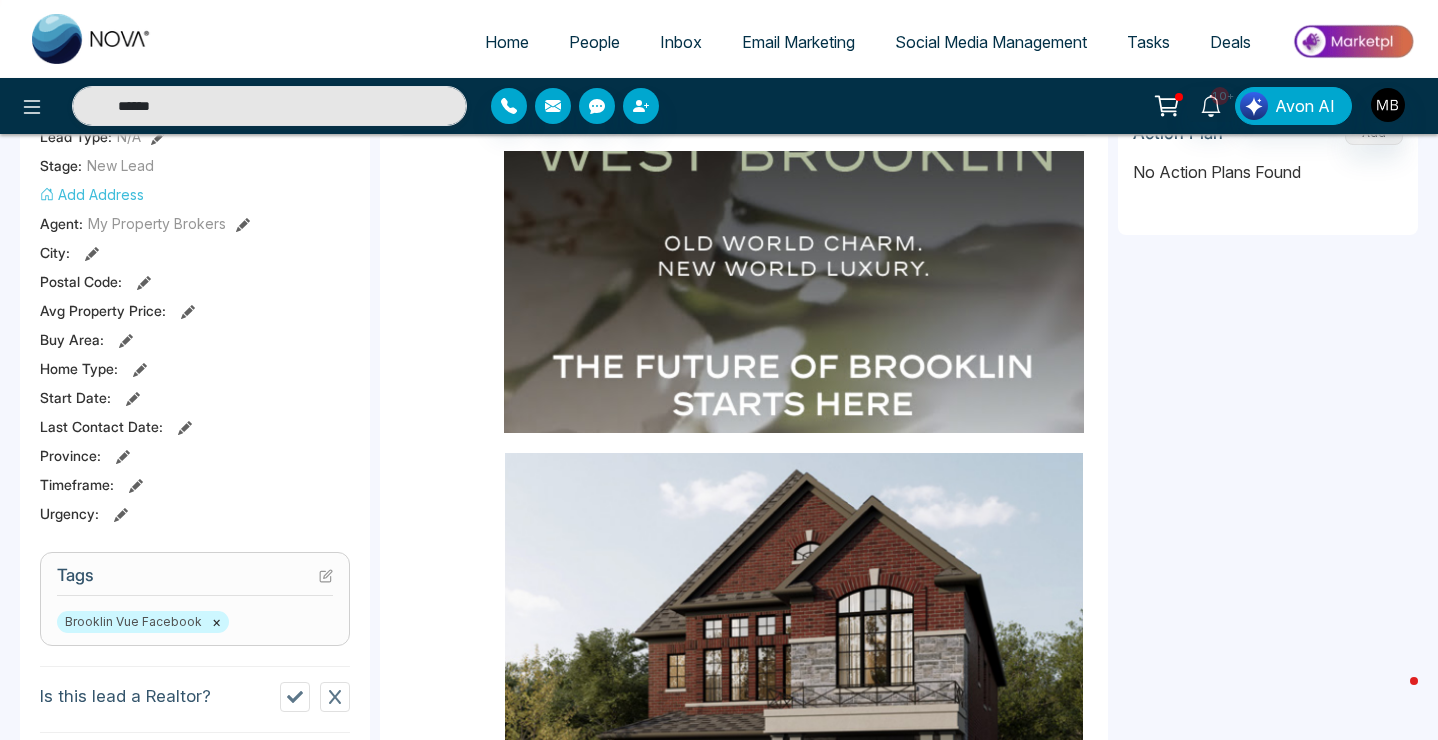 scroll, scrollTop: 174, scrollLeft: 0, axis: vertical 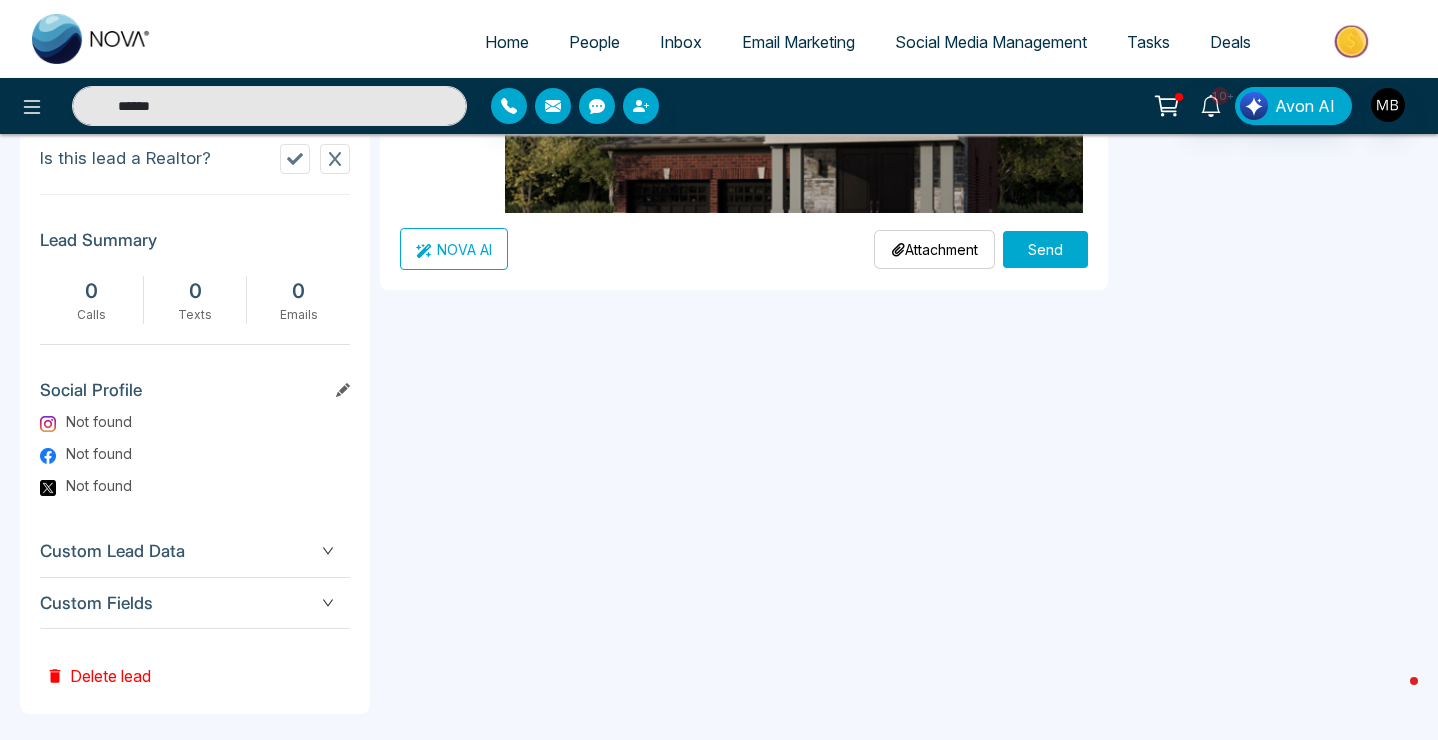 type on "**********" 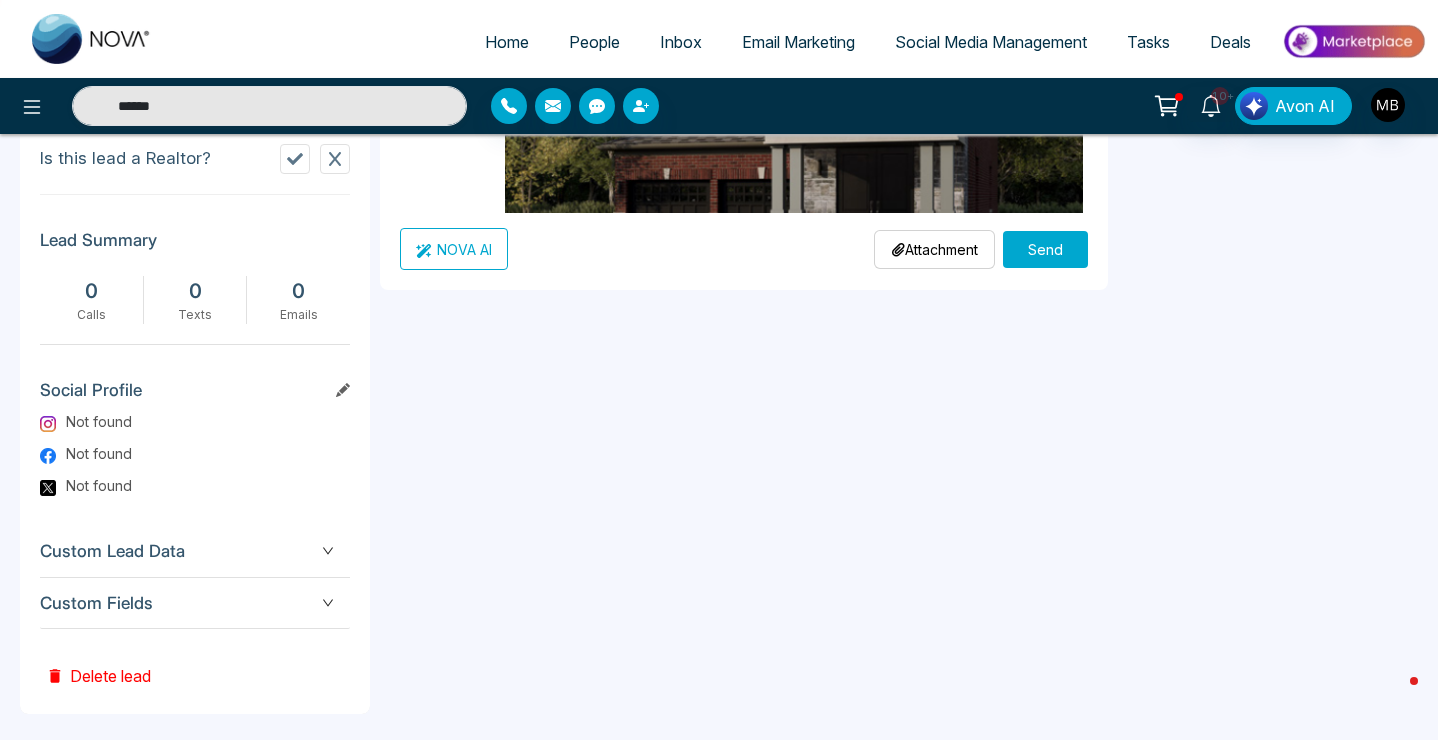 click on "Send" at bounding box center [1045, 249] 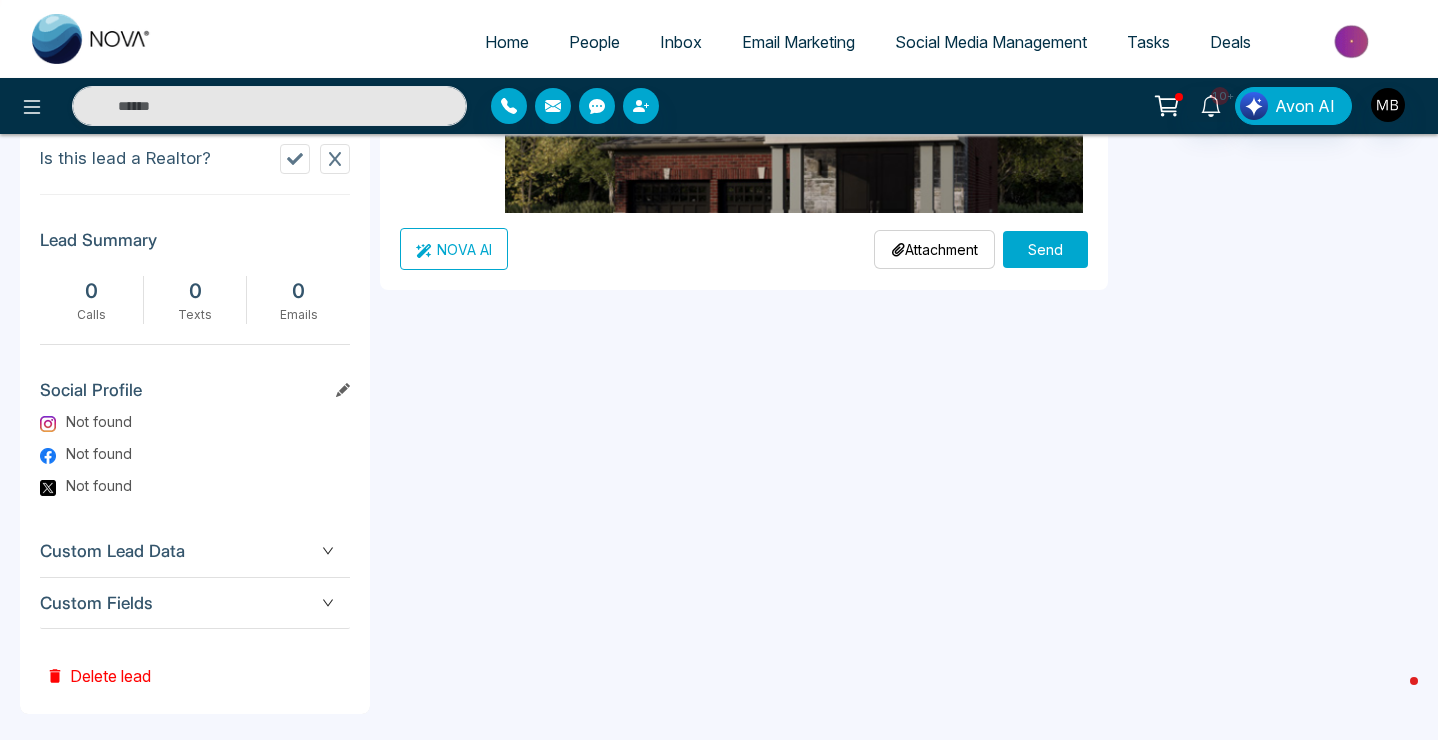 scroll, scrollTop: 0, scrollLeft: 0, axis: both 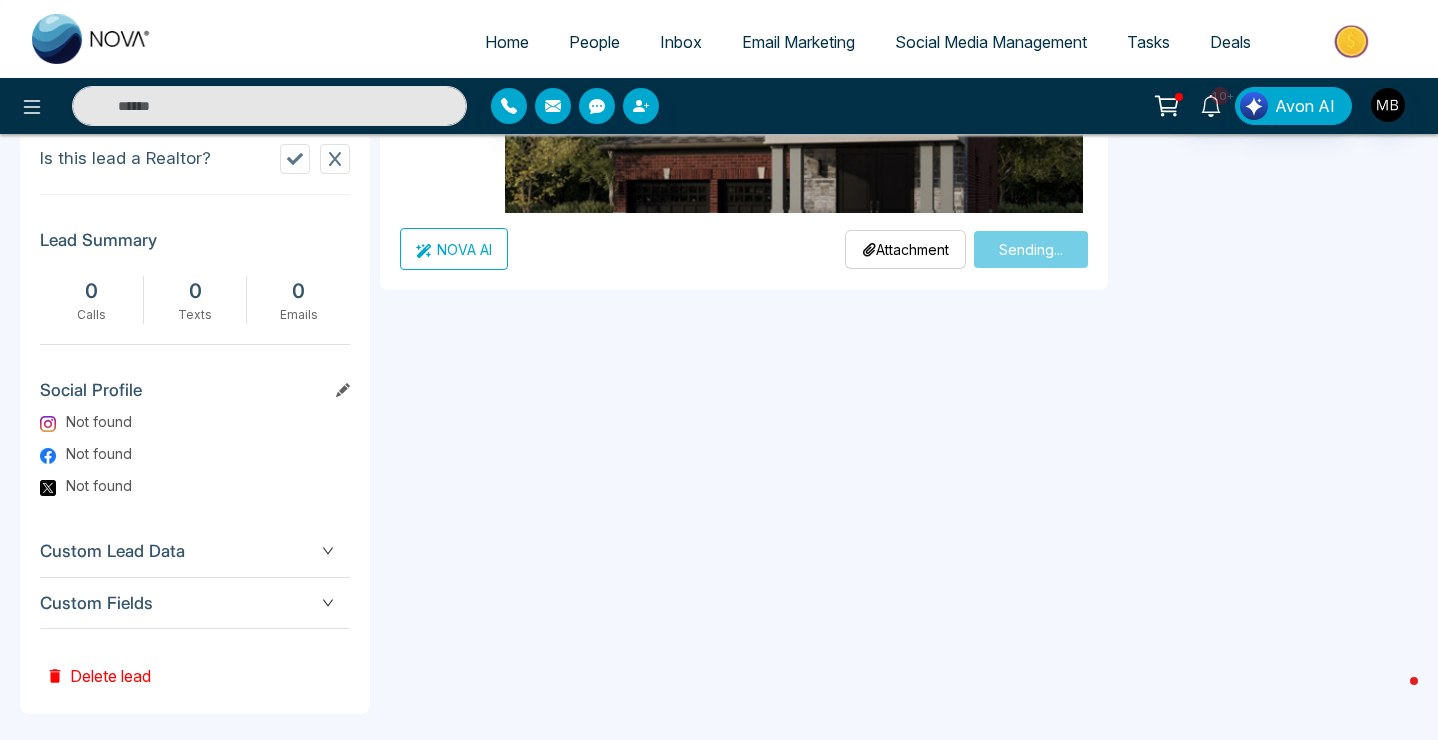 type on "******" 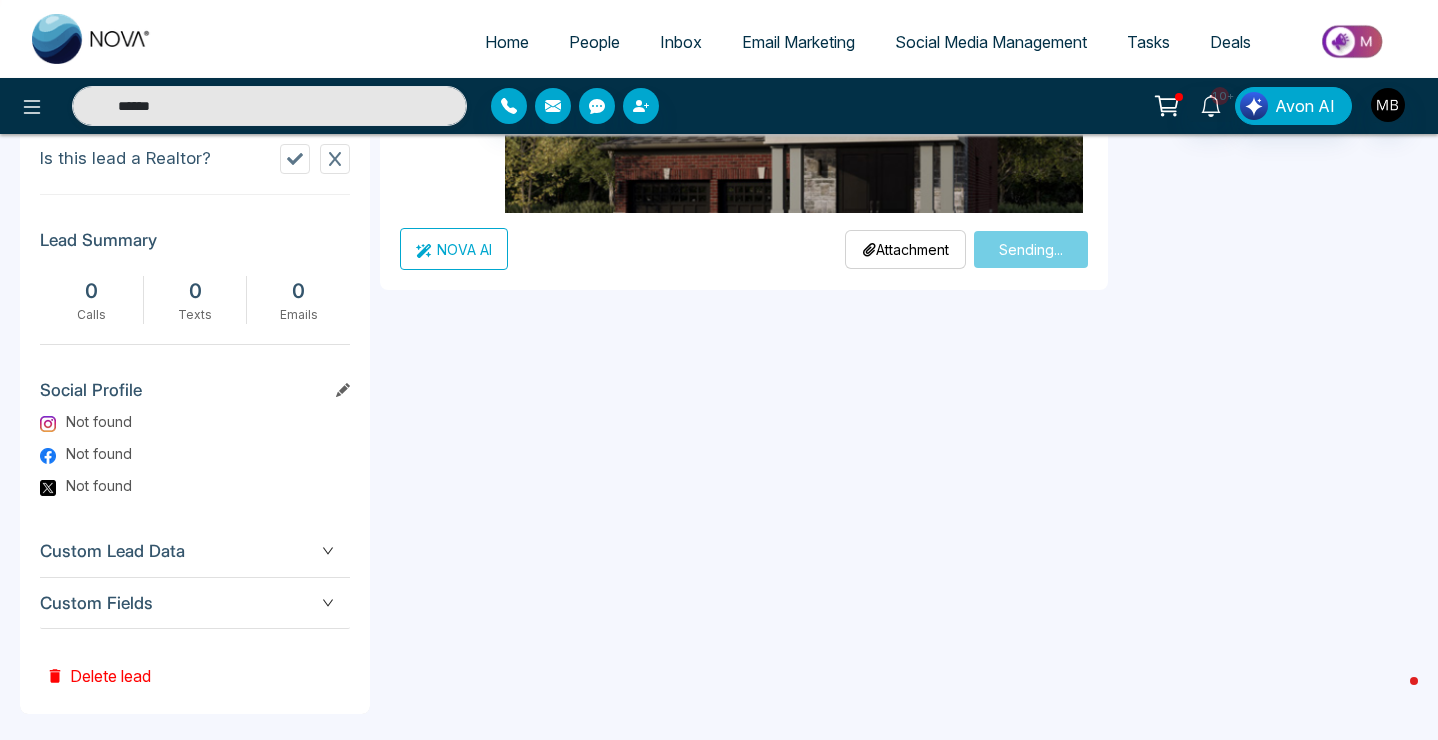 type 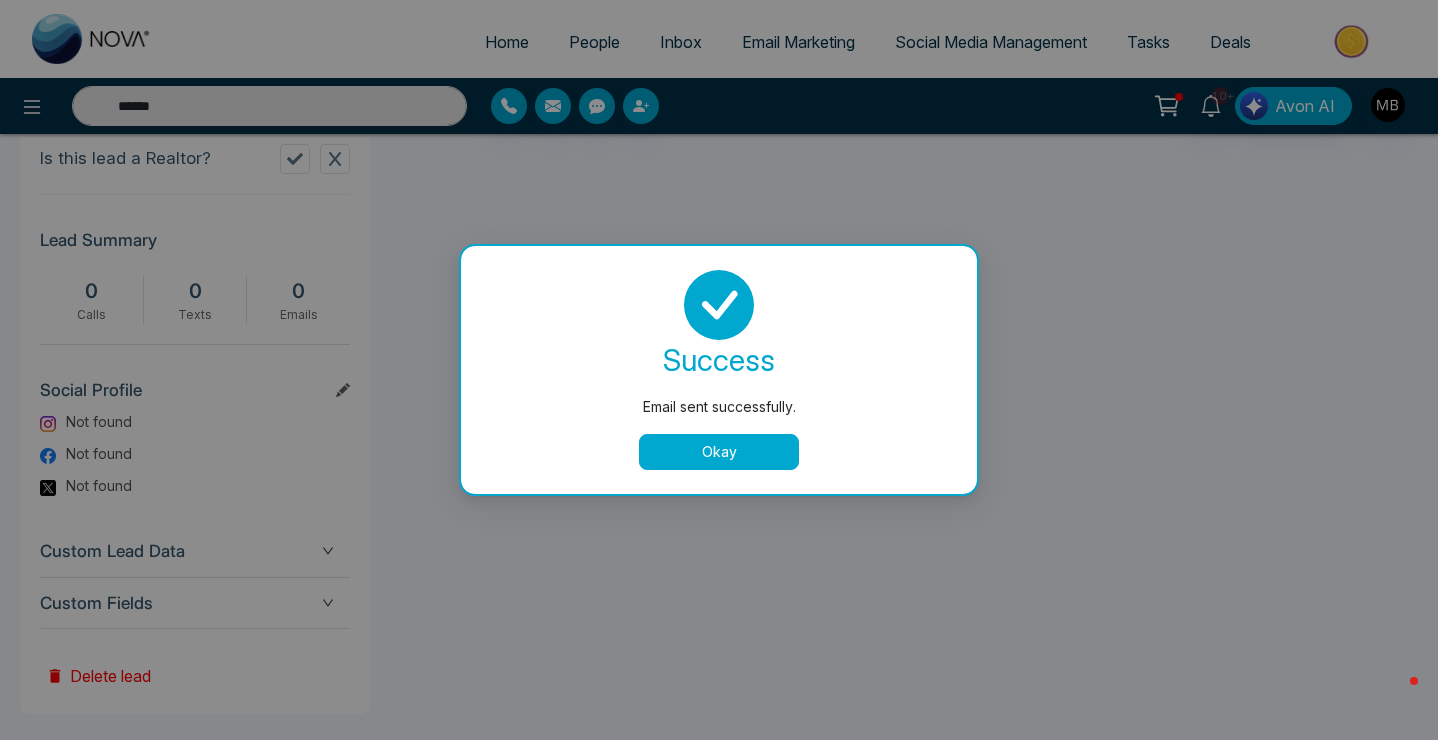 click on "Okay" at bounding box center [719, 452] 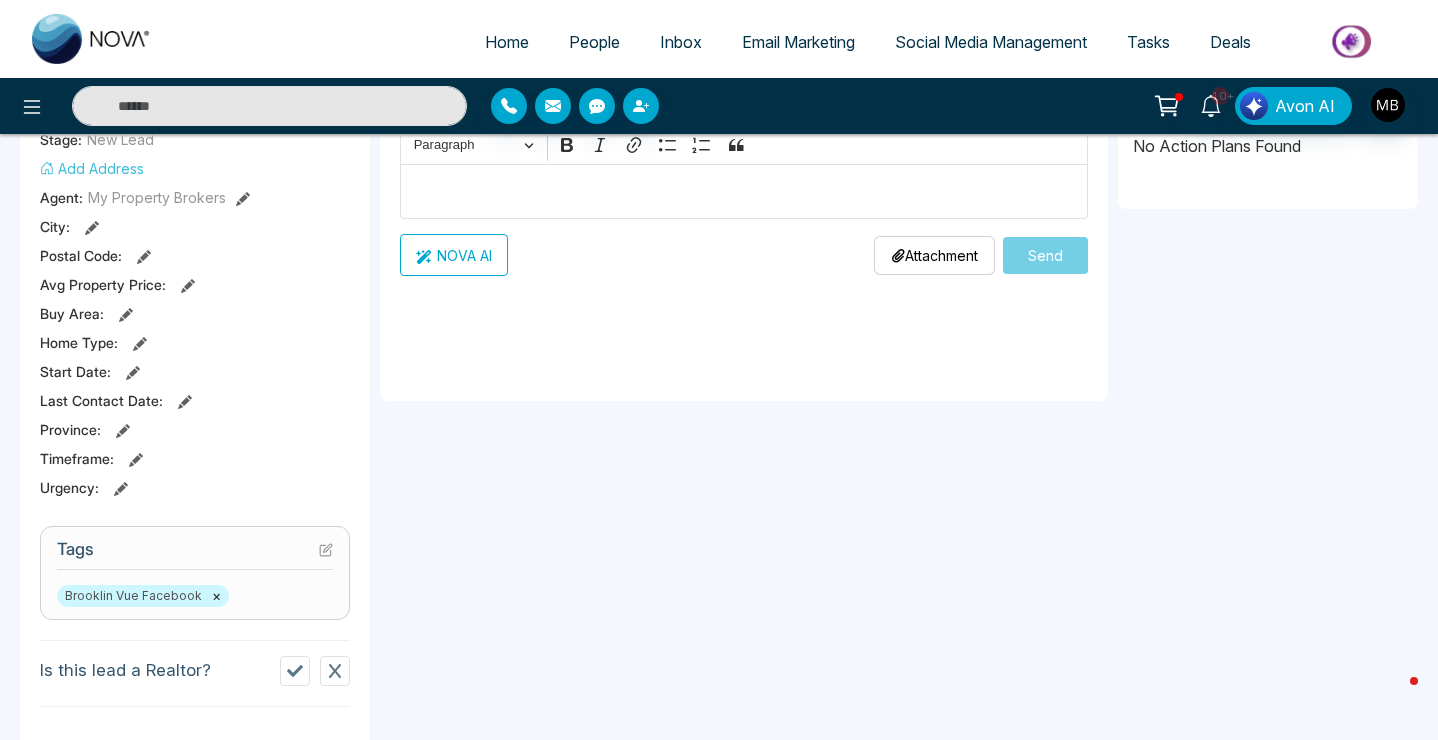 scroll, scrollTop: 0, scrollLeft: 0, axis: both 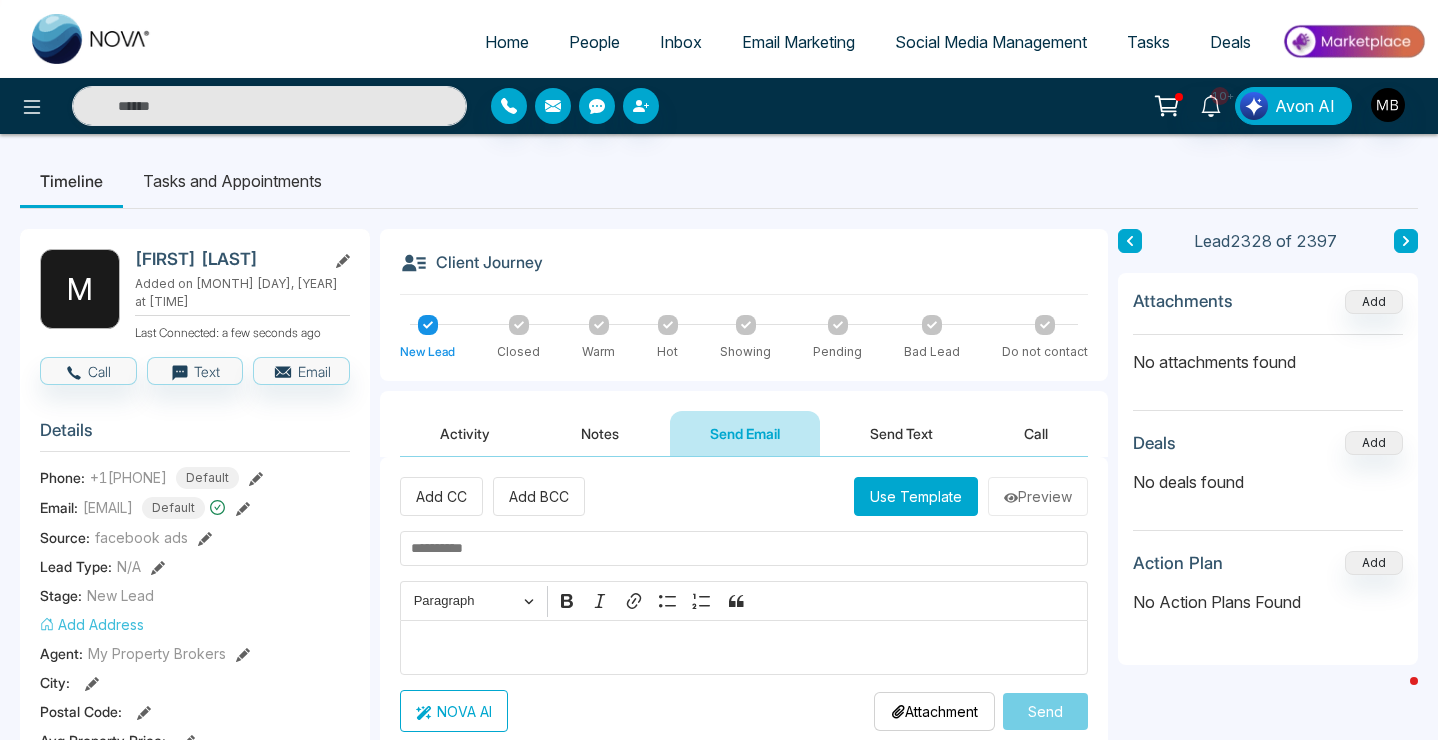 type on "******" 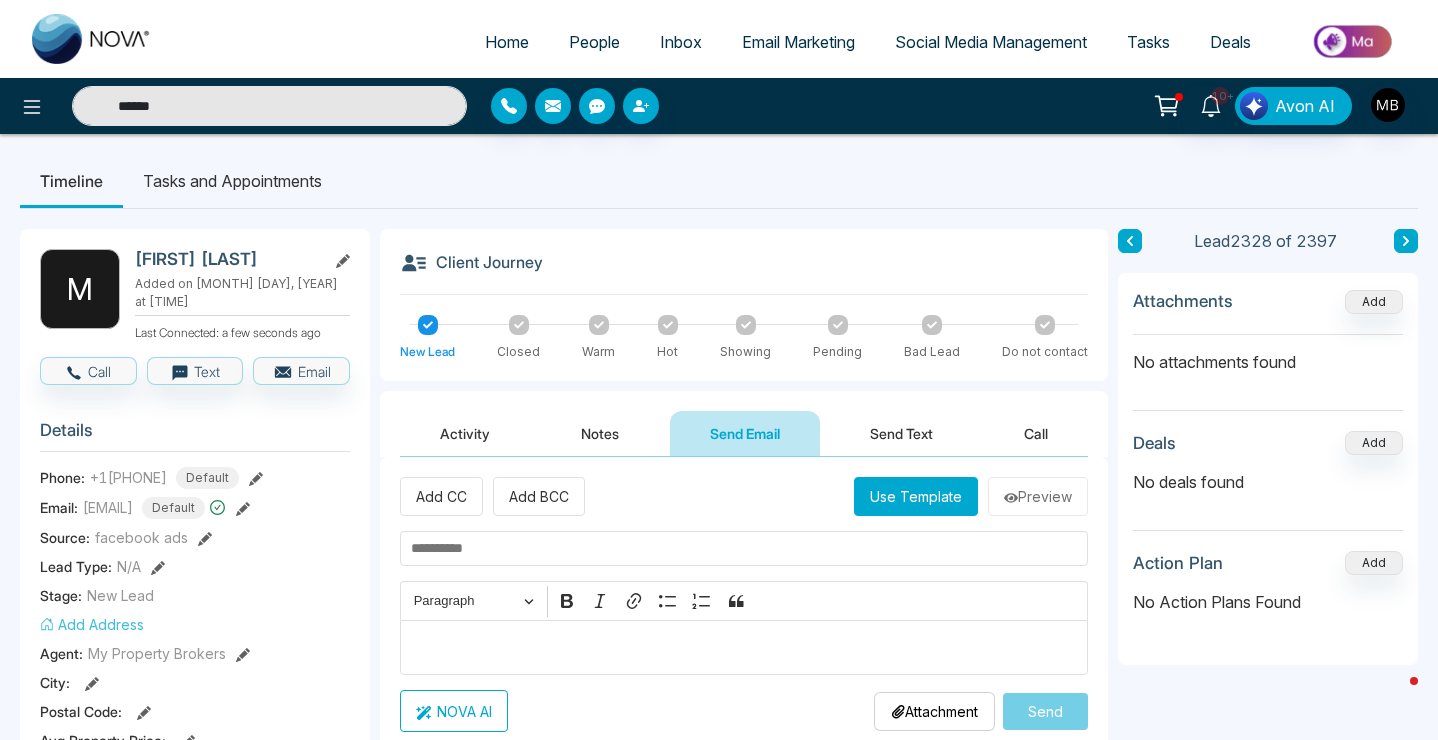 click on "******" at bounding box center (269, 106) 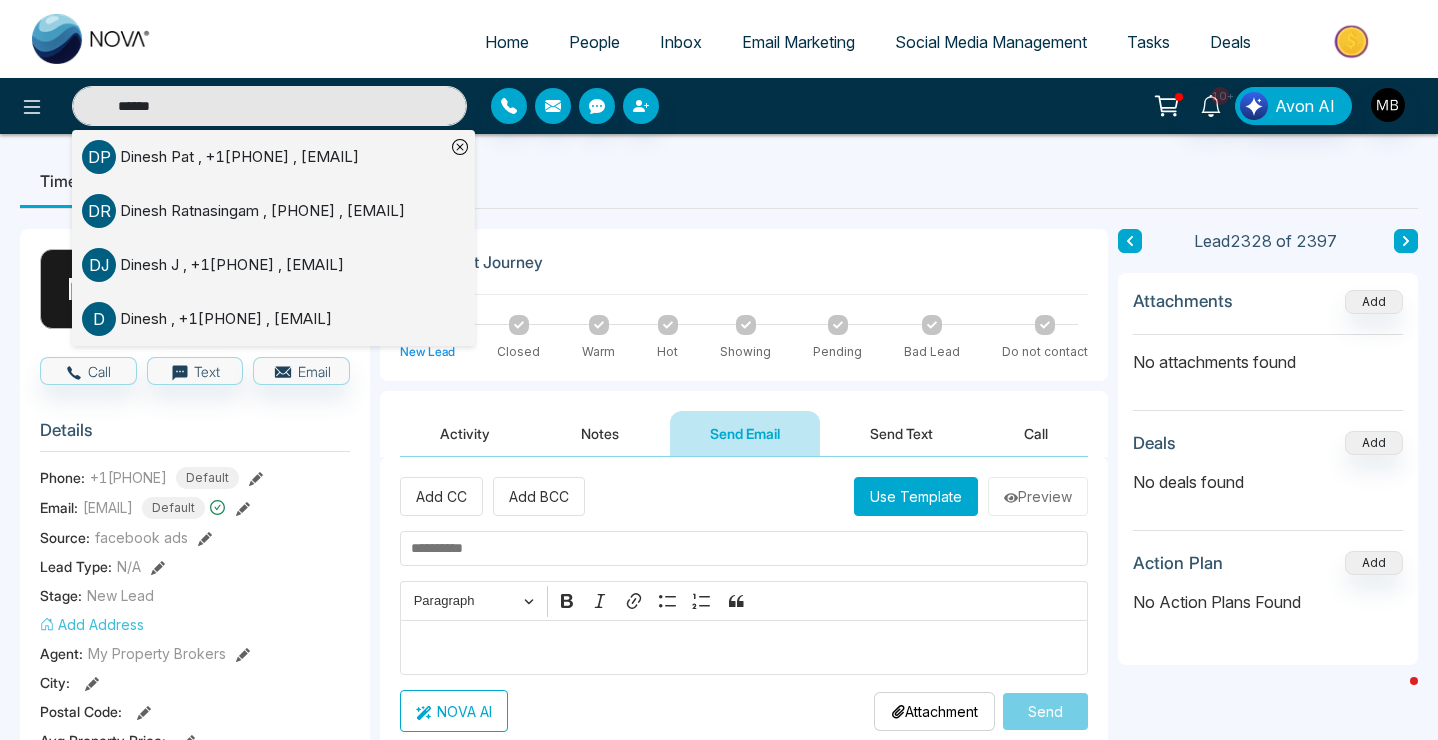 type on "******" 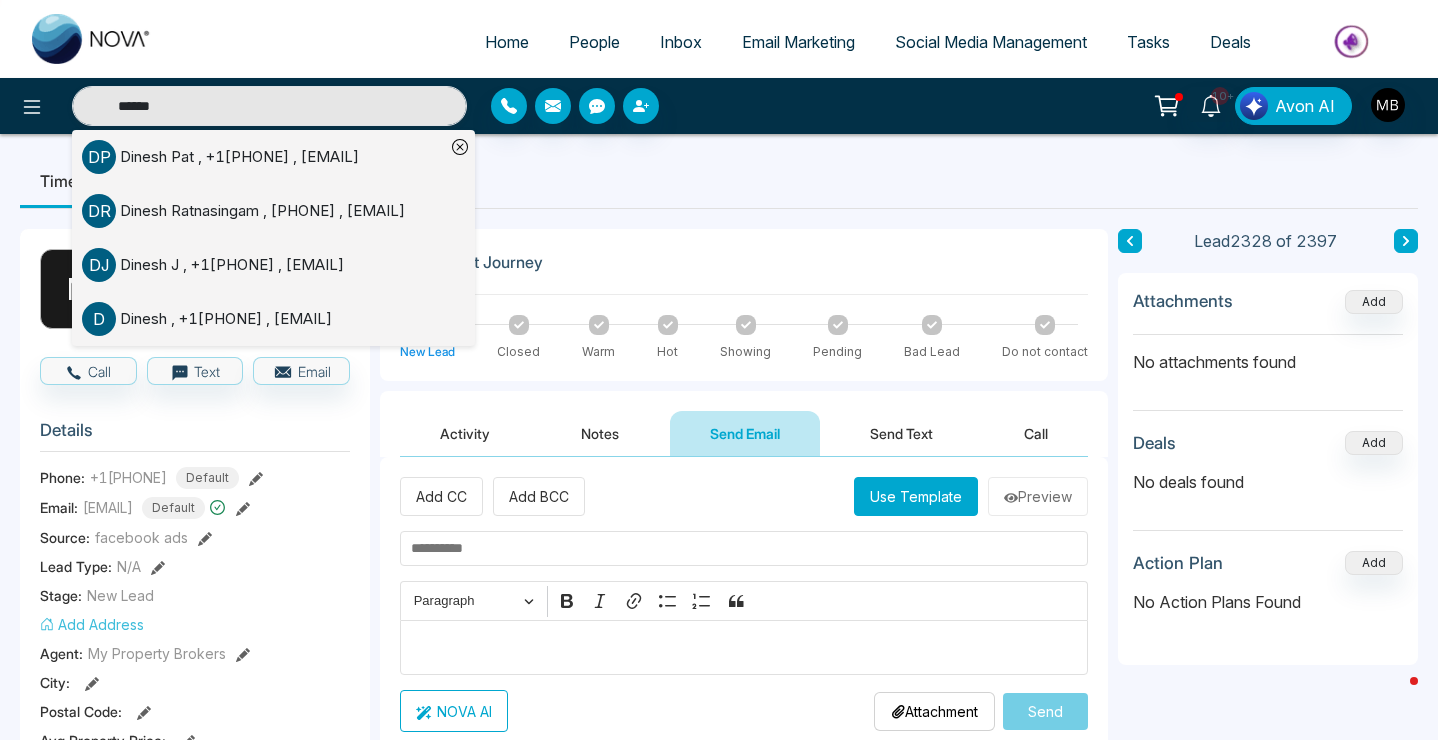 click on "[FIRST] [LAST]   , +1[PHONE]   , [EMAIL]" at bounding box center [239, 157] 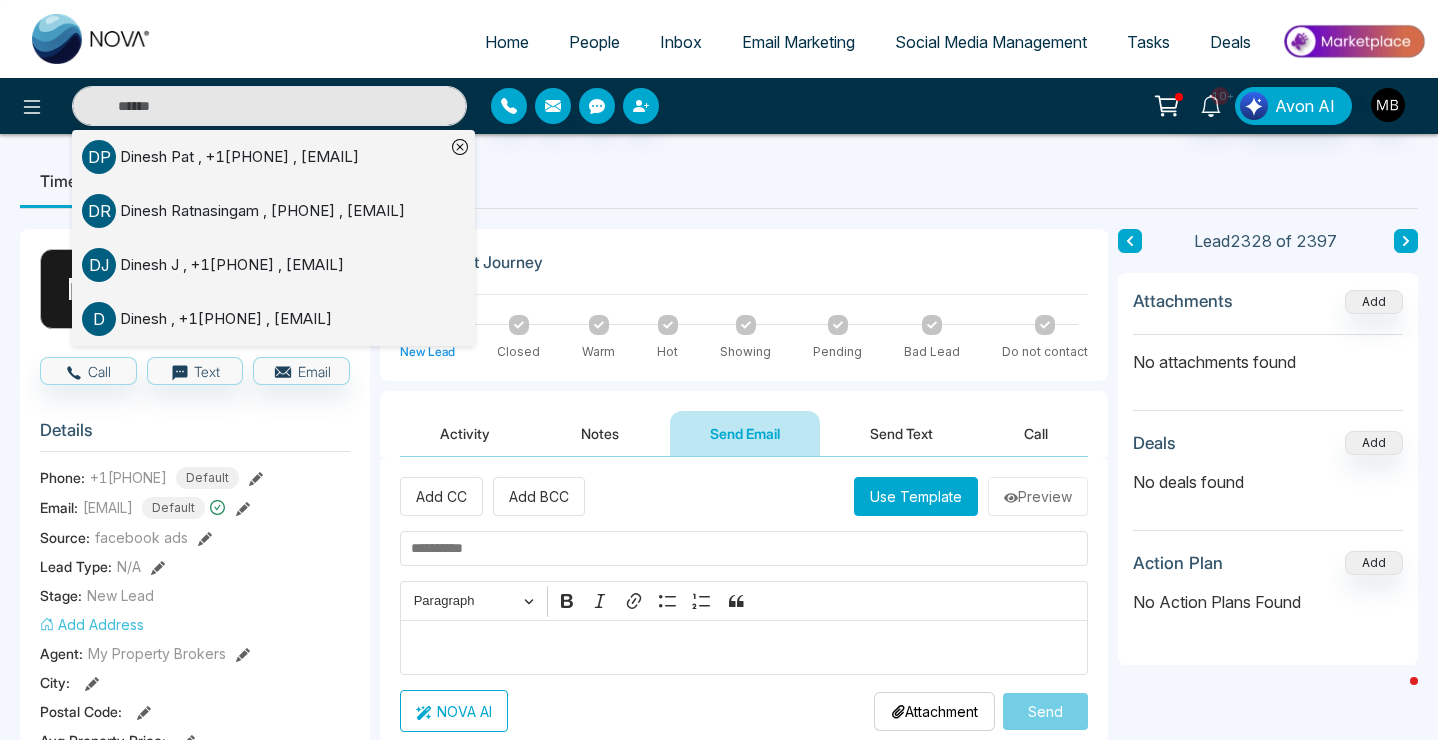 type on "******" 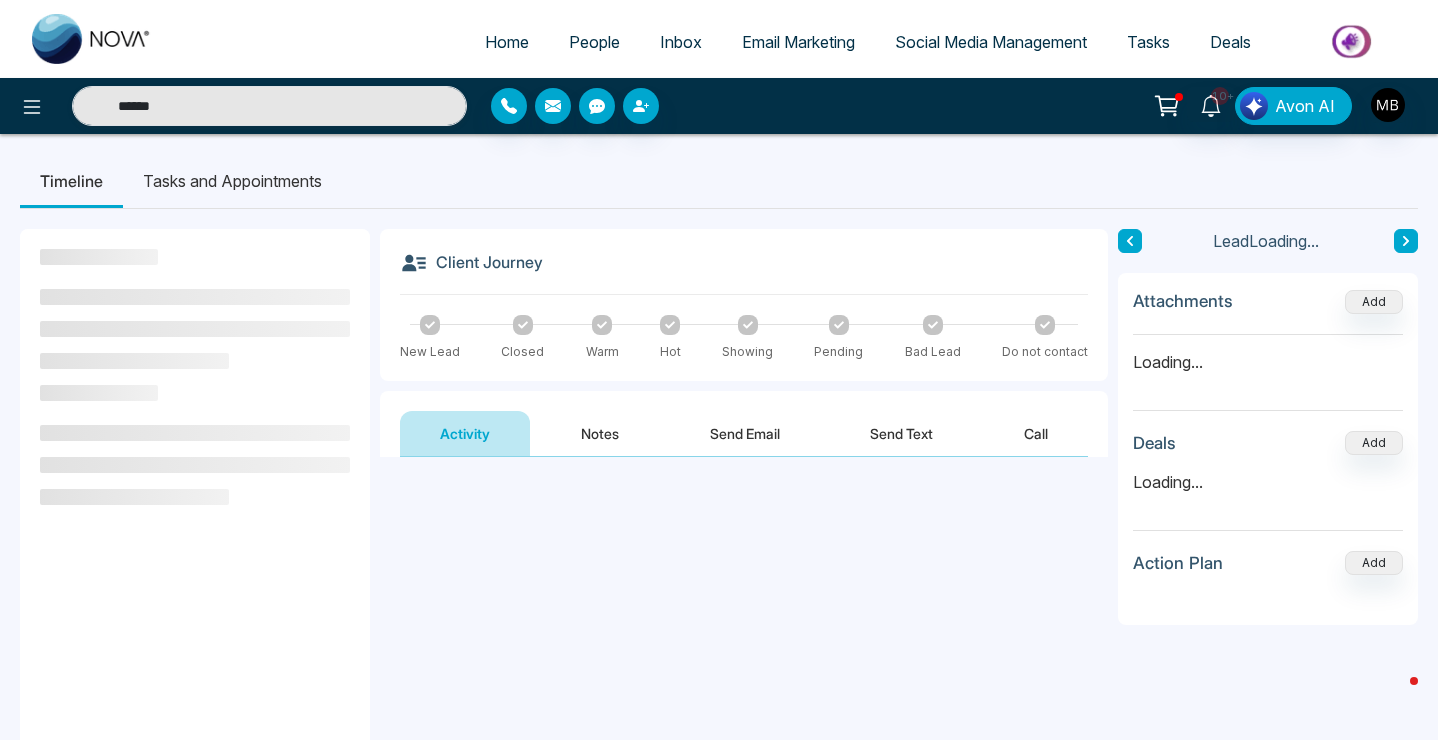 click on "Notes" at bounding box center [600, 433] 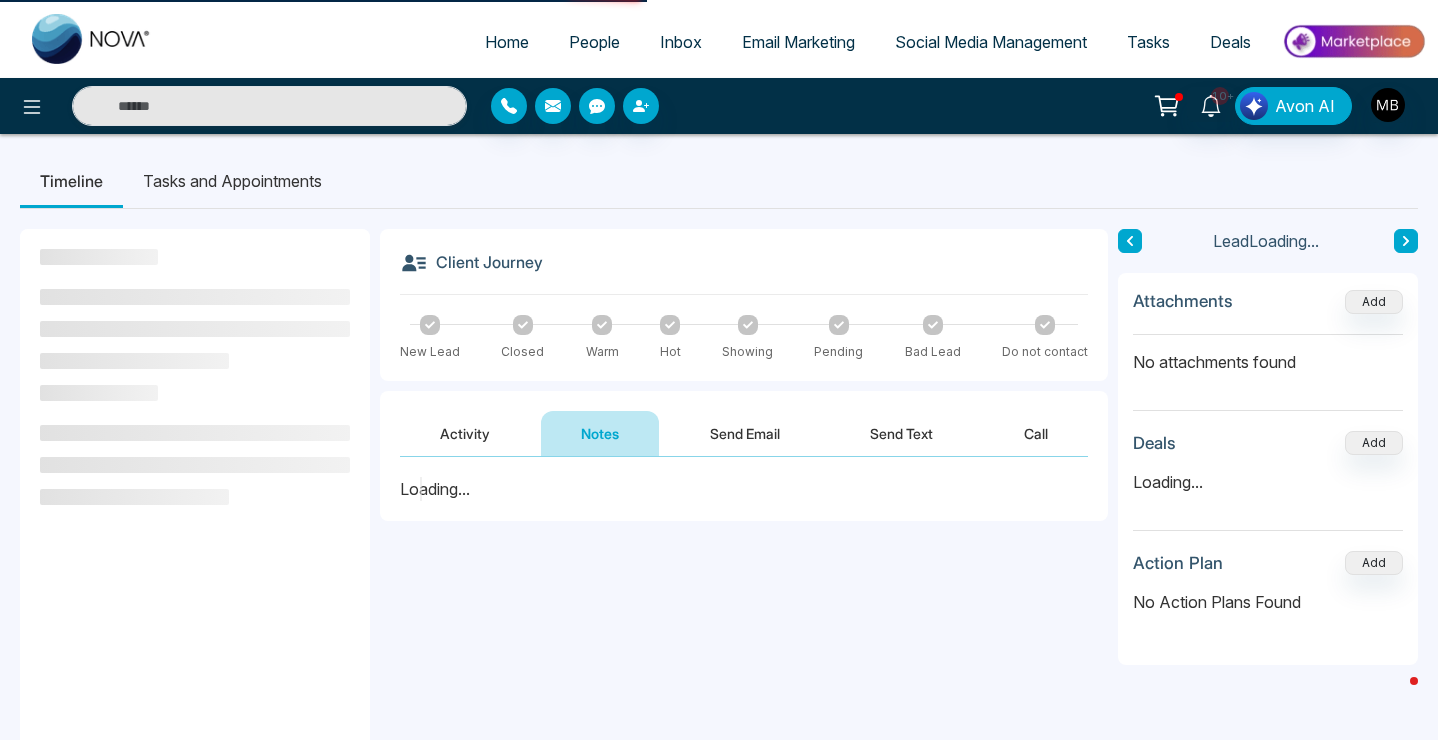 type on "******" 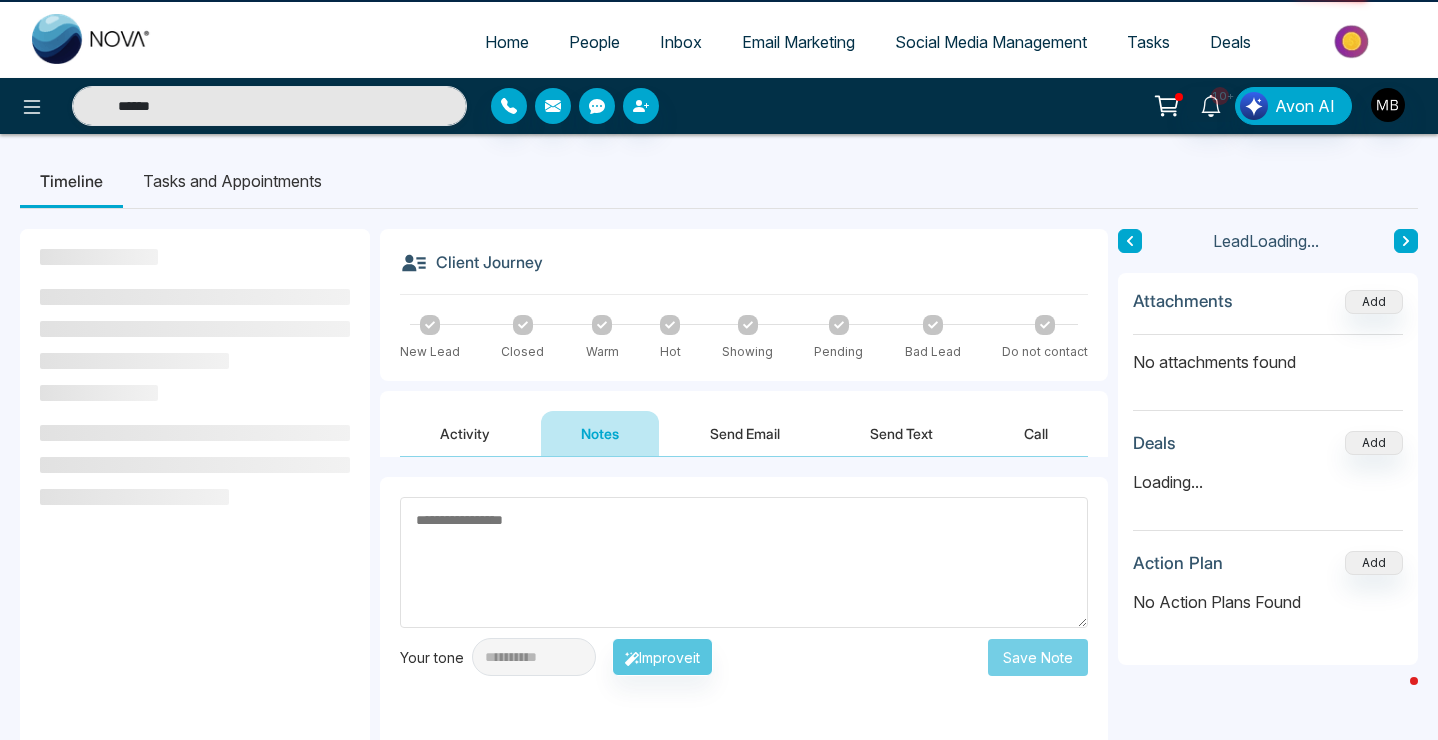 click at bounding box center [744, 562] 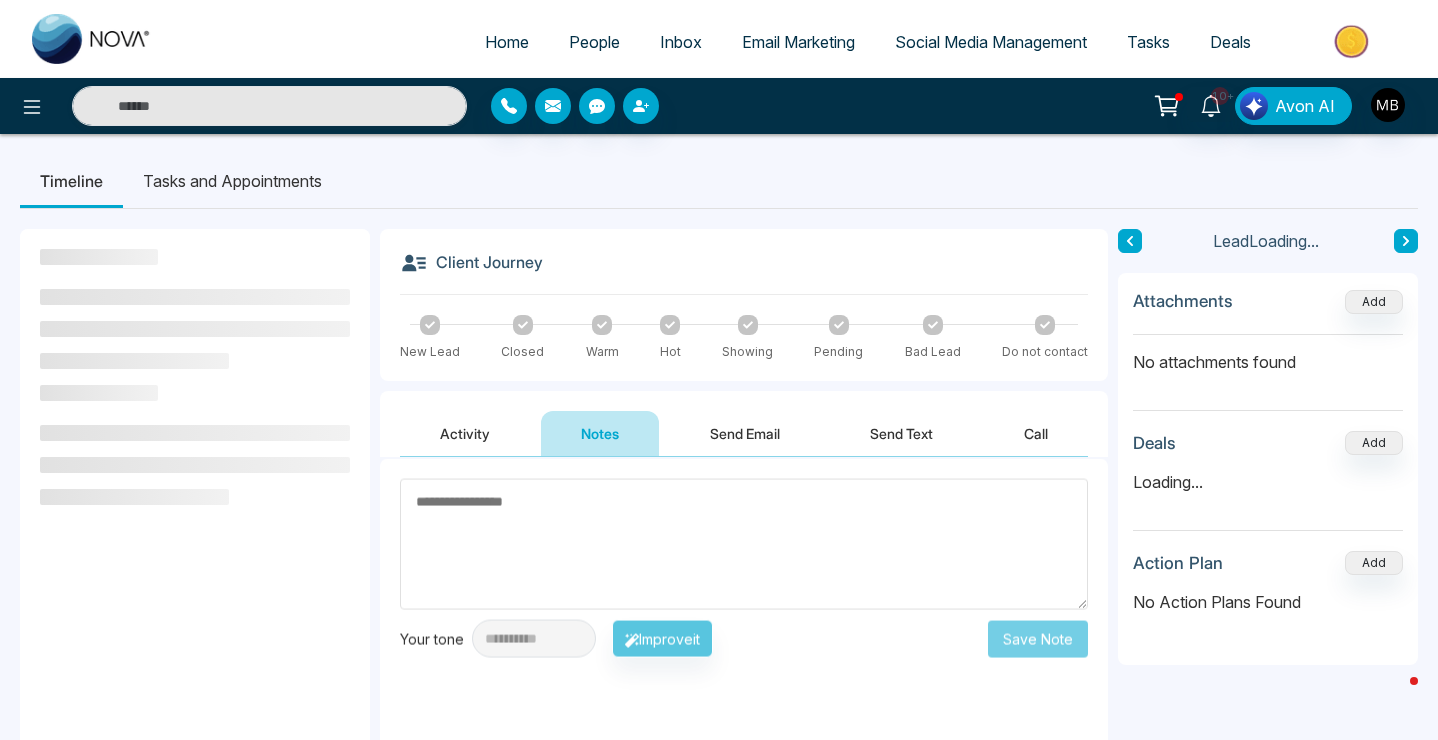 type on "******" 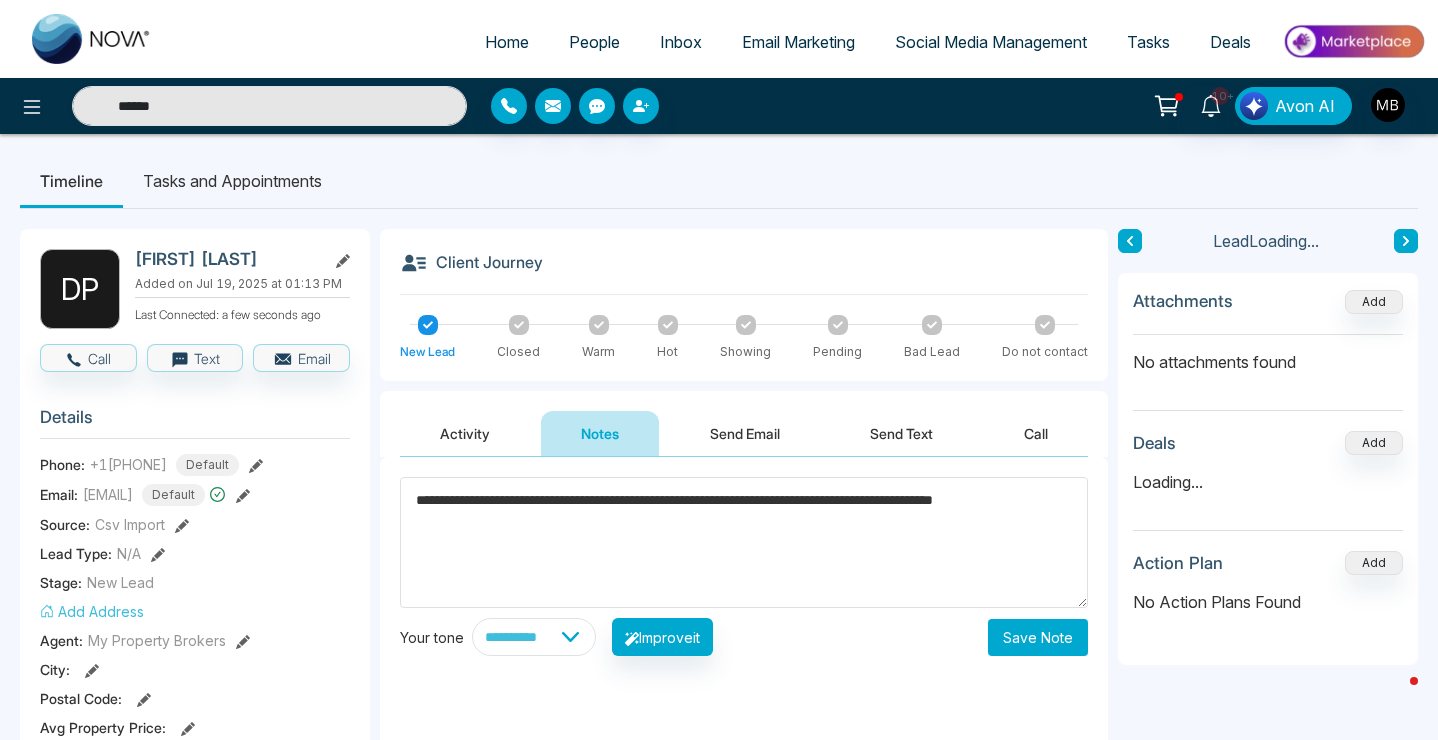 type on "**********" 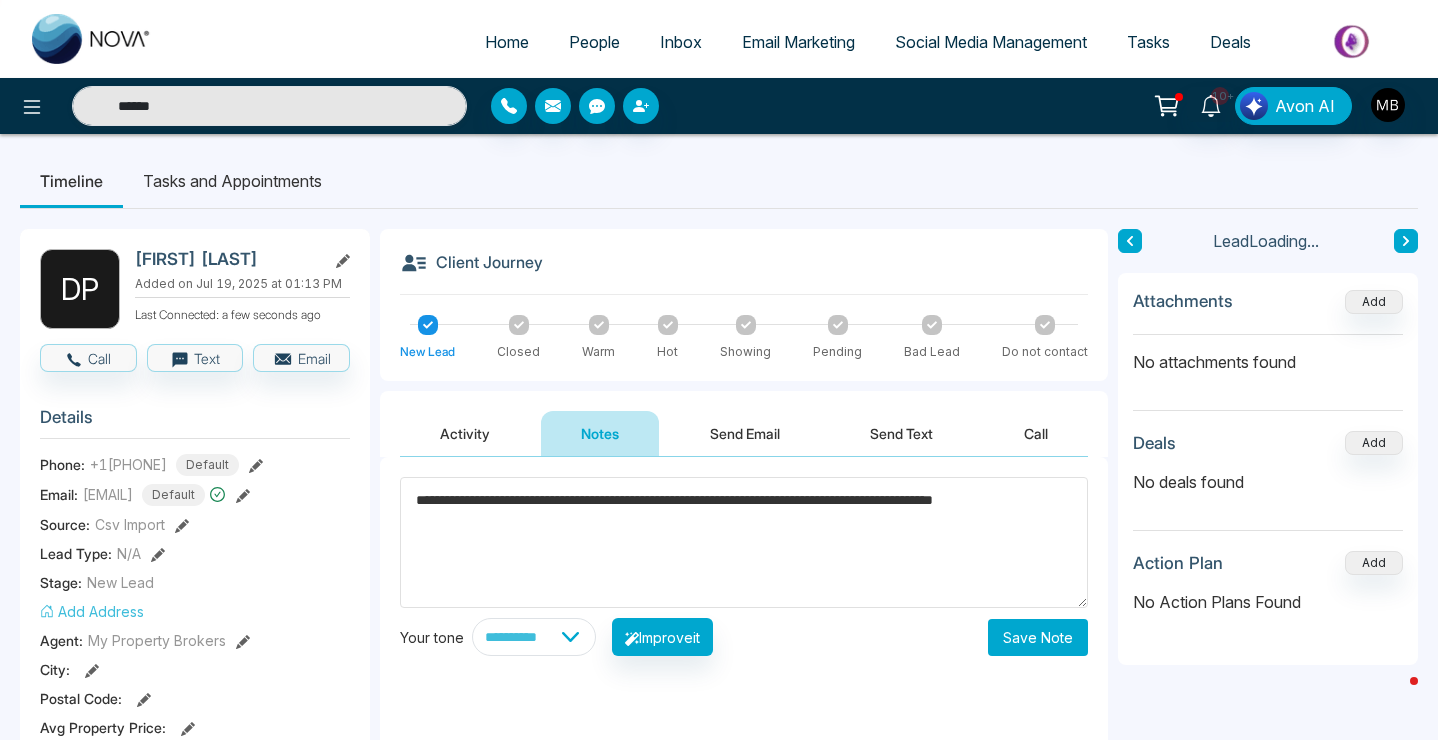 click on "Save Note" at bounding box center (1038, 637) 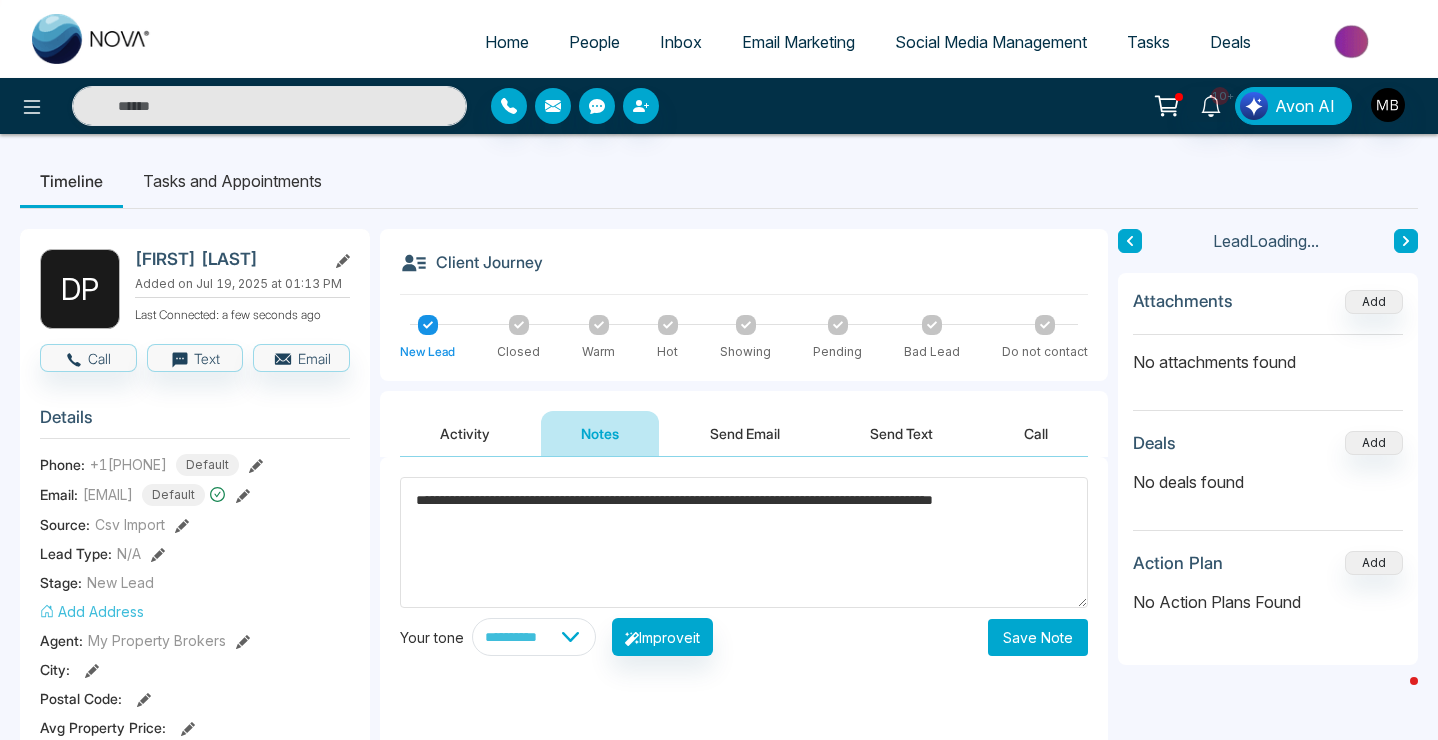 type on "******" 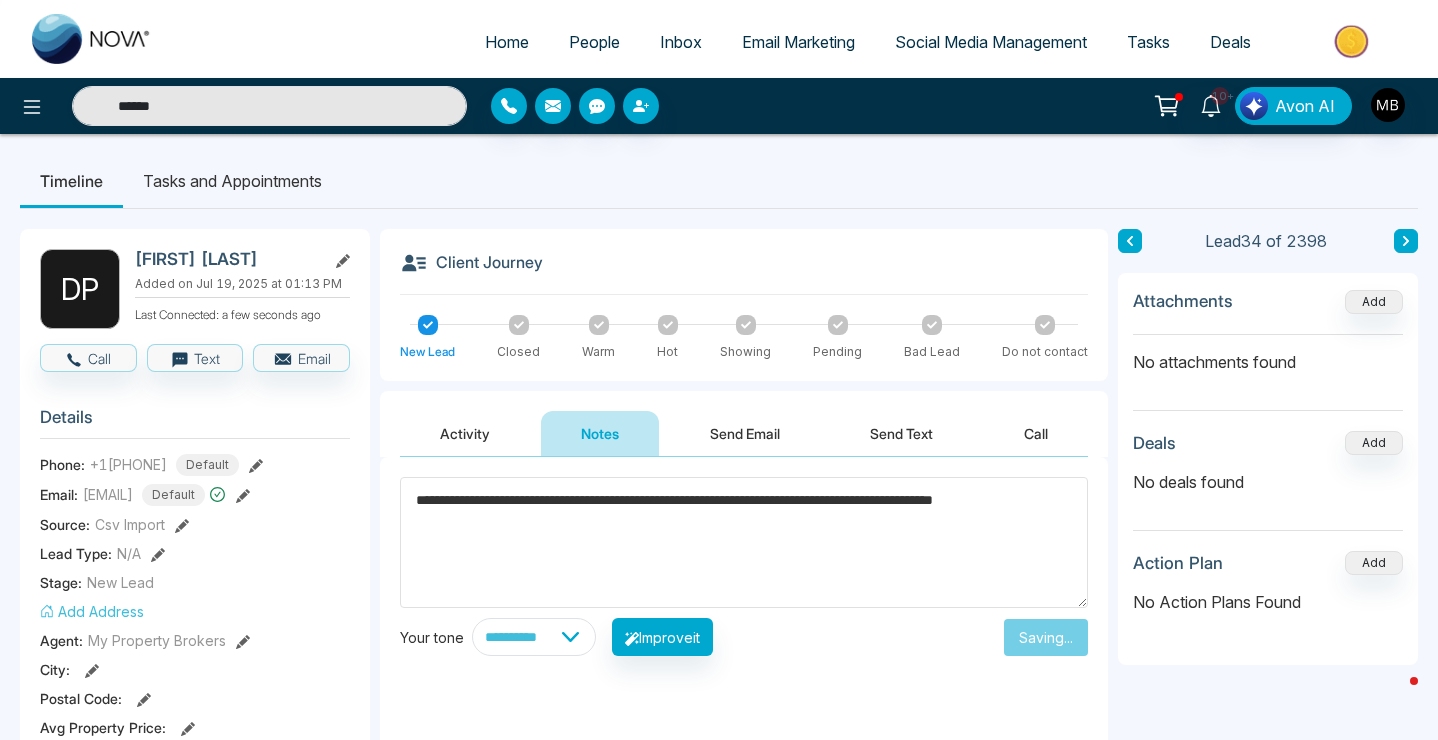 type 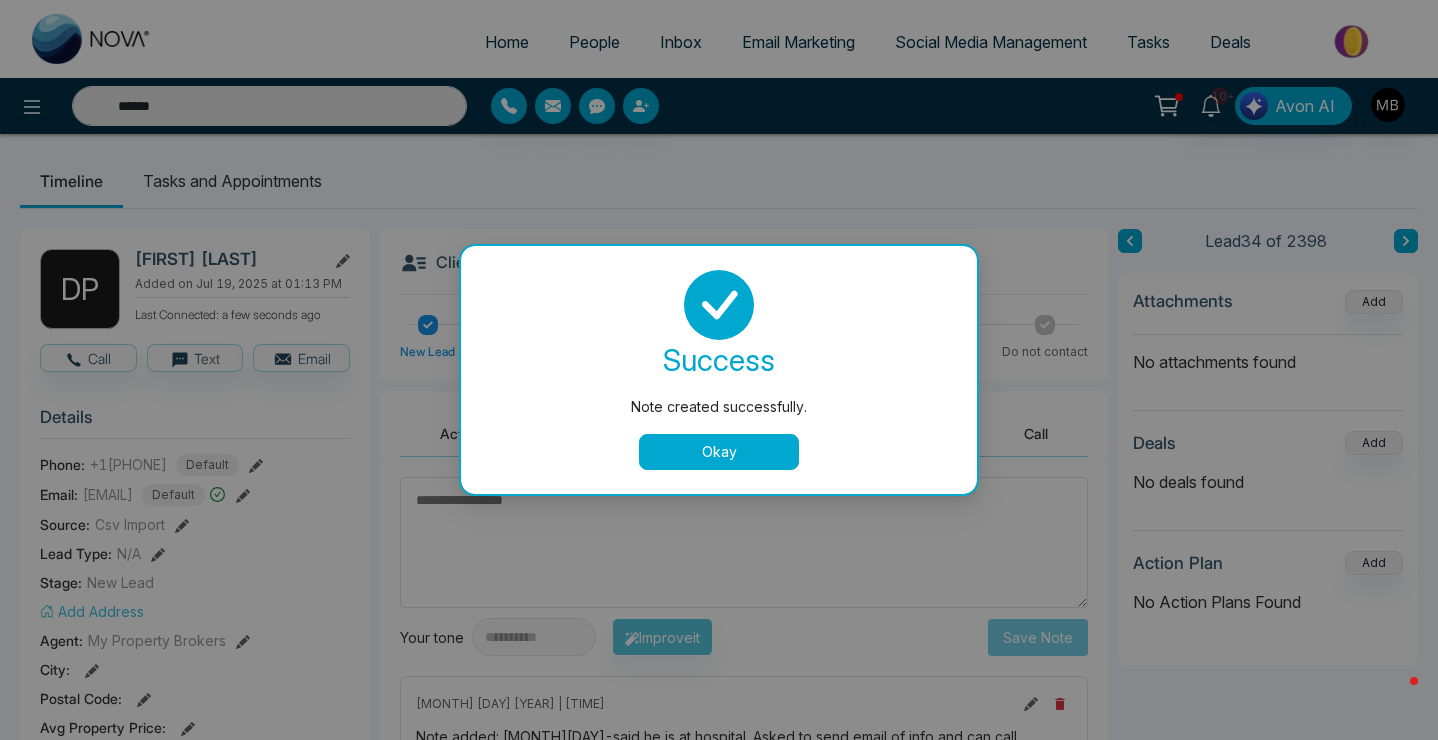 click on "Okay" at bounding box center (719, 452) 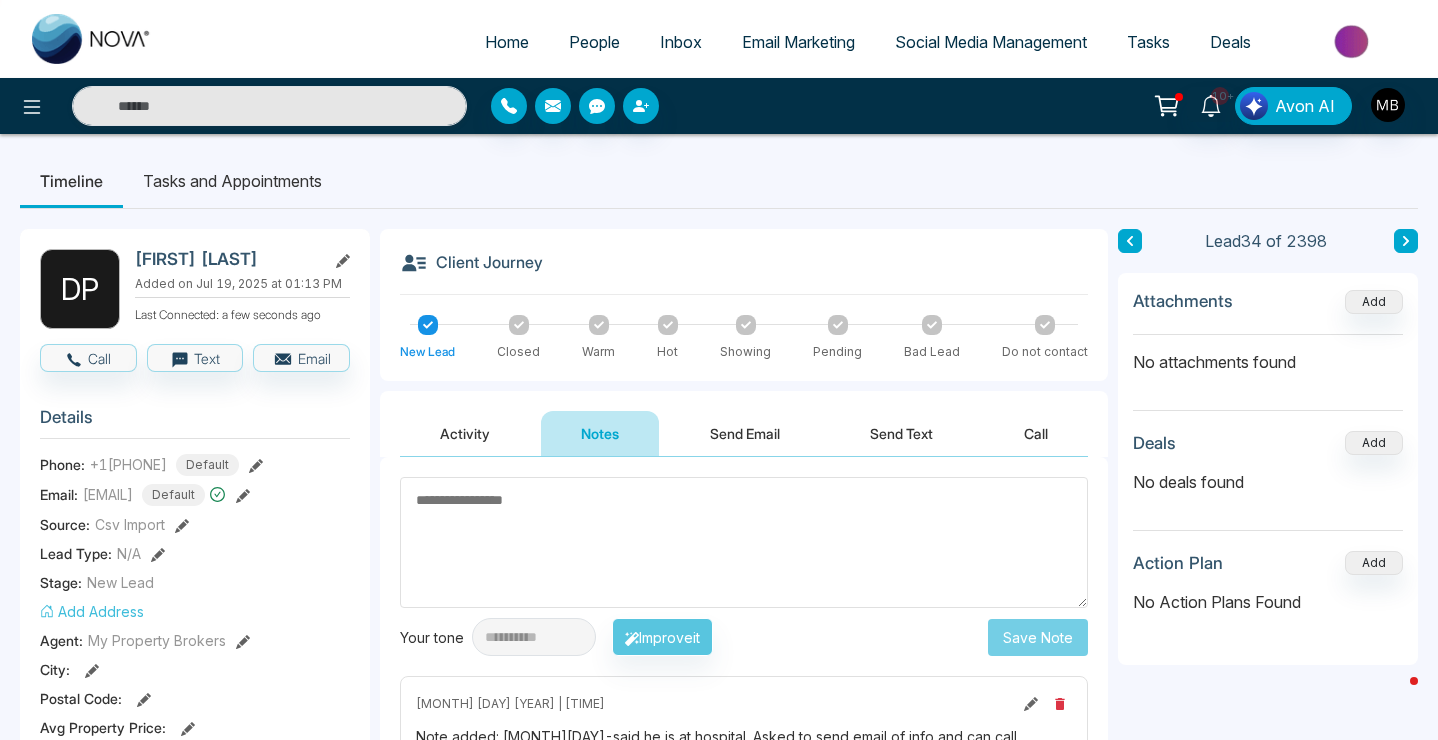 click on "Send Email" at bounding box center [745, 433] 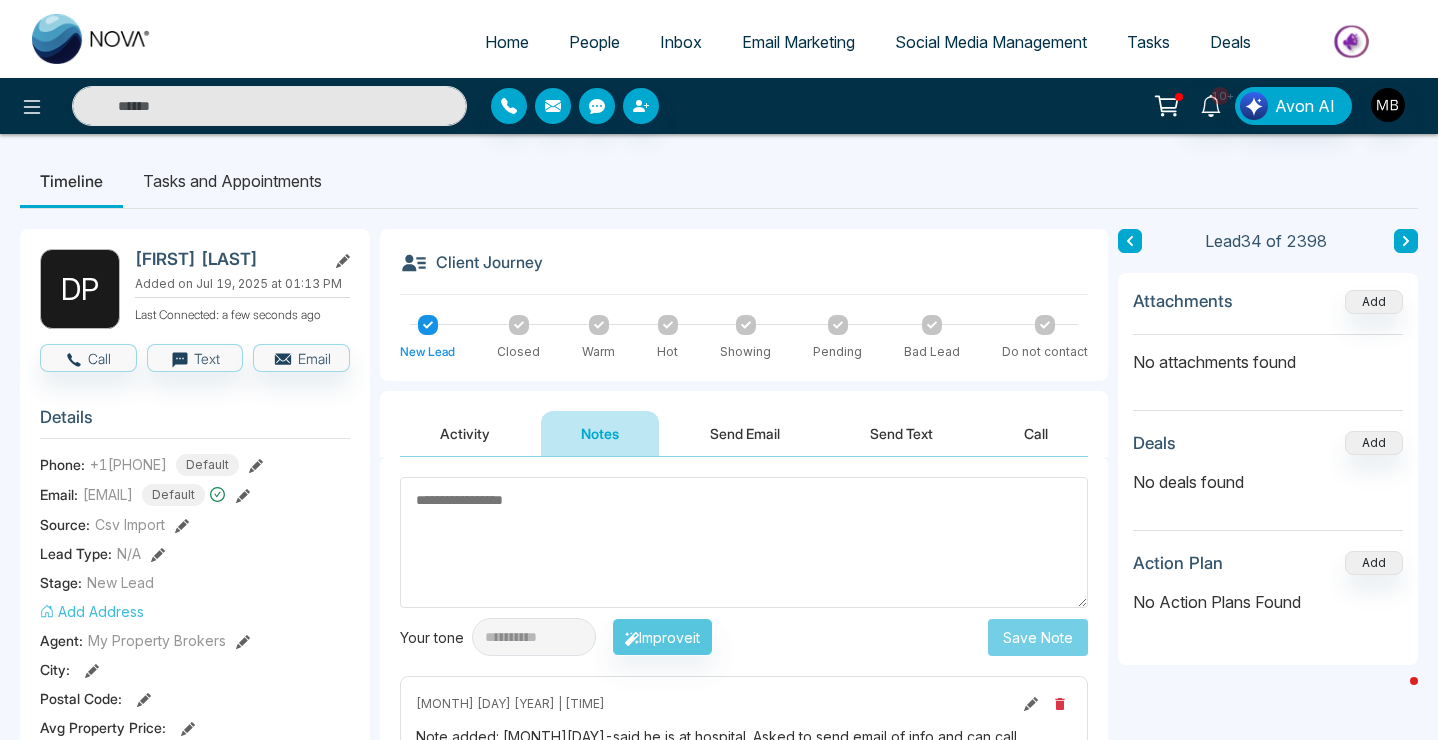 type on "******" 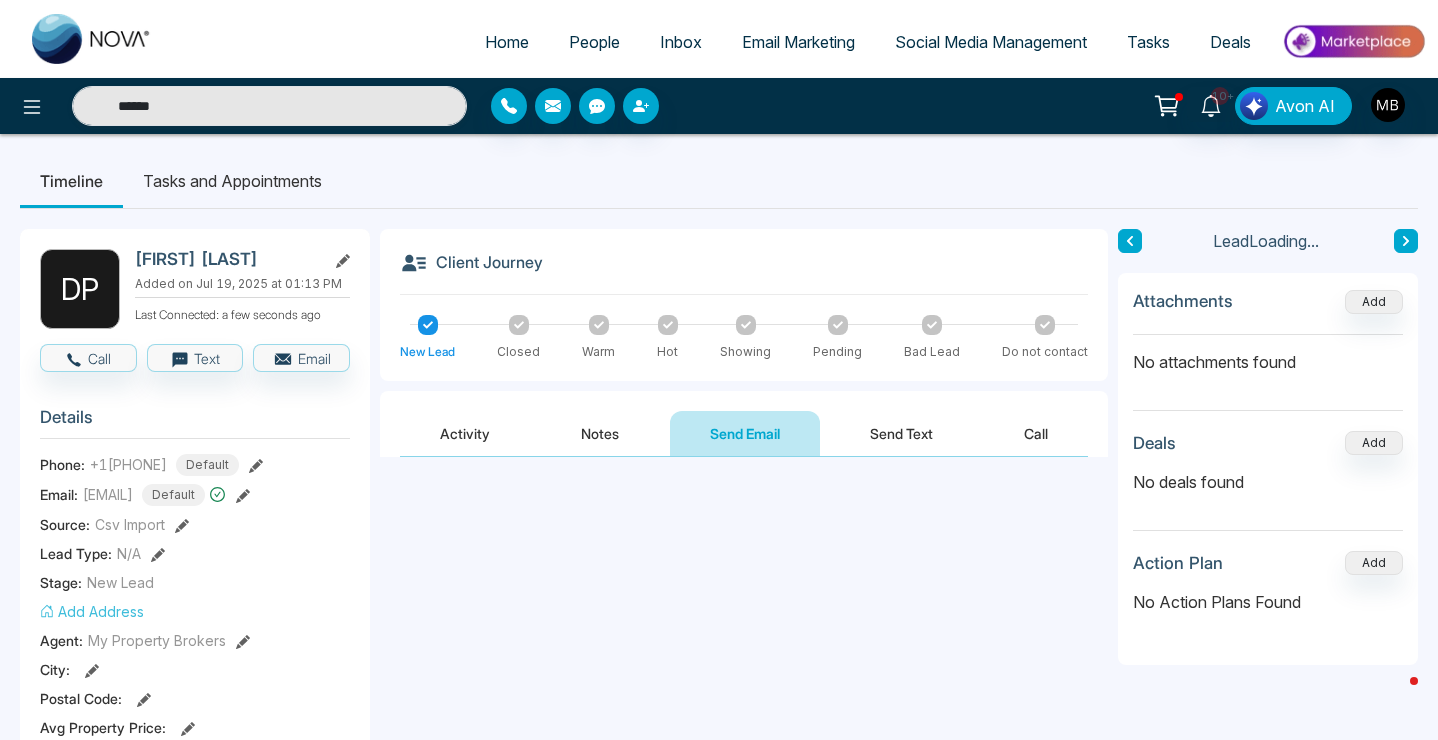 scroll, scrollTop: 0, scrollLeft: 0, axis: both 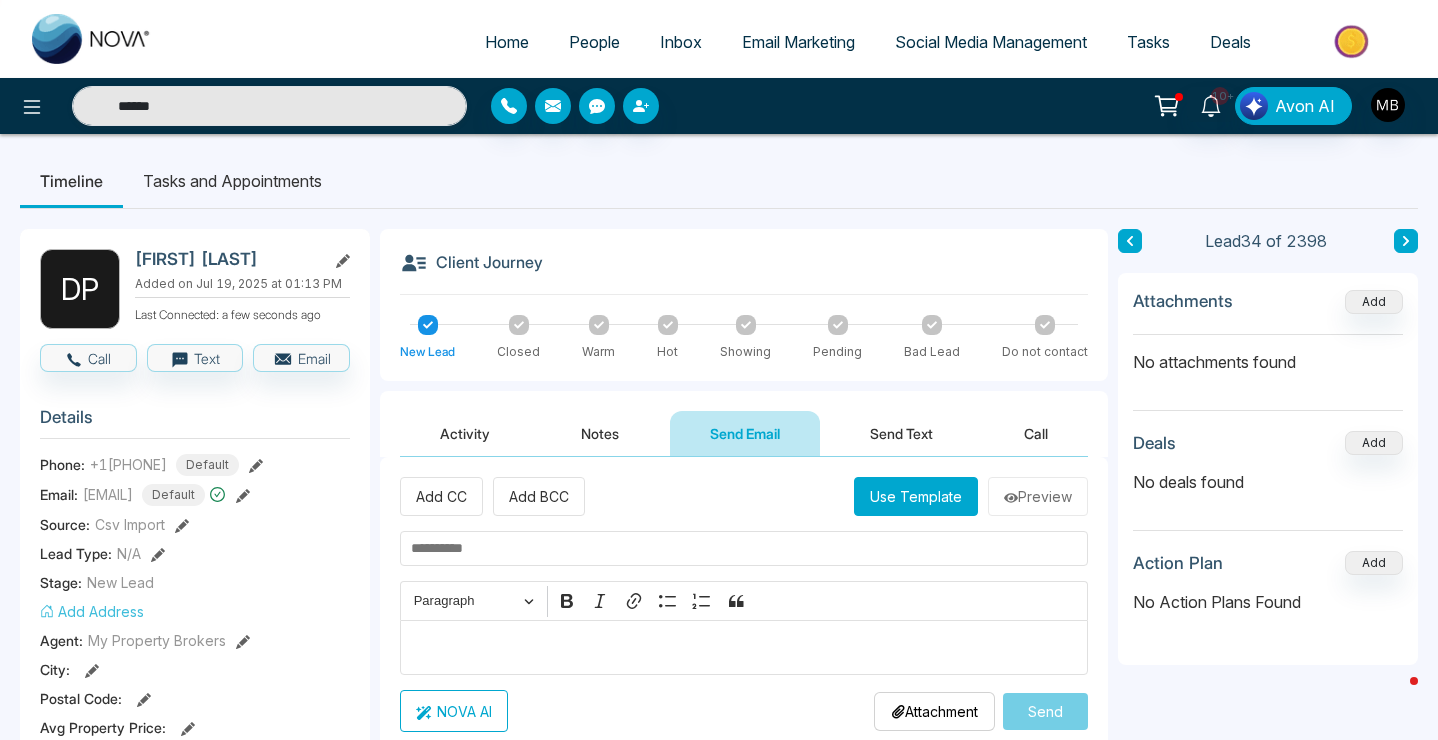 type 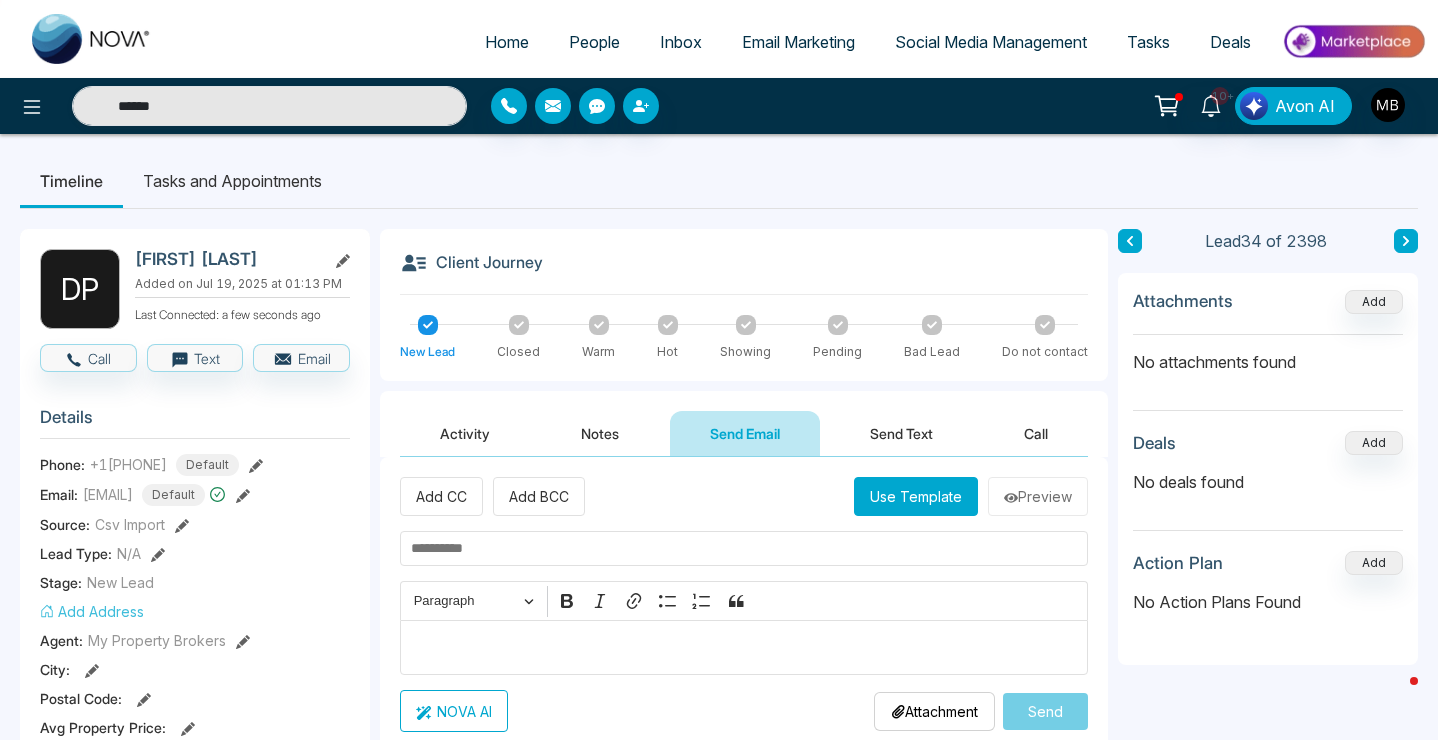 click at bounding box center [744, 548] 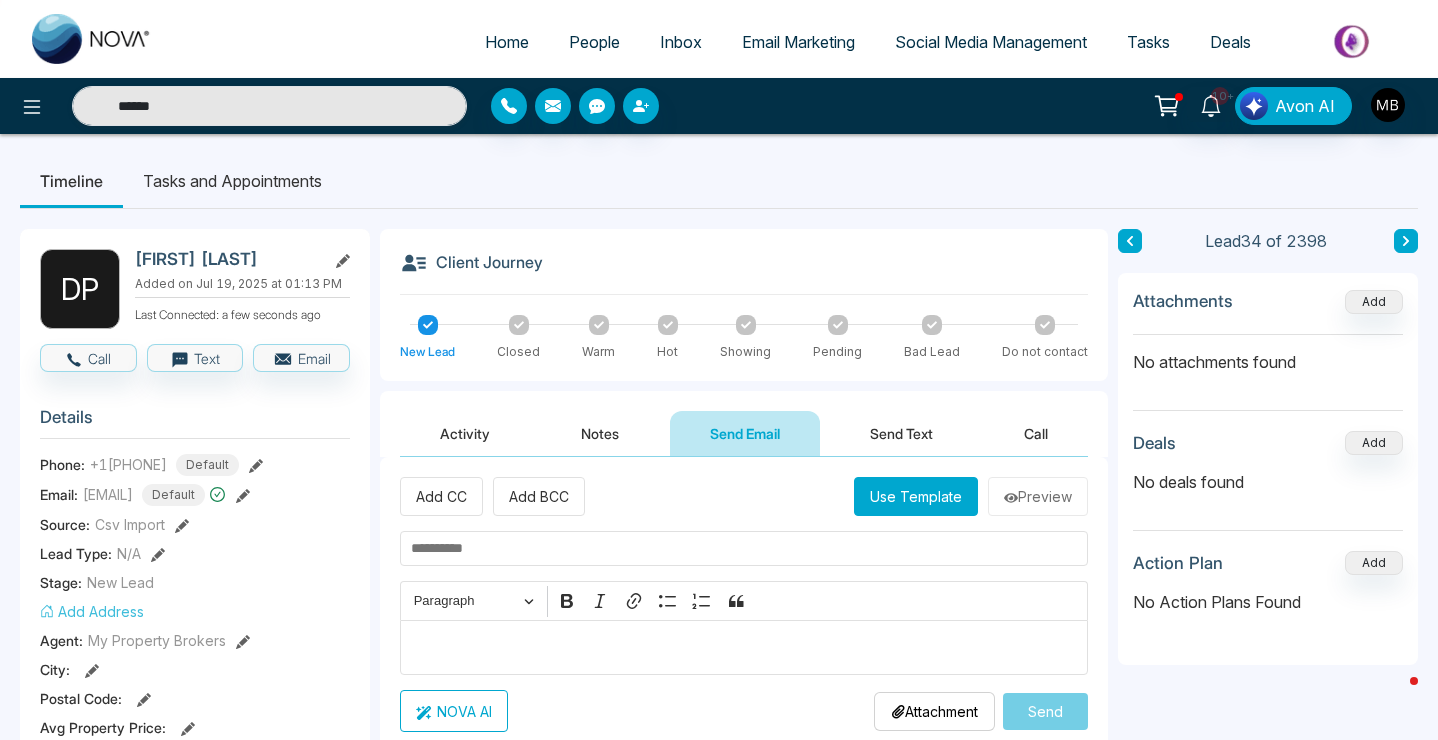 type 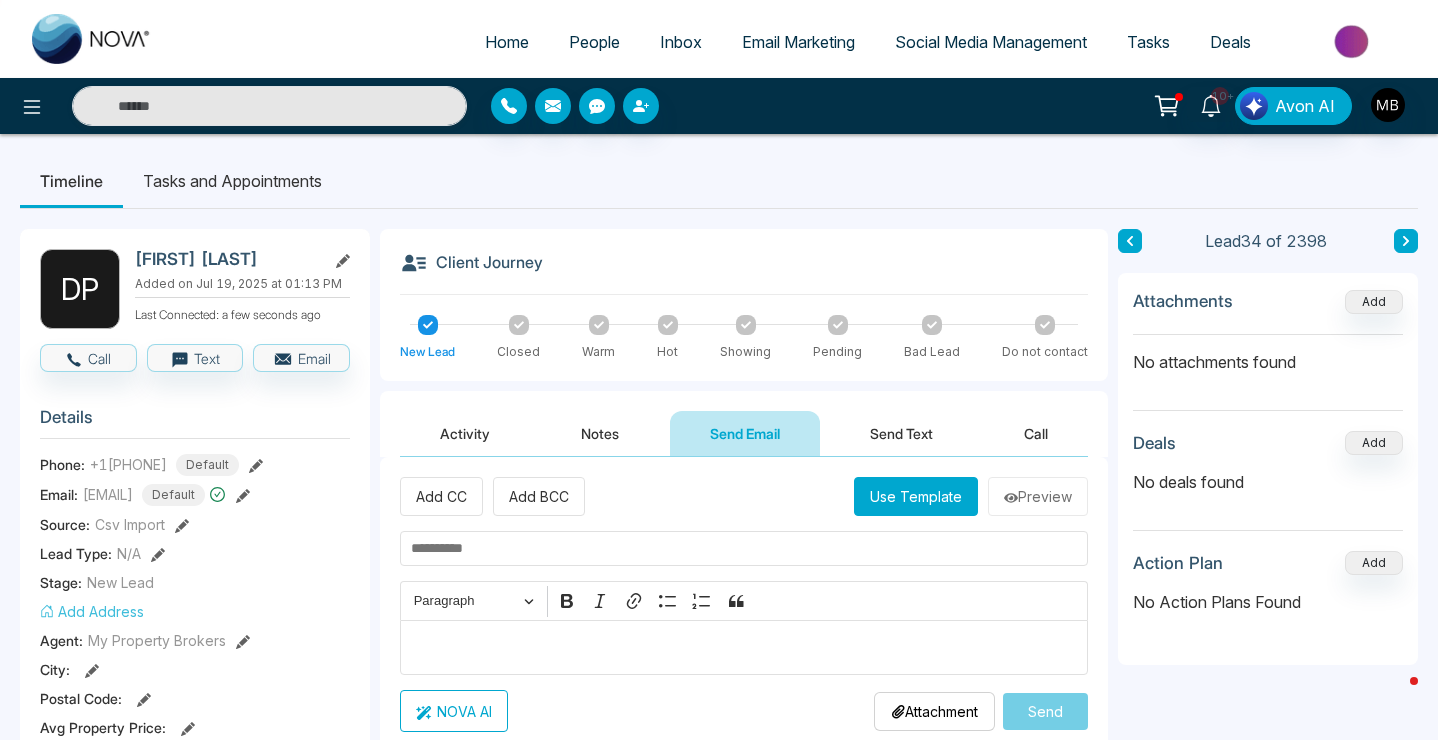 paste on "**********" 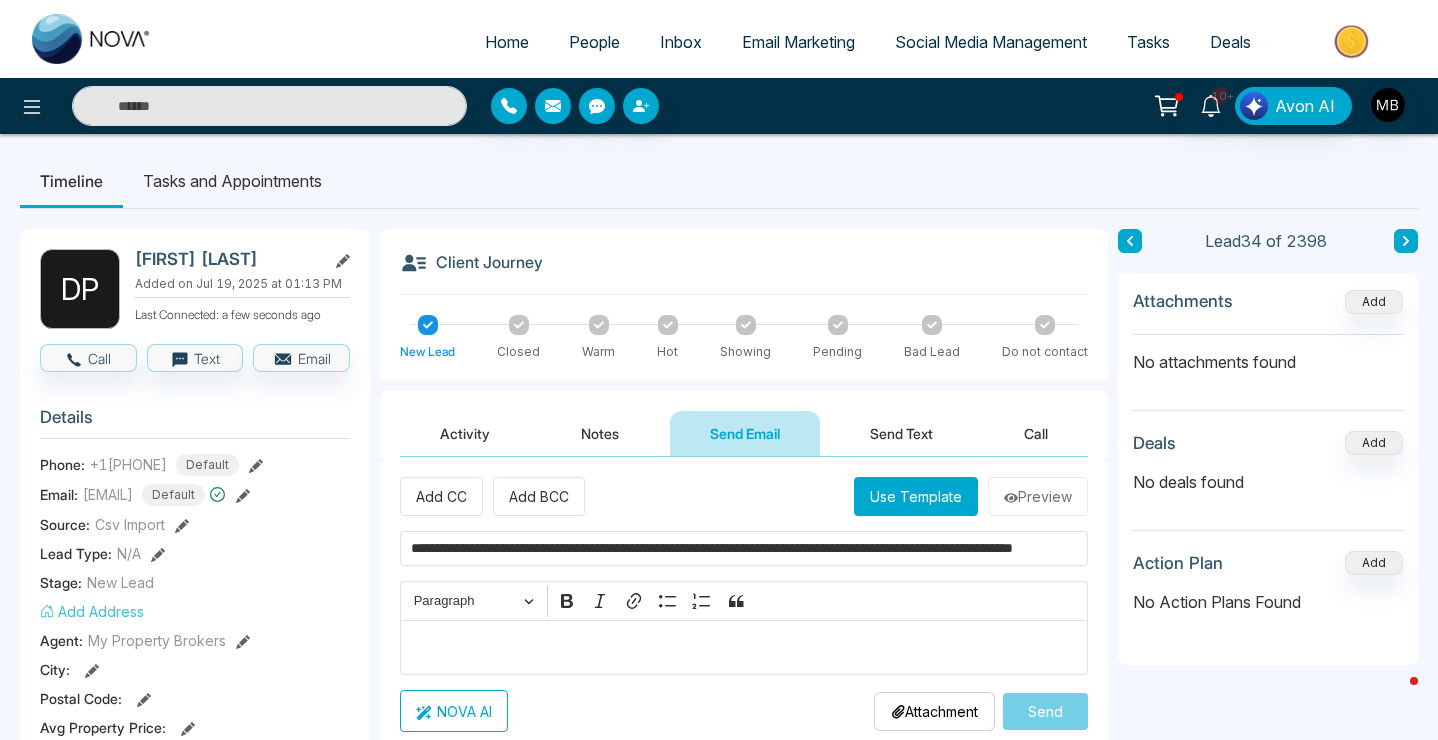 scroll, scrollTop: 0, scrollLeft: 165, axis: horizontal 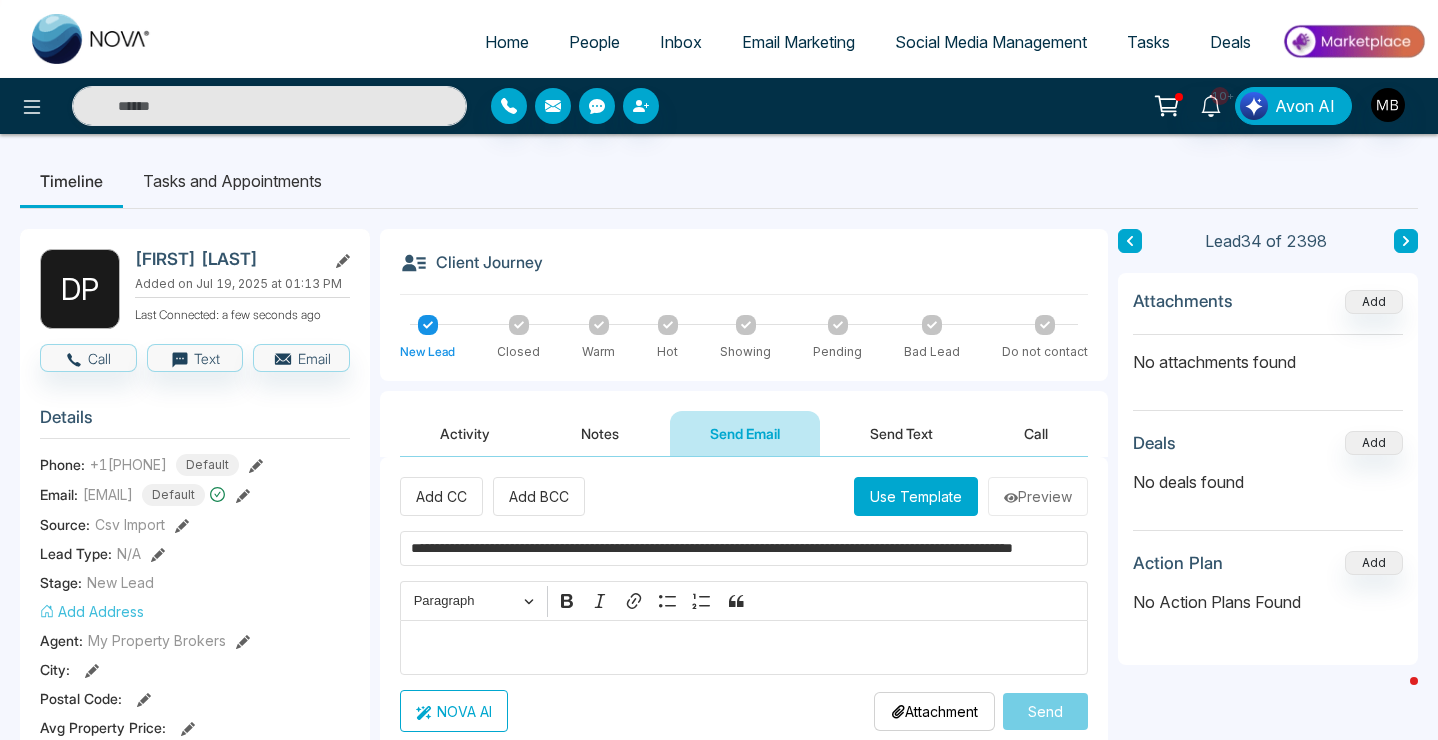type on "**********" 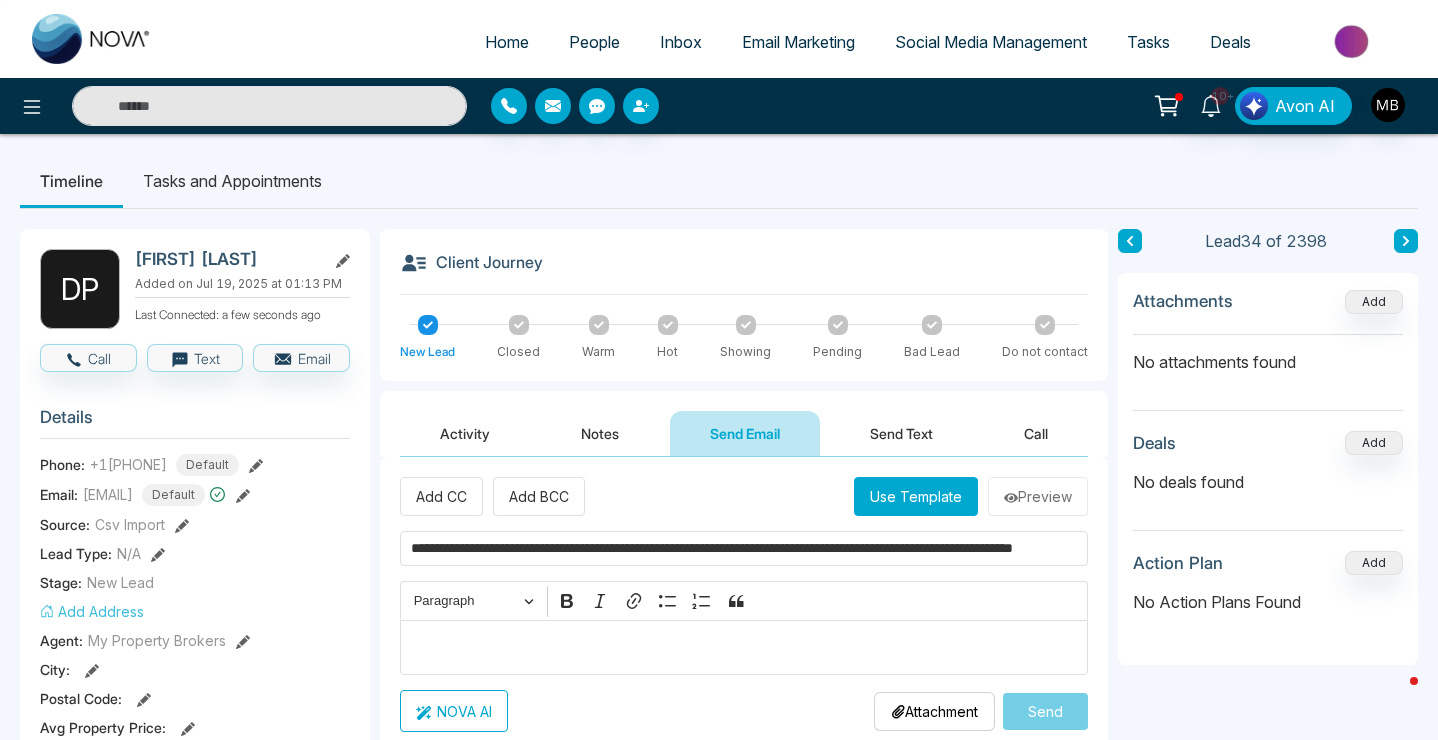 click on "Attachments Add No attachments found Deals Add No deals found Action Plan Add No Action Plans Found" at bounding box center [1268, 469] 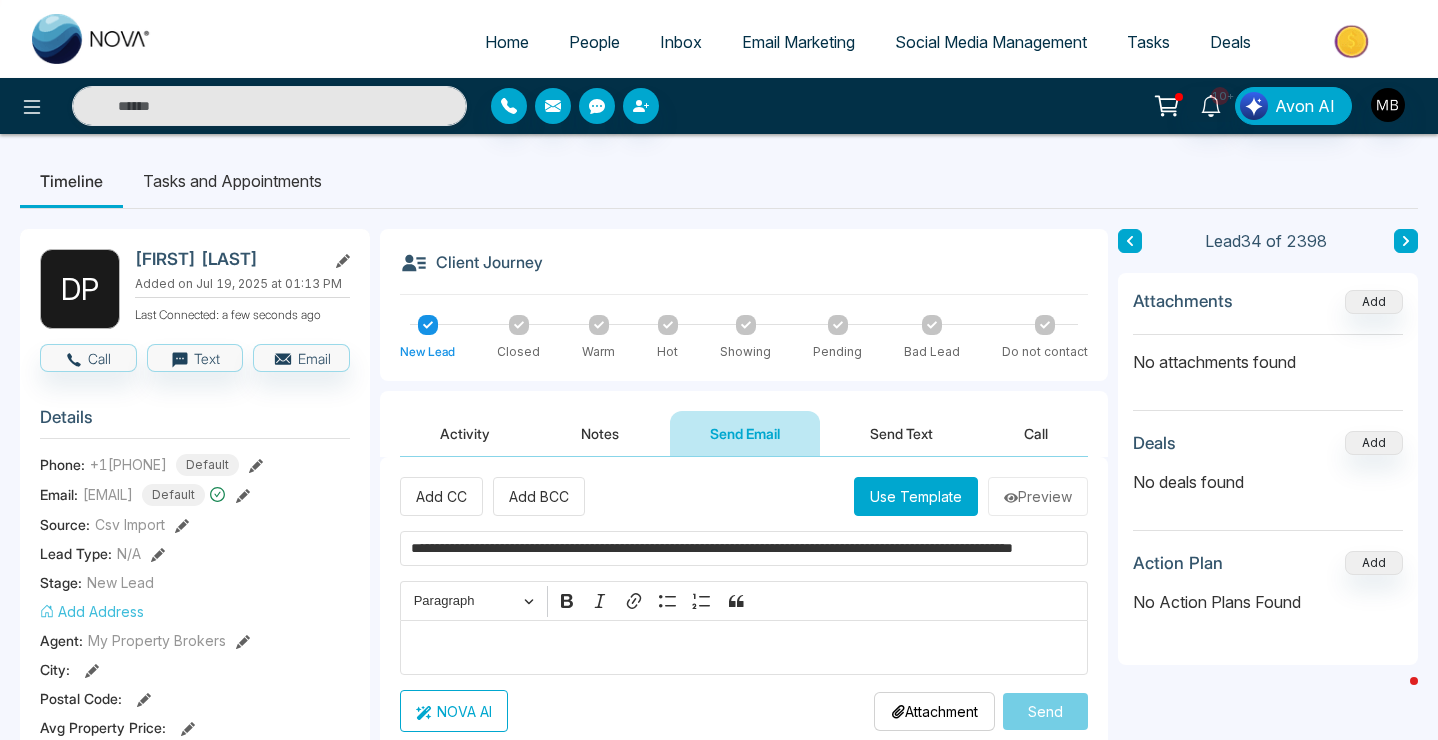 scroll, scrollTop: 0, scrollLeft: 0, axis: both 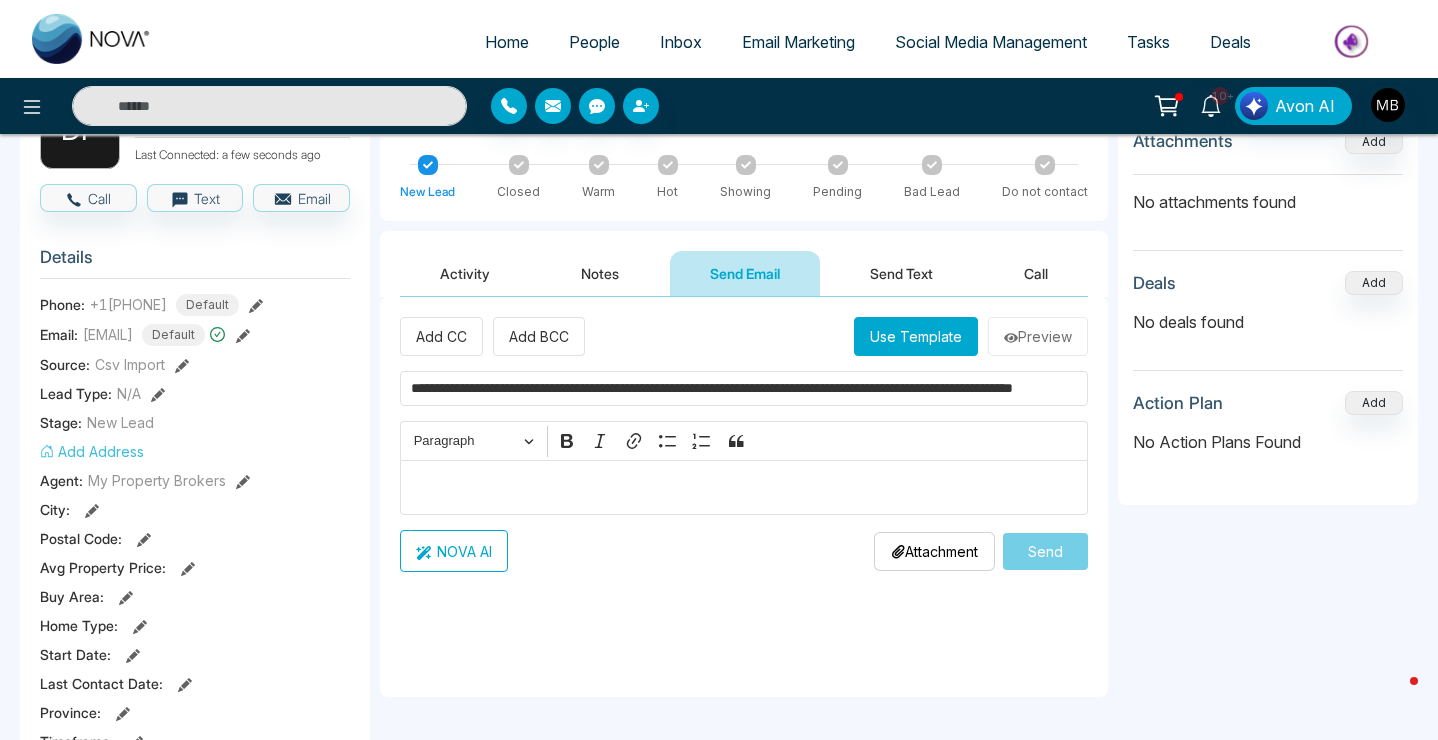 click on "Use Template" at bounding box center [916, 336] 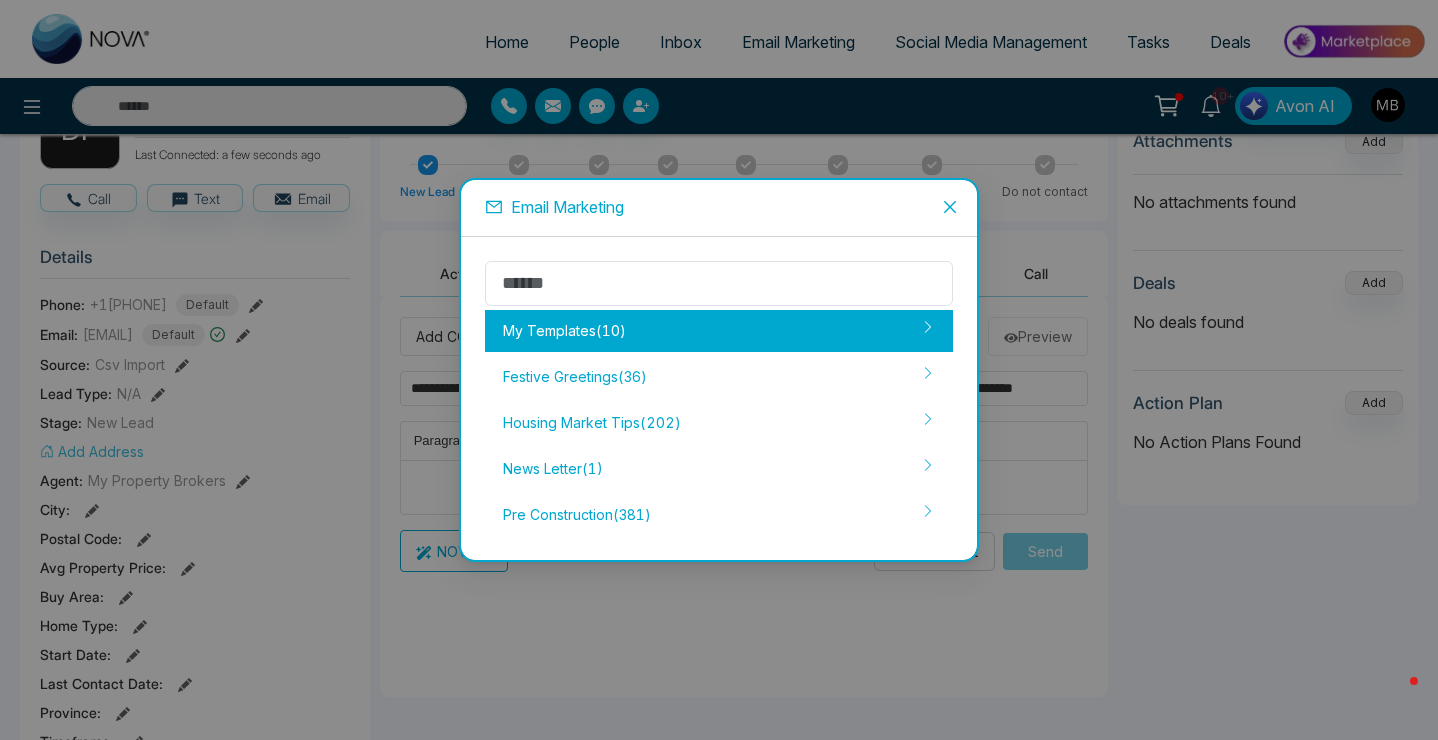 click on "My Templates  ( 10 )" at bounding box center [719, 331] 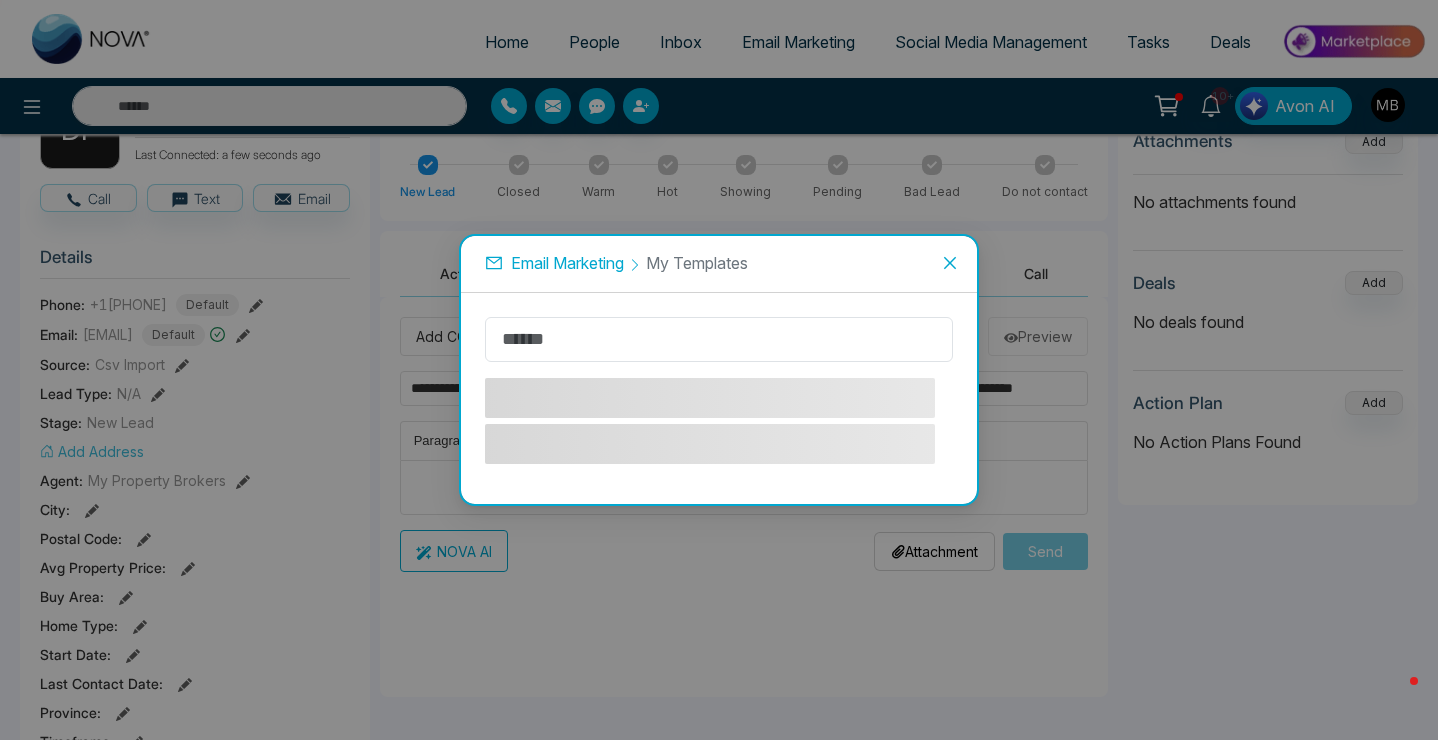 type on "******" 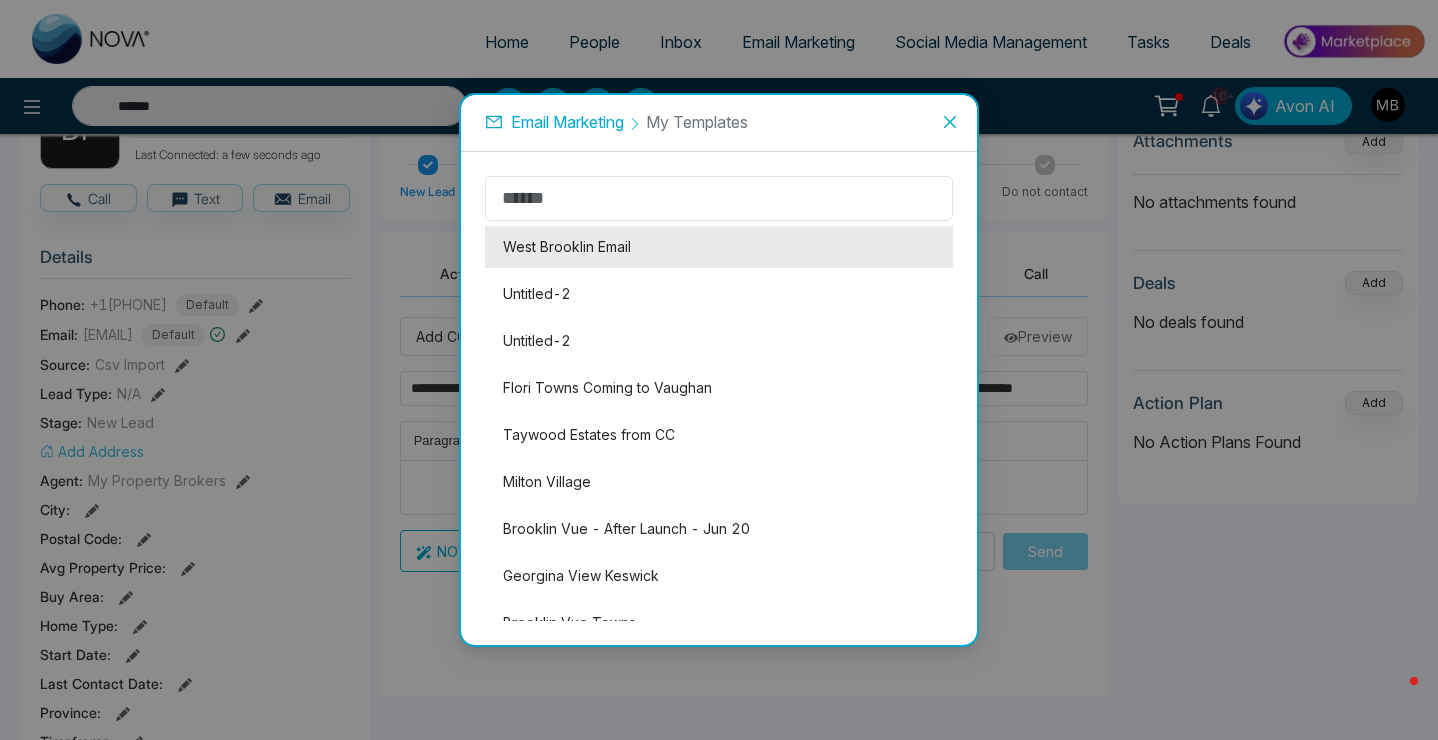 click on "West Brooklin Email" at bounding box center [719, 247] 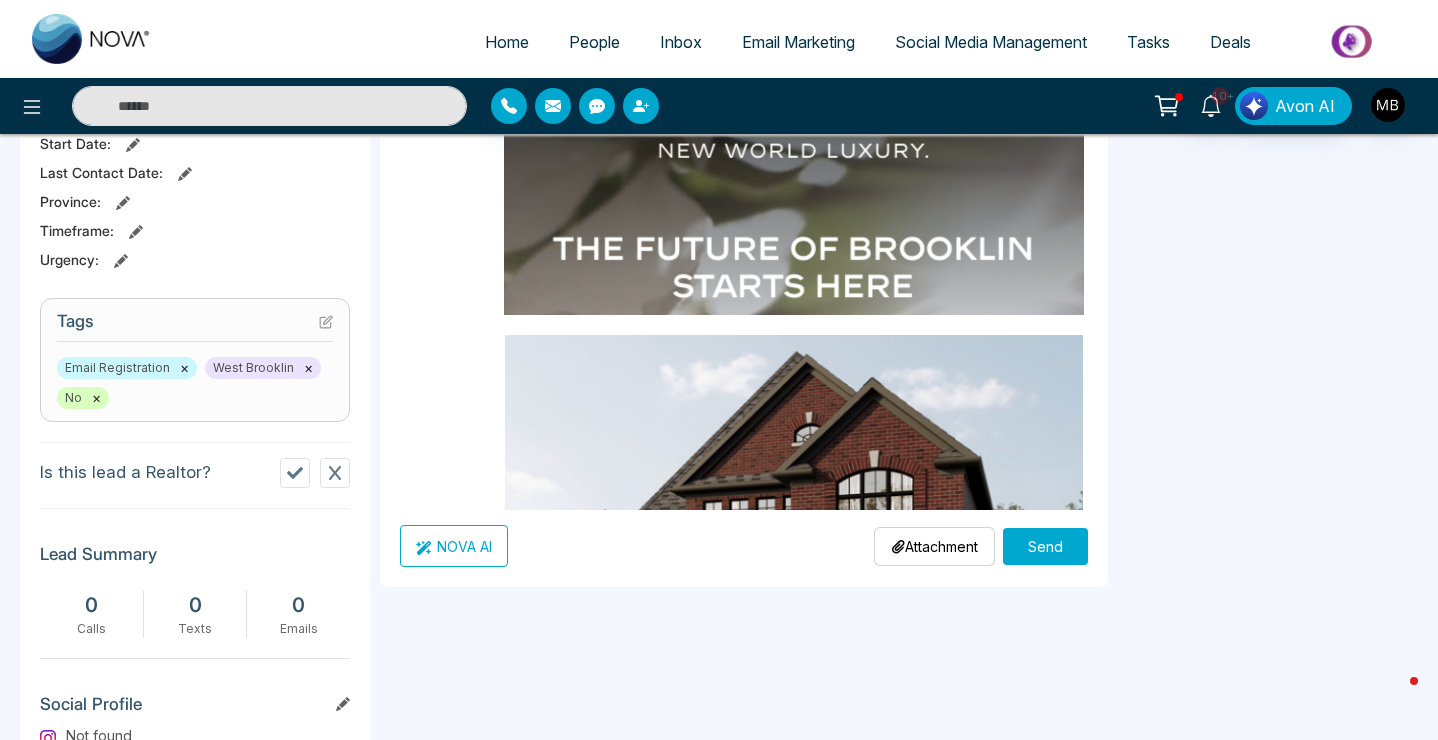 scroll, scrollTop: 889, scrollLeft: 0, axis: vertical 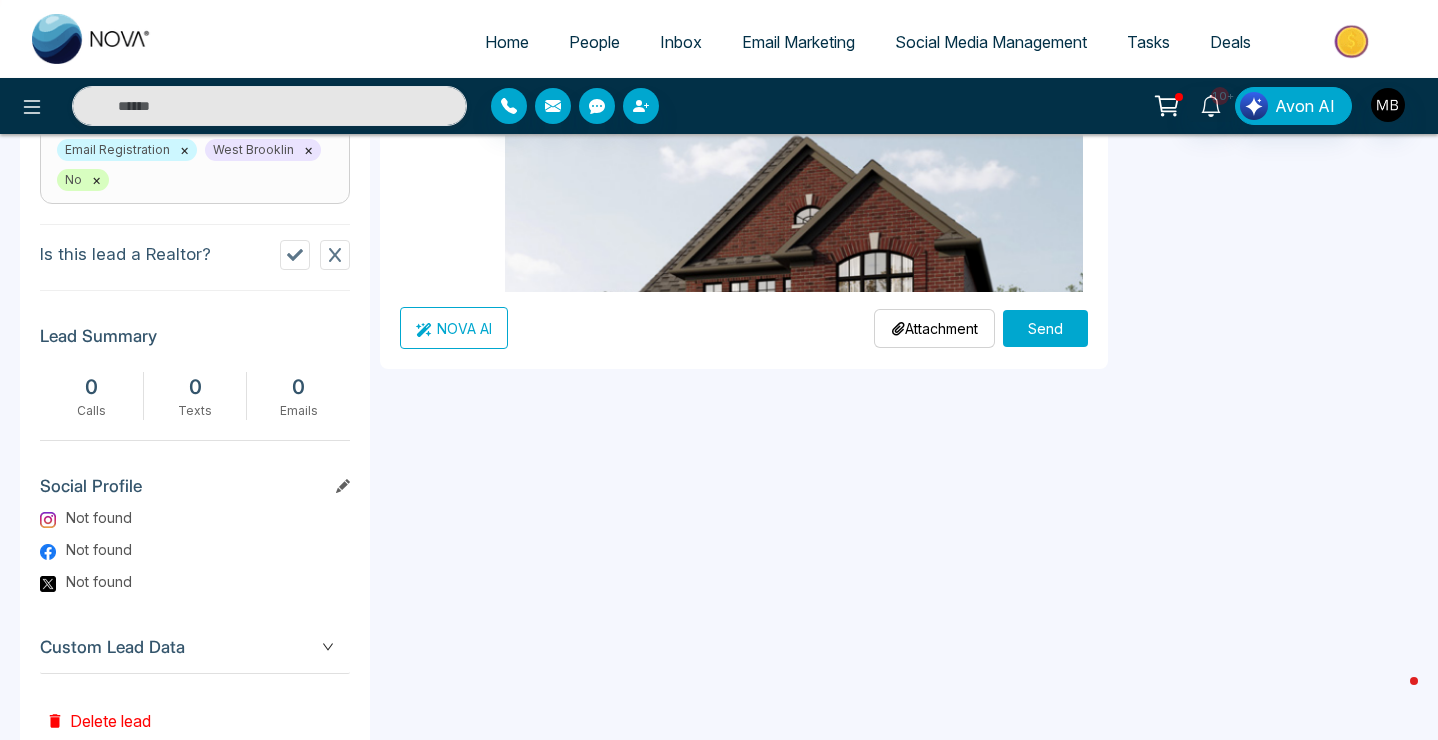 click on "Send" at bounding box center [1045, 328] 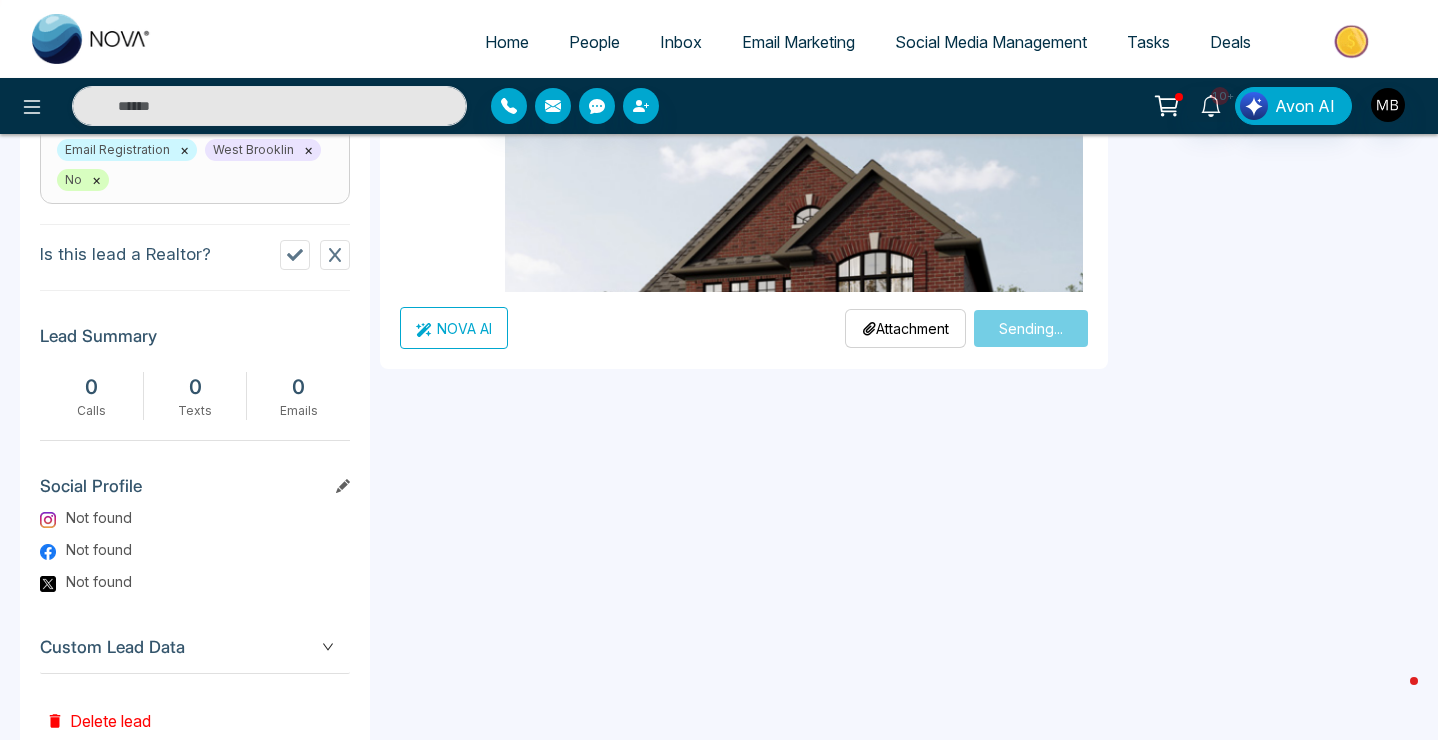 type on "******" 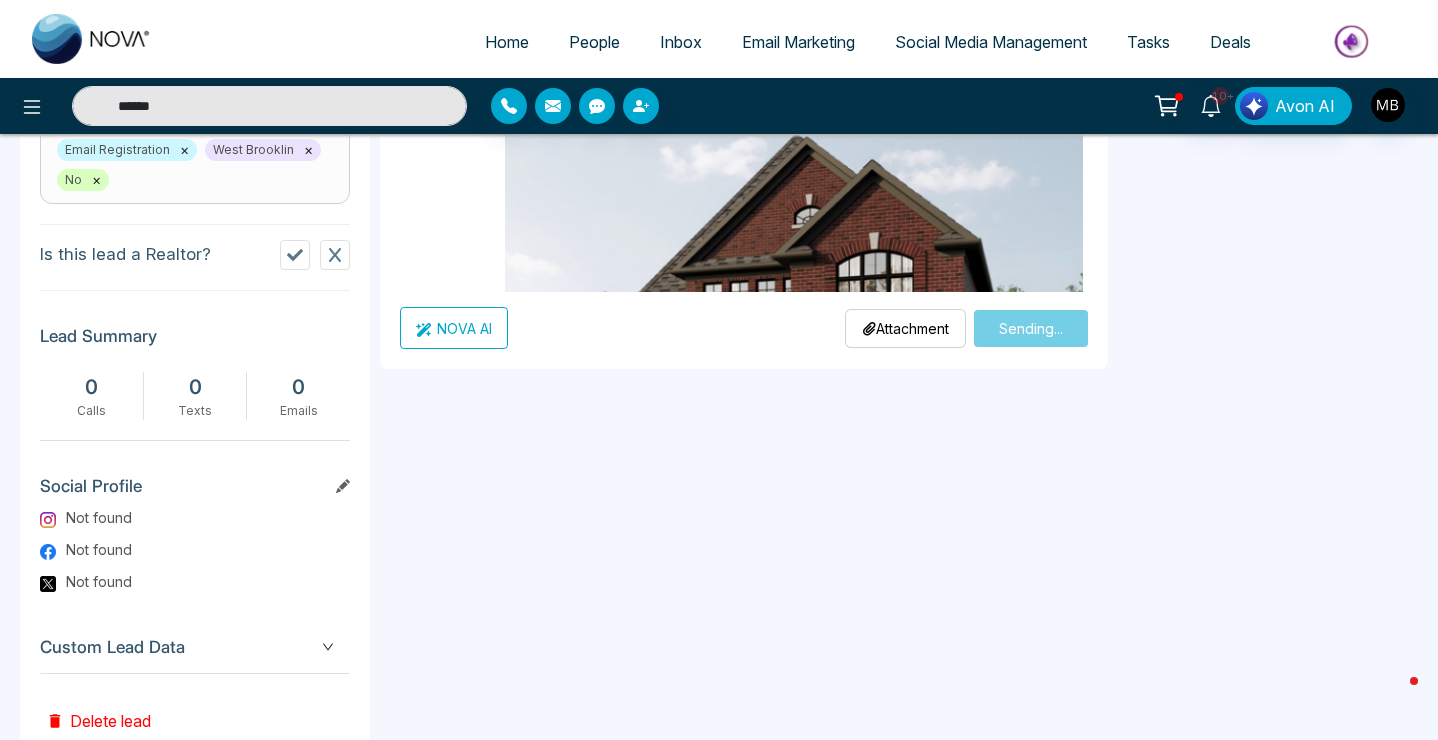 type 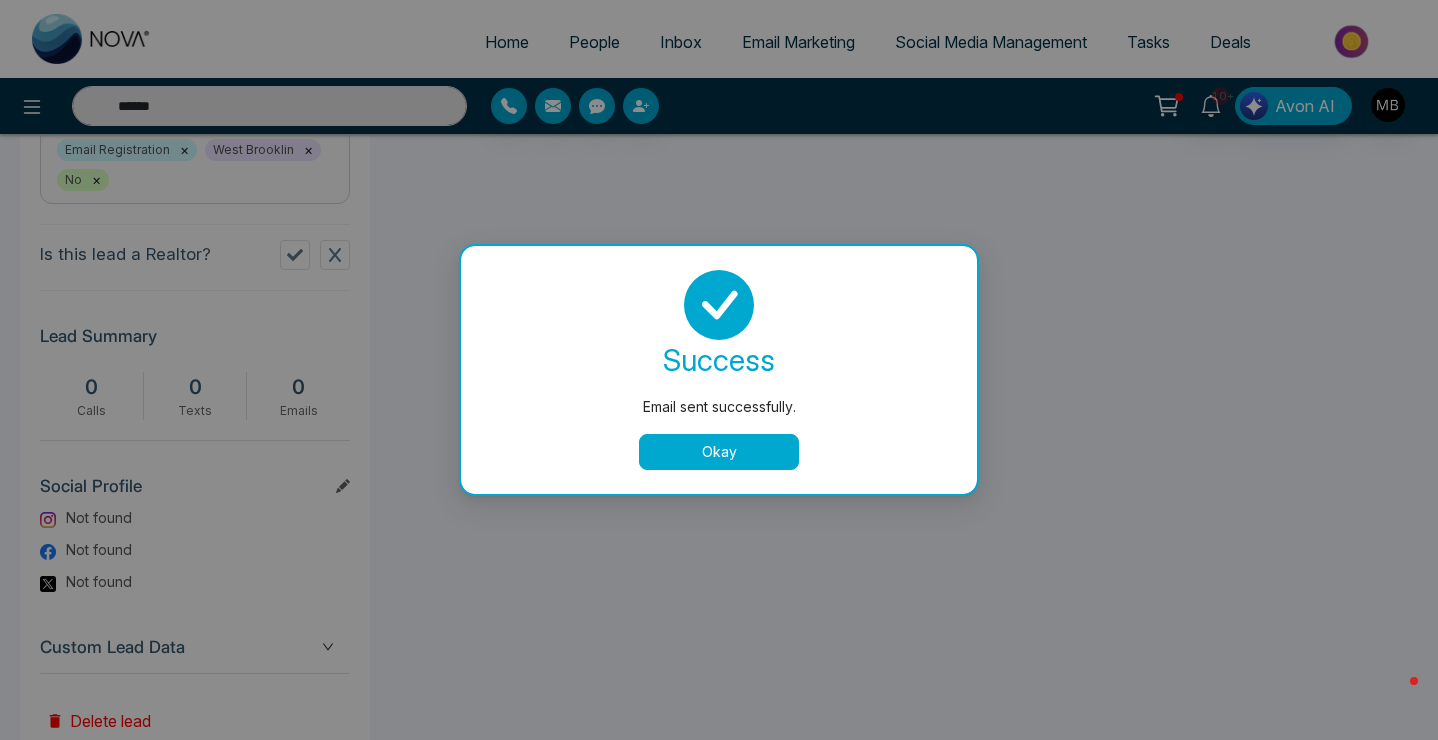click on "Okay" at bounding box center [719, 452] 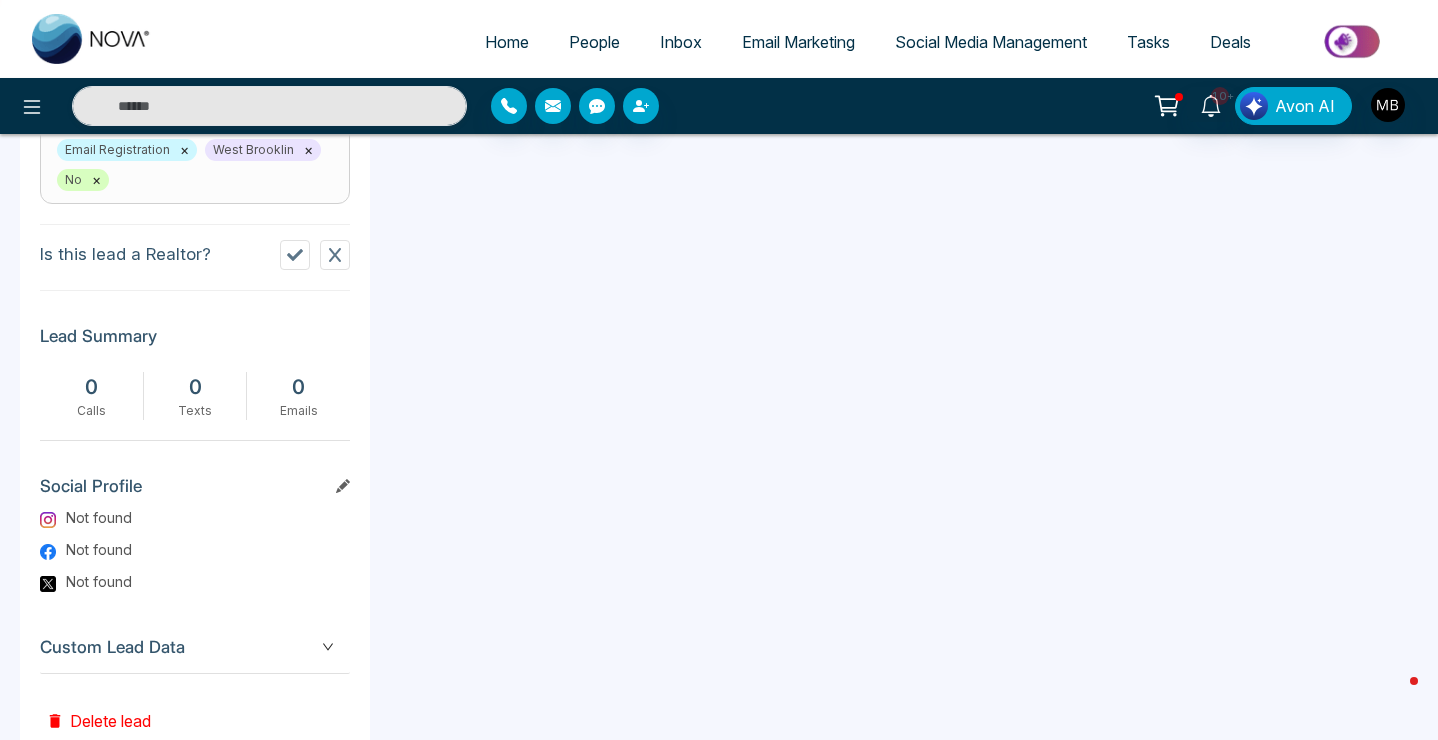 type on "******" 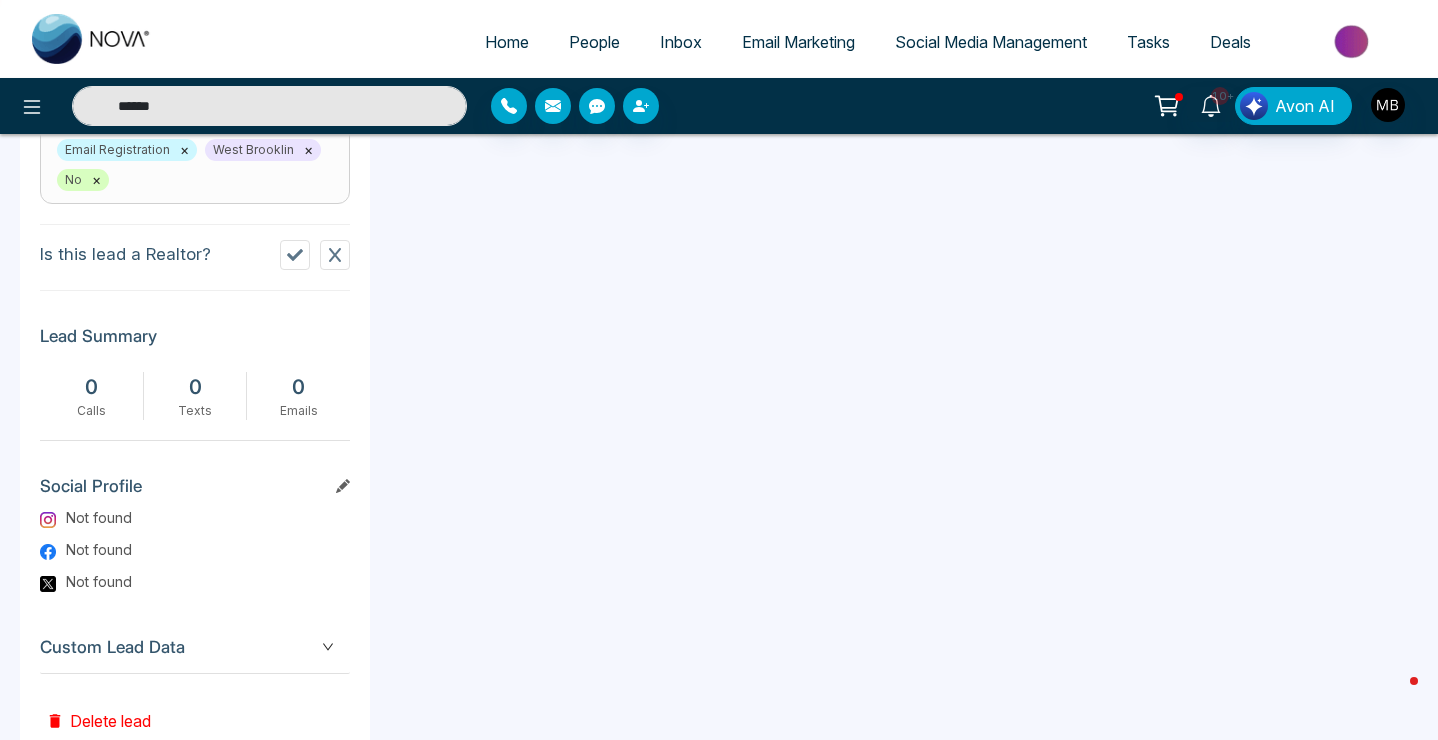 click on "******" at bounding box center (269, 106) 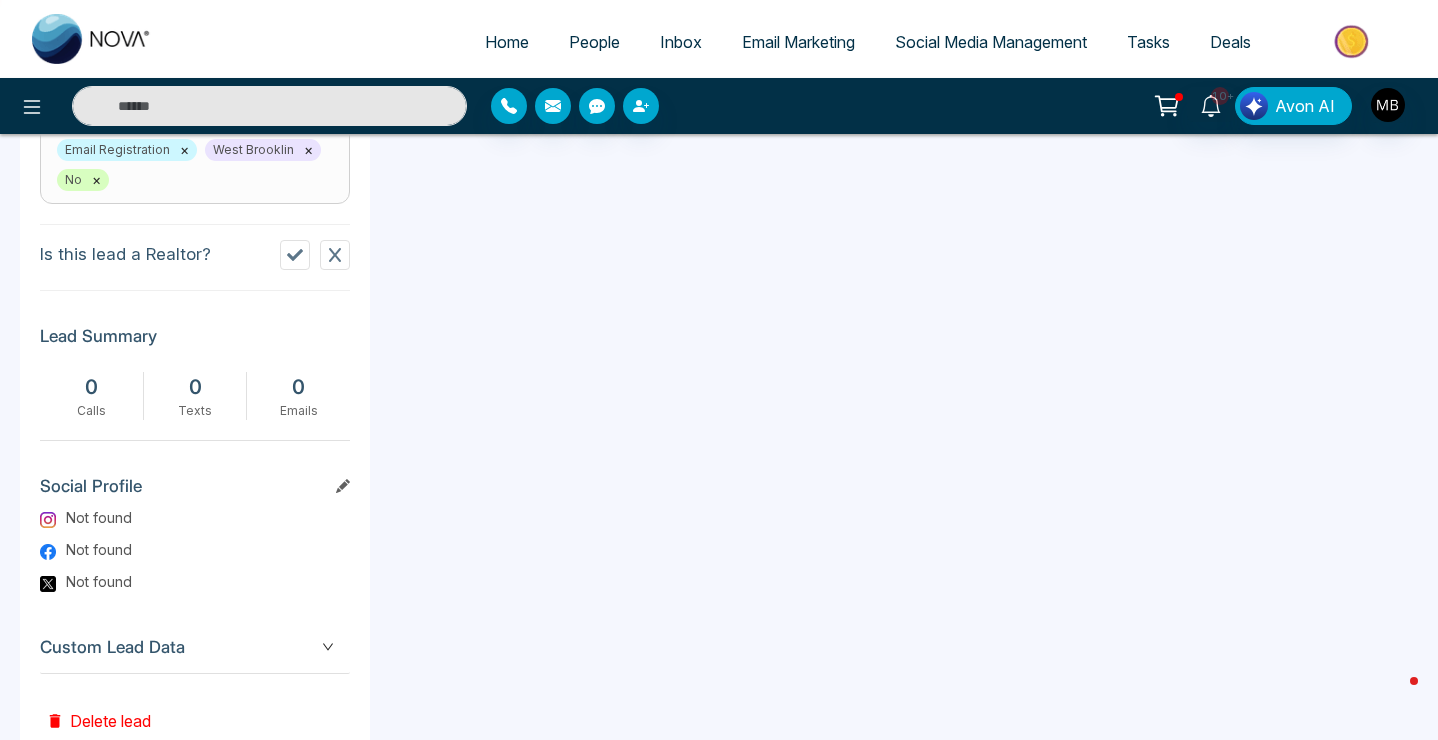 paste on "**********" 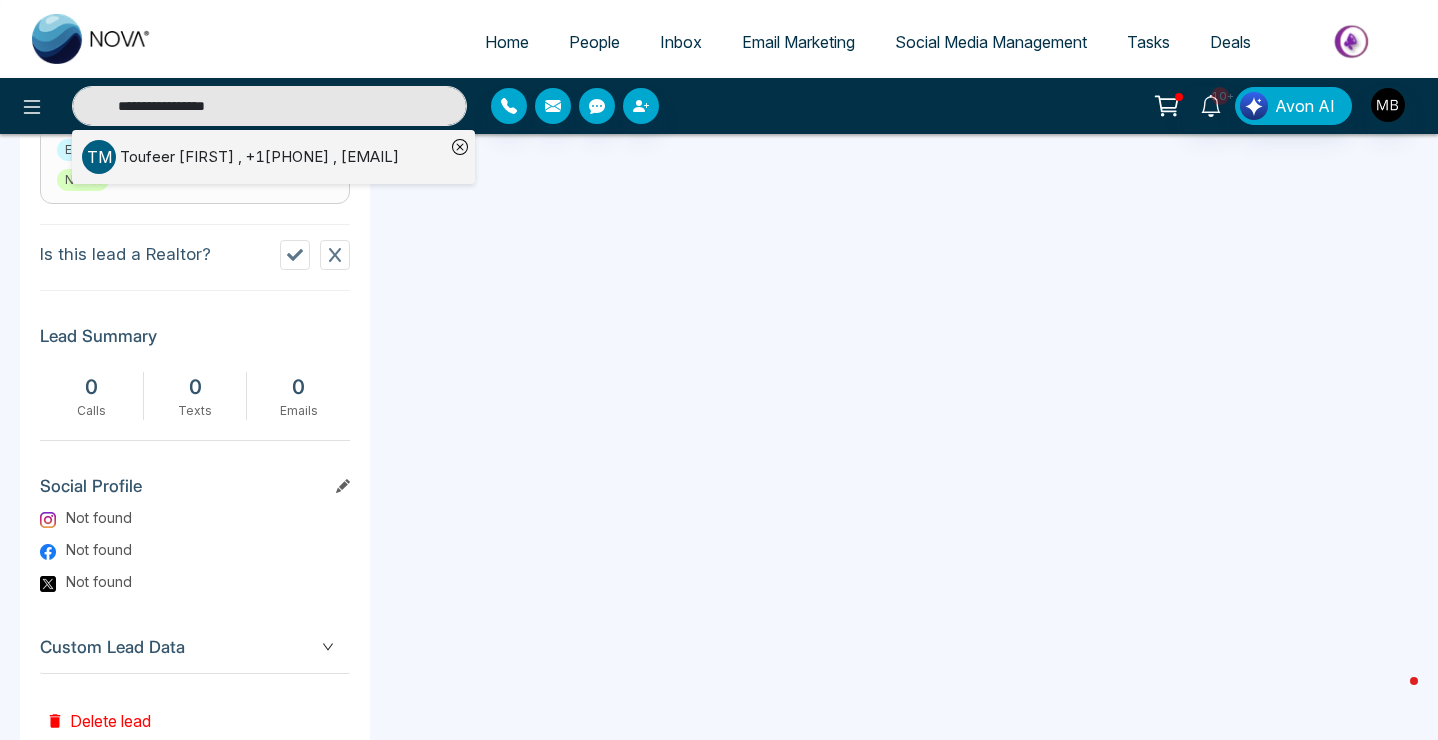 type on "**********" 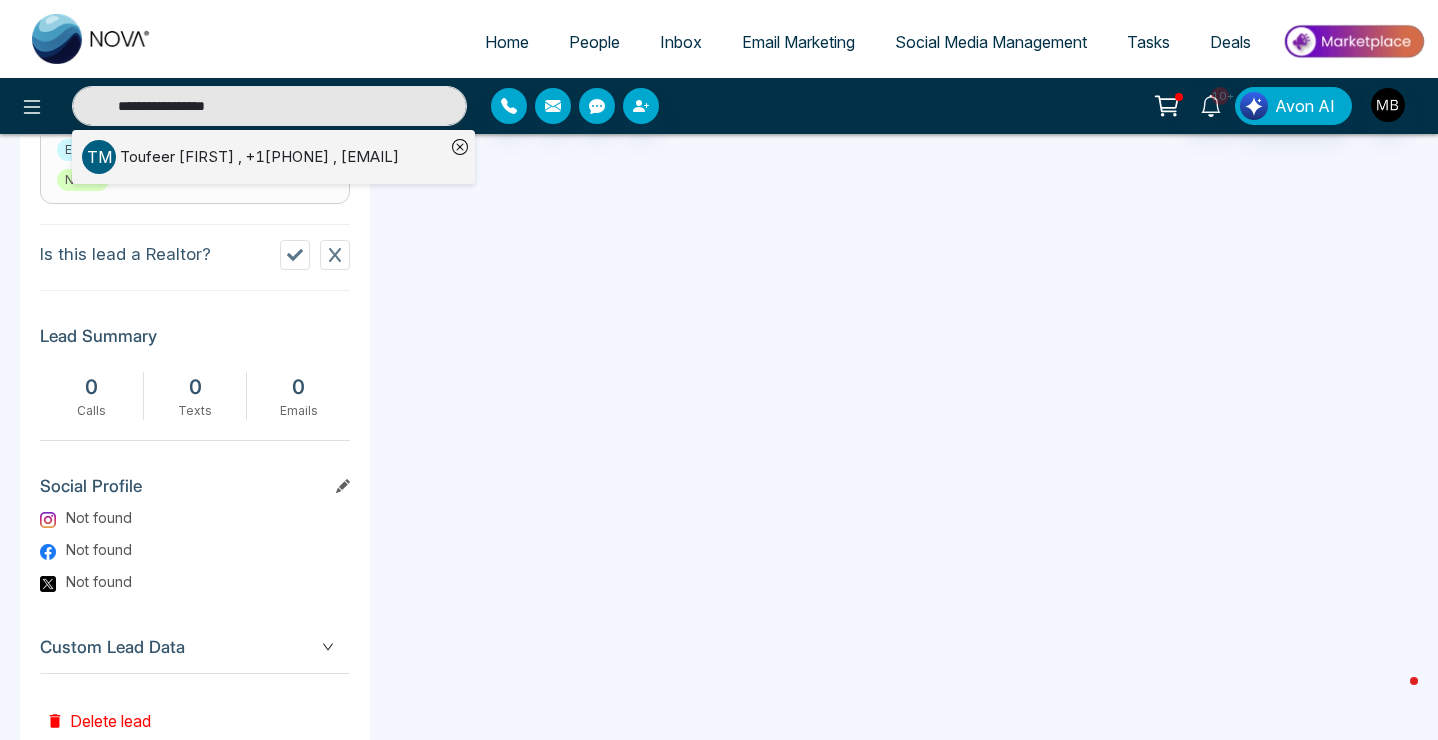 click on "[FIRST]   [LAST]   , +1[PHONE]   , [EMAIL]" at bounding box center (259, 157) 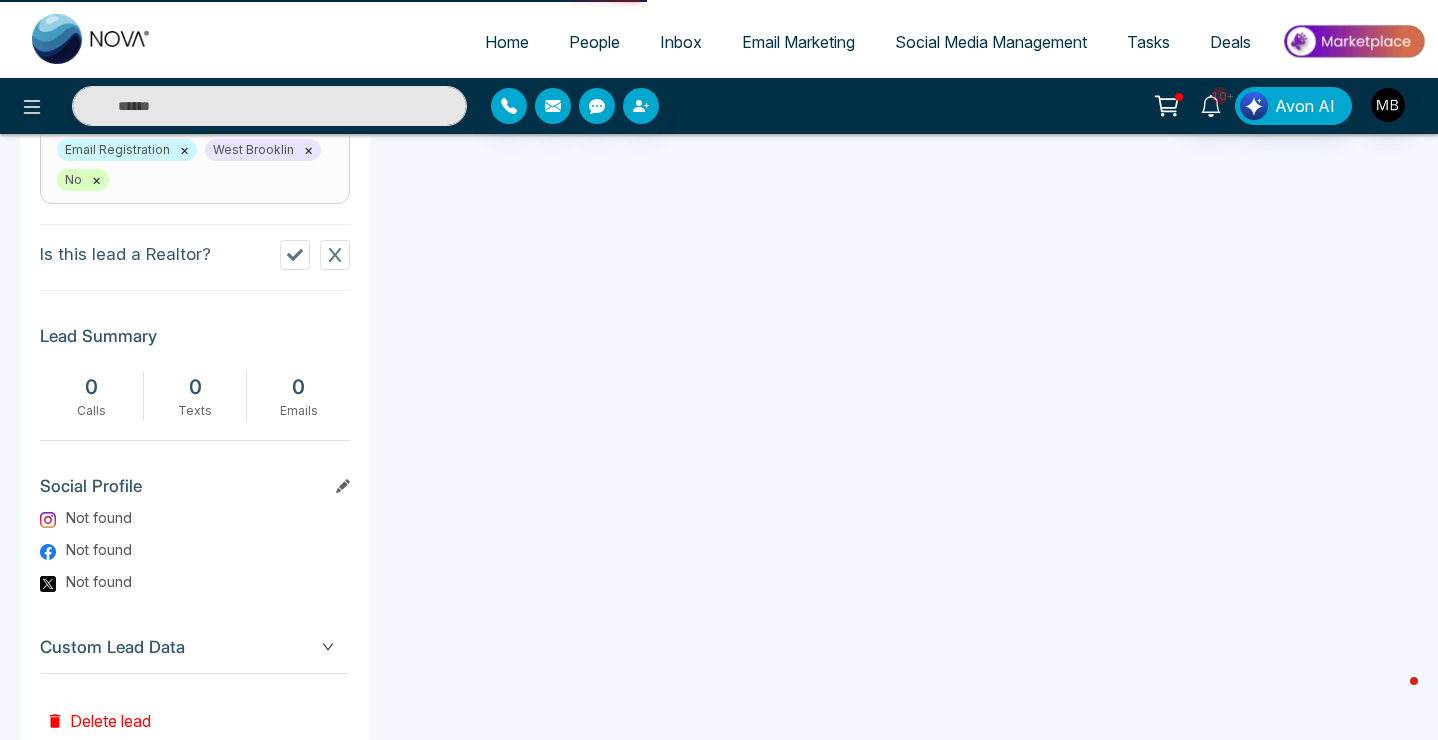 type on "**********" 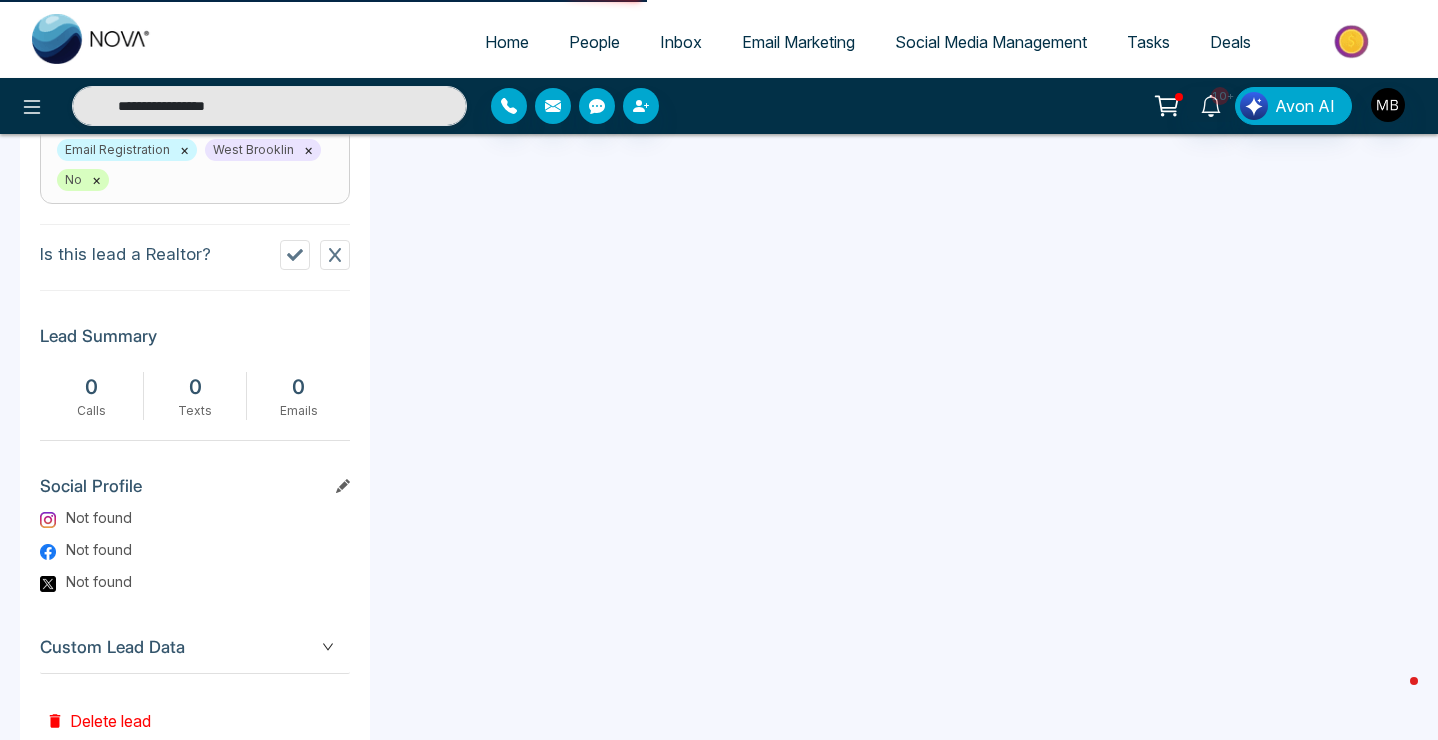 scroll, scrollTop: 0, scrollLeft: 0, axis: both 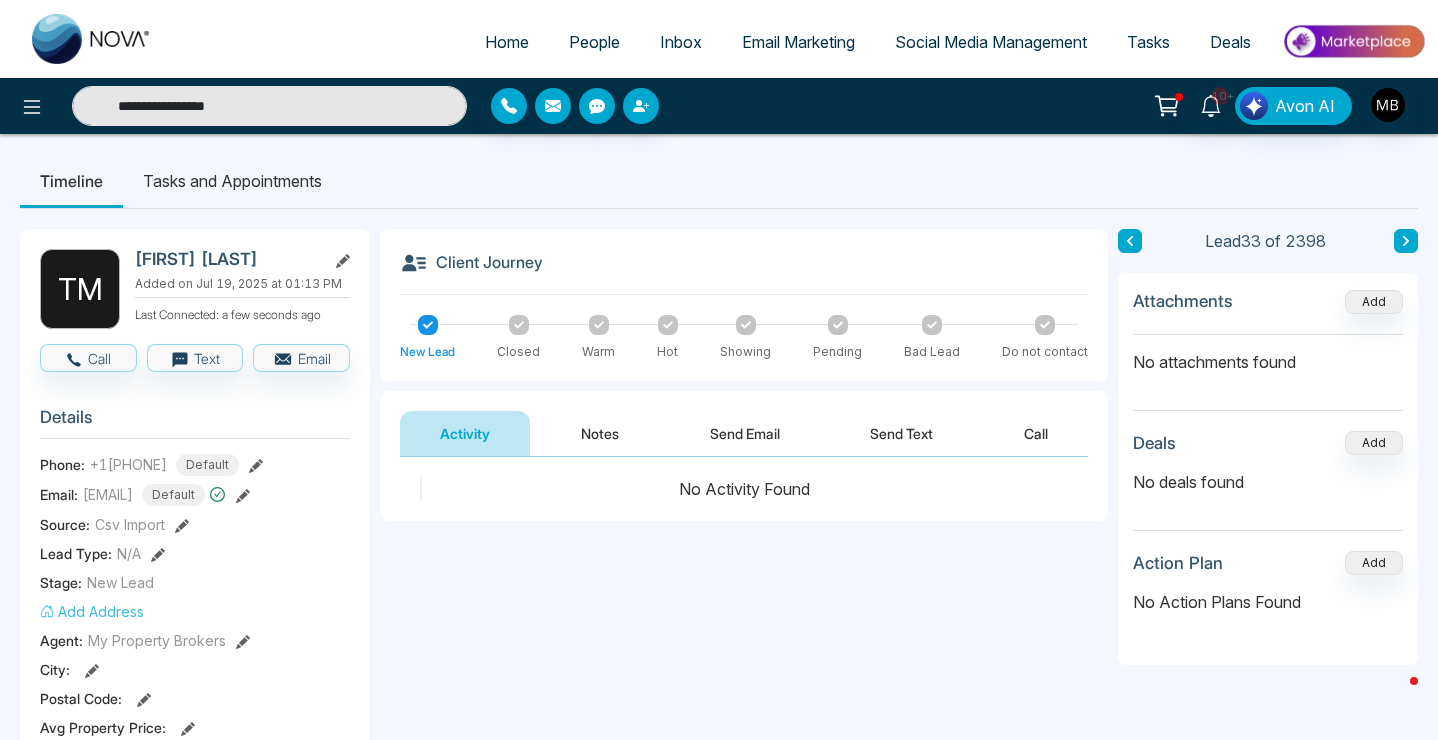 click on "**********" at bounding box center [269, 106] 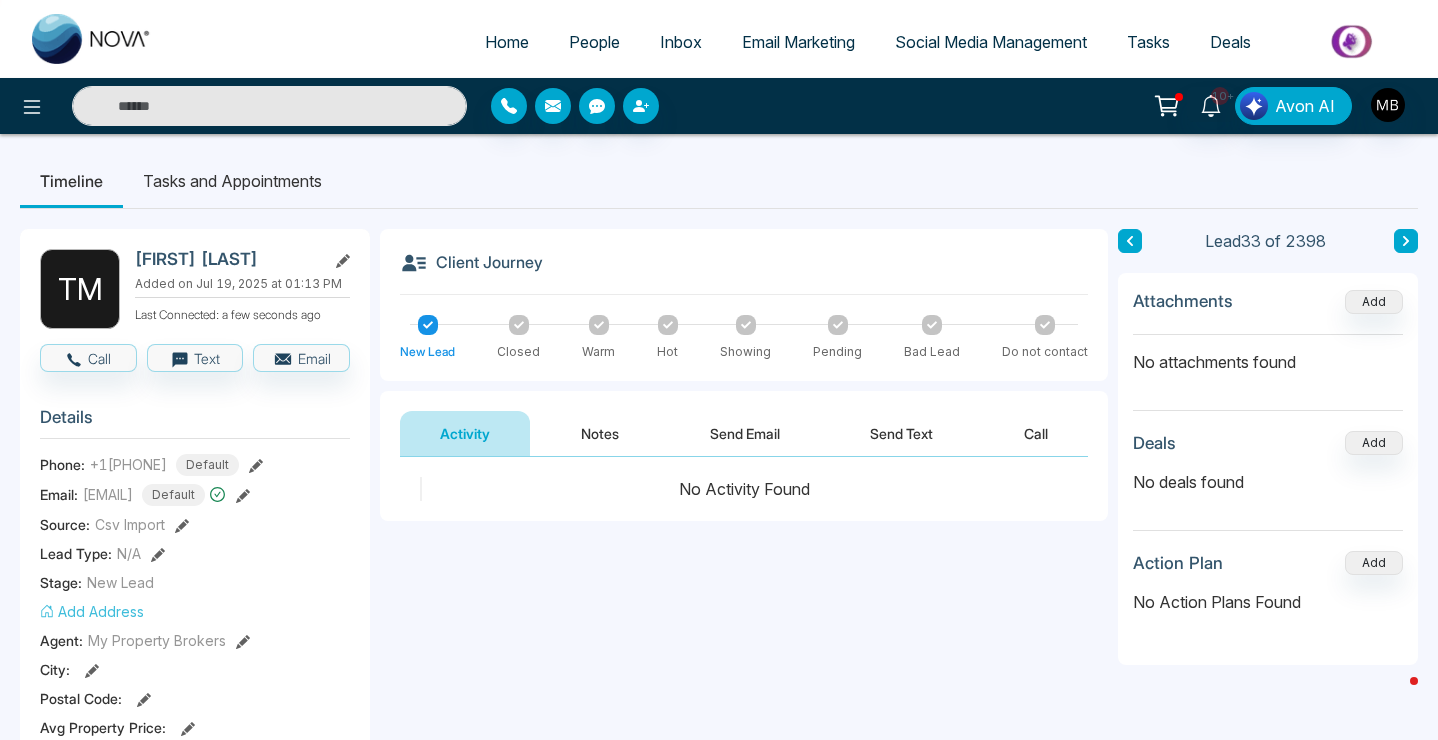 paste on "**********" 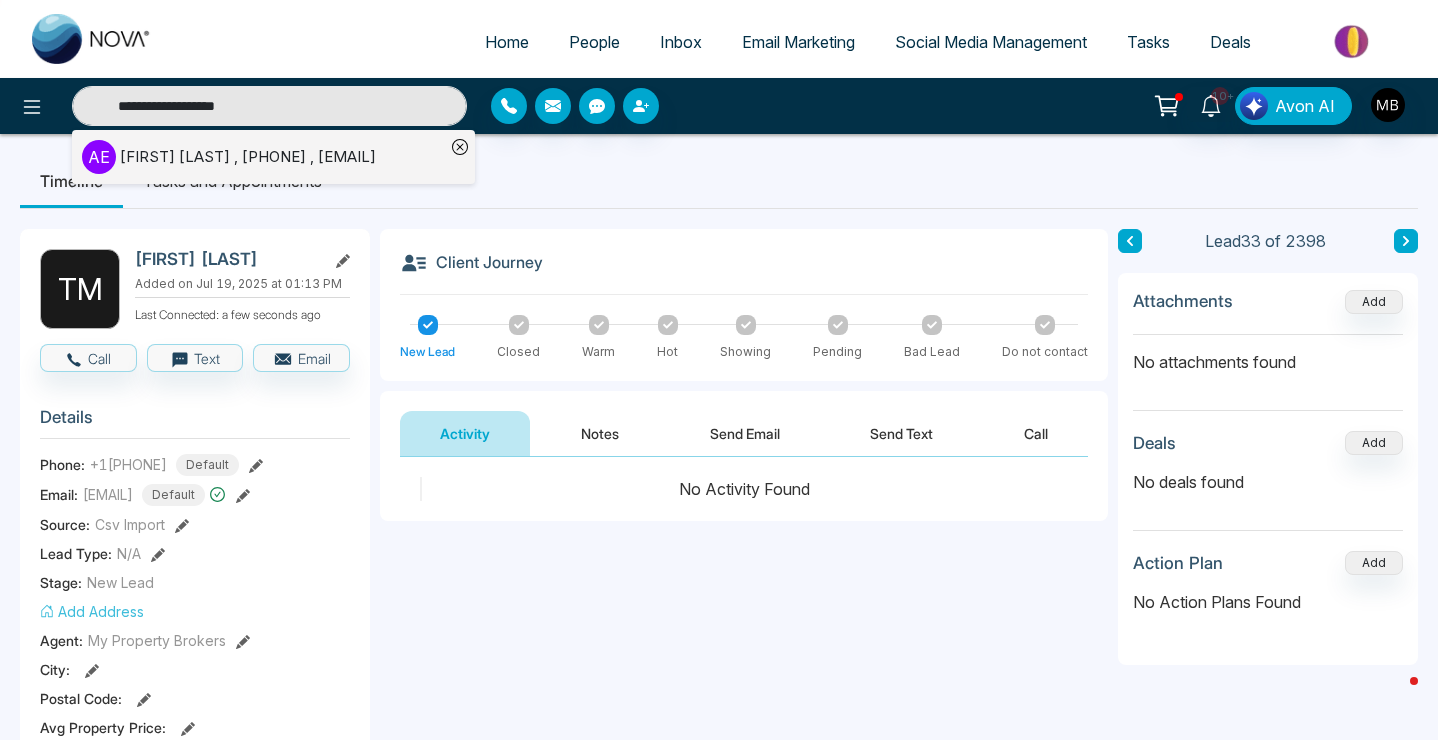 type on "**********" 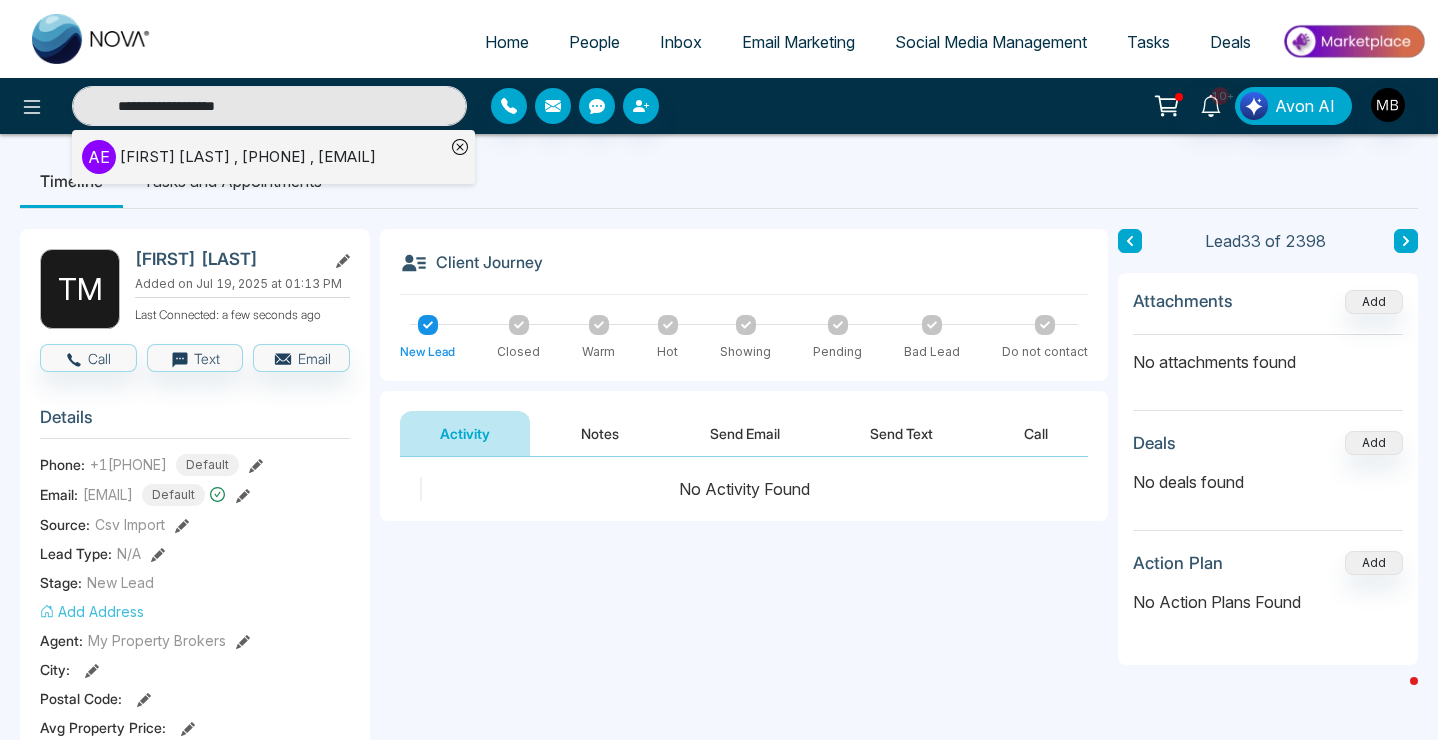 click on "[FIRST]   [LAST]   , +1[PHONE]   , [EMAIL]" at bounding box center [248, 157] 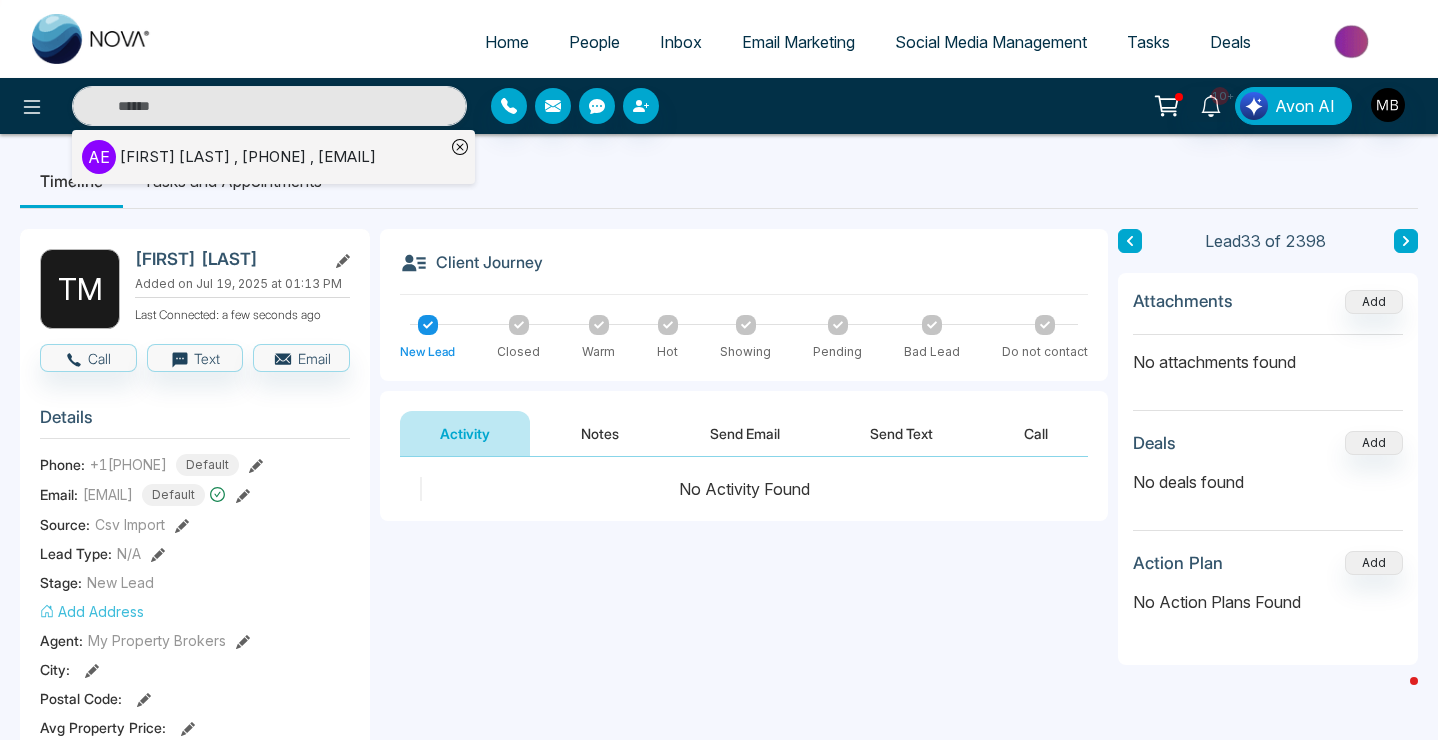 type on "**********" 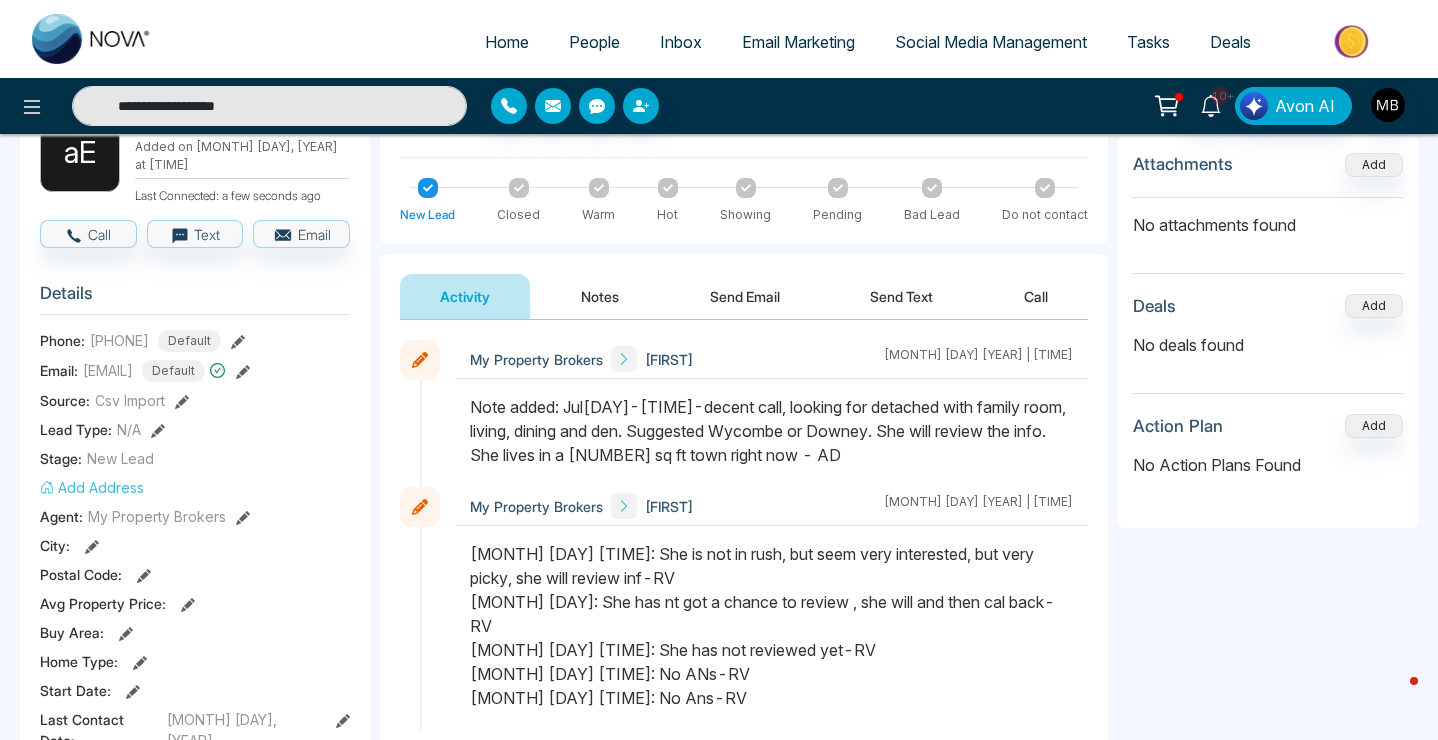 scroll, scrollTop: 150, scrollLeft: 0, axis: vertical 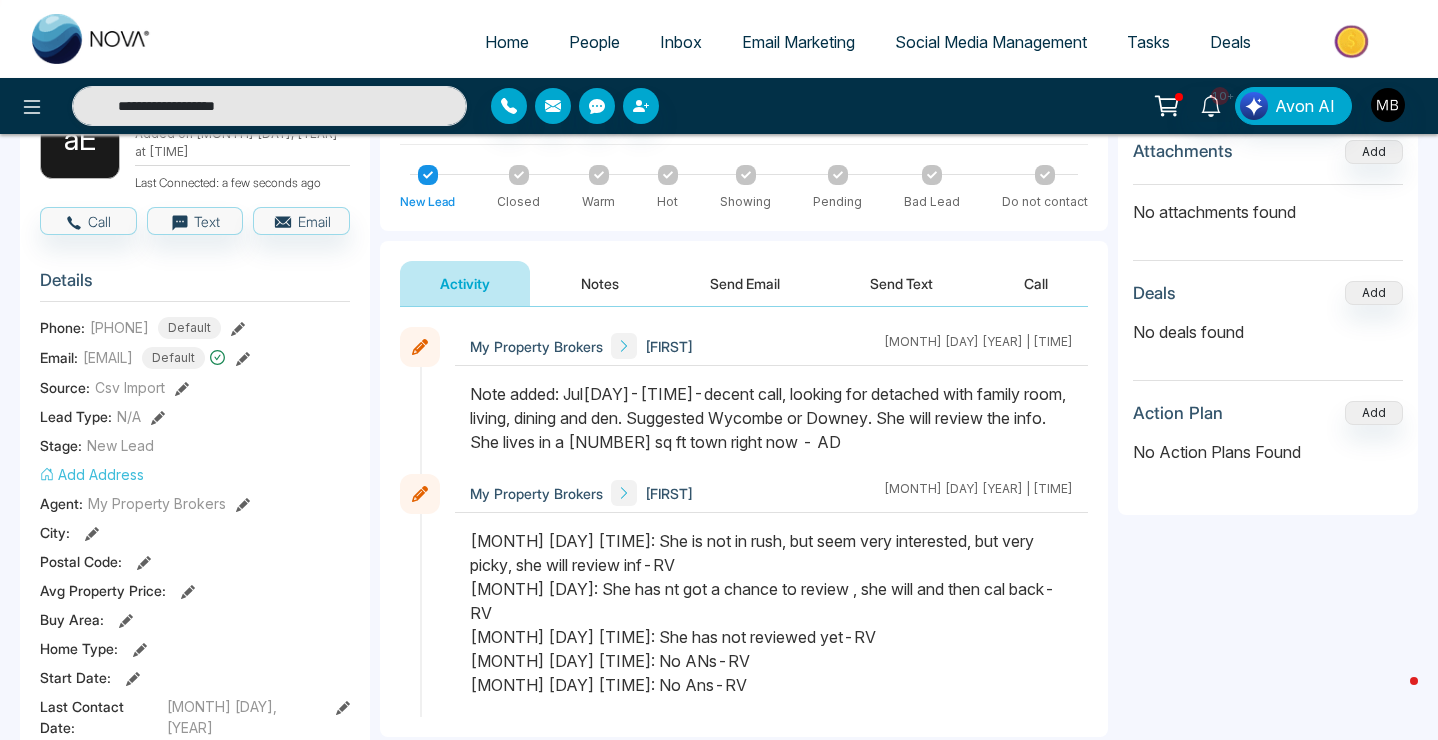 click on "Notes" at bounding box center (600, 283) 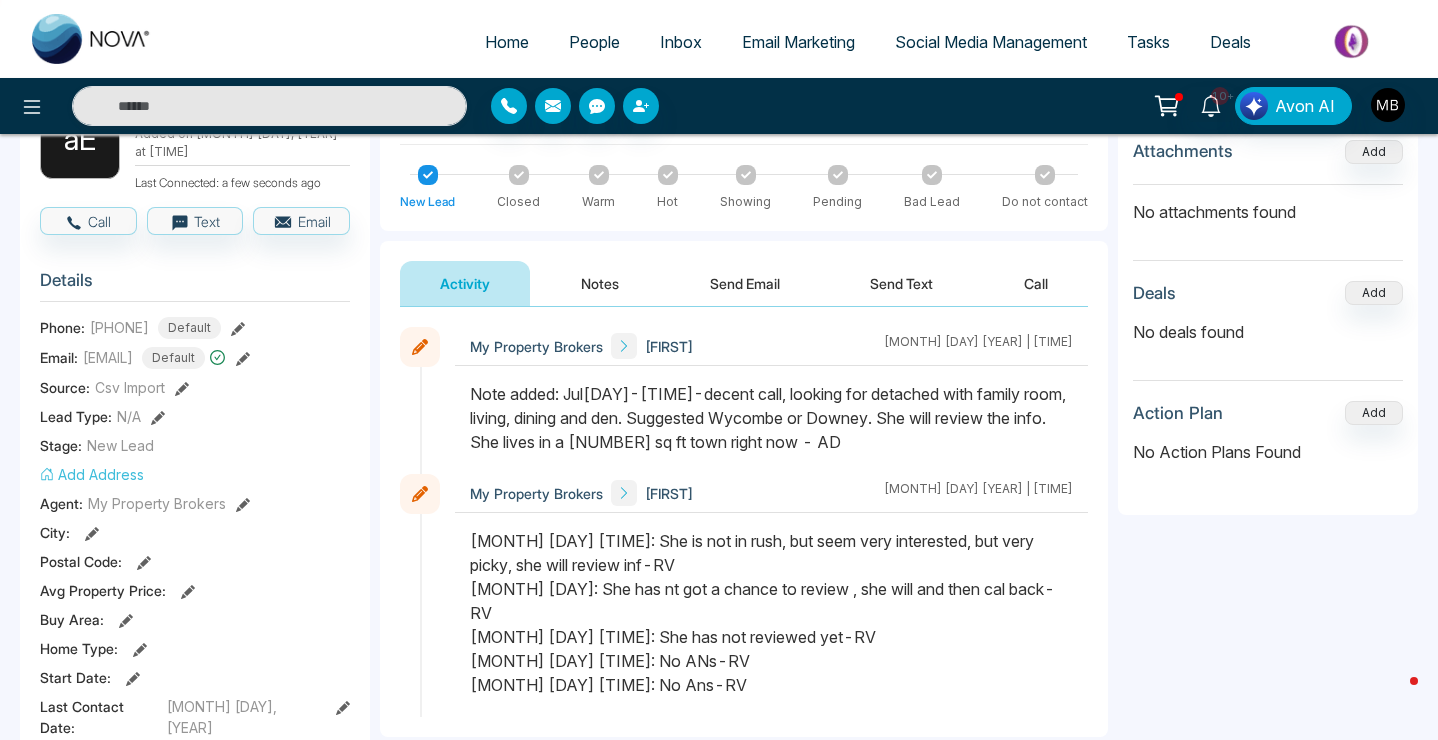 type on "**********" 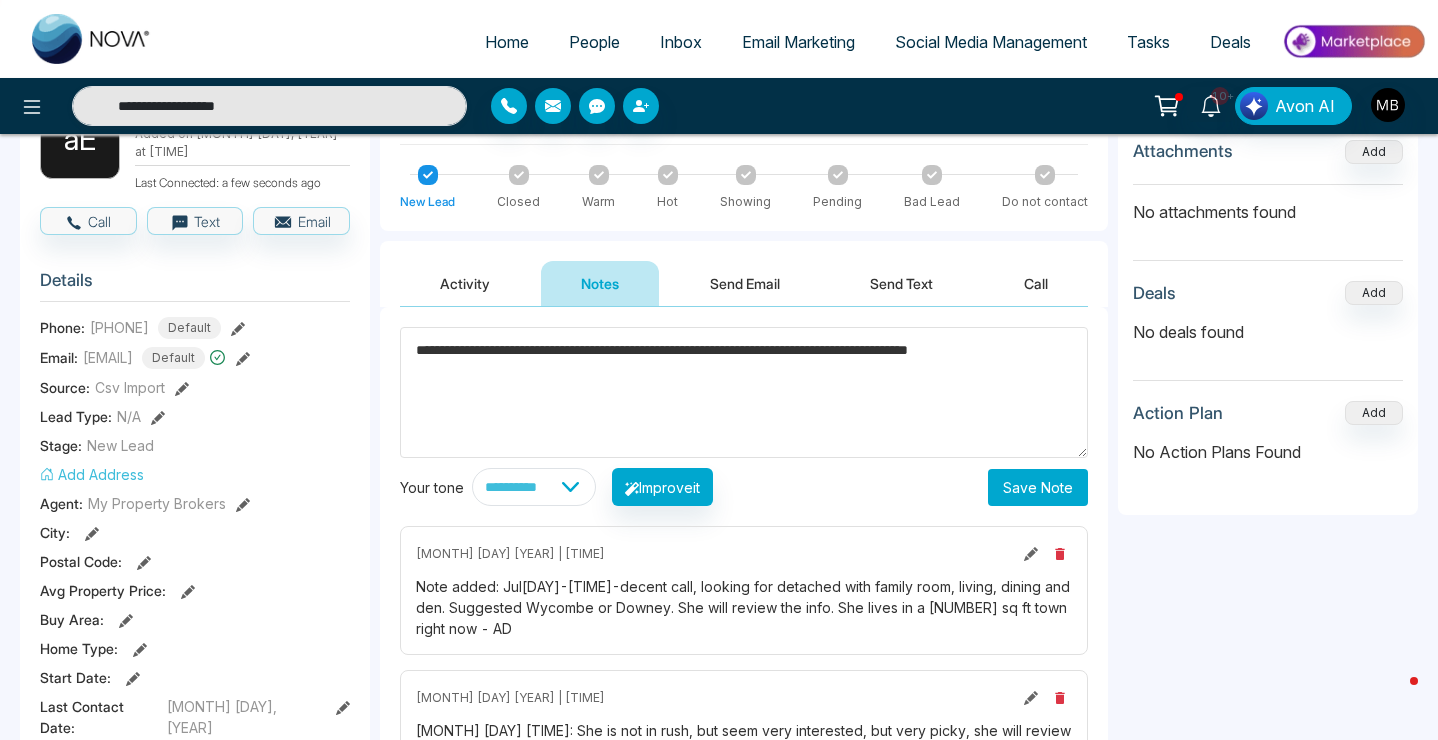 type on "**********" 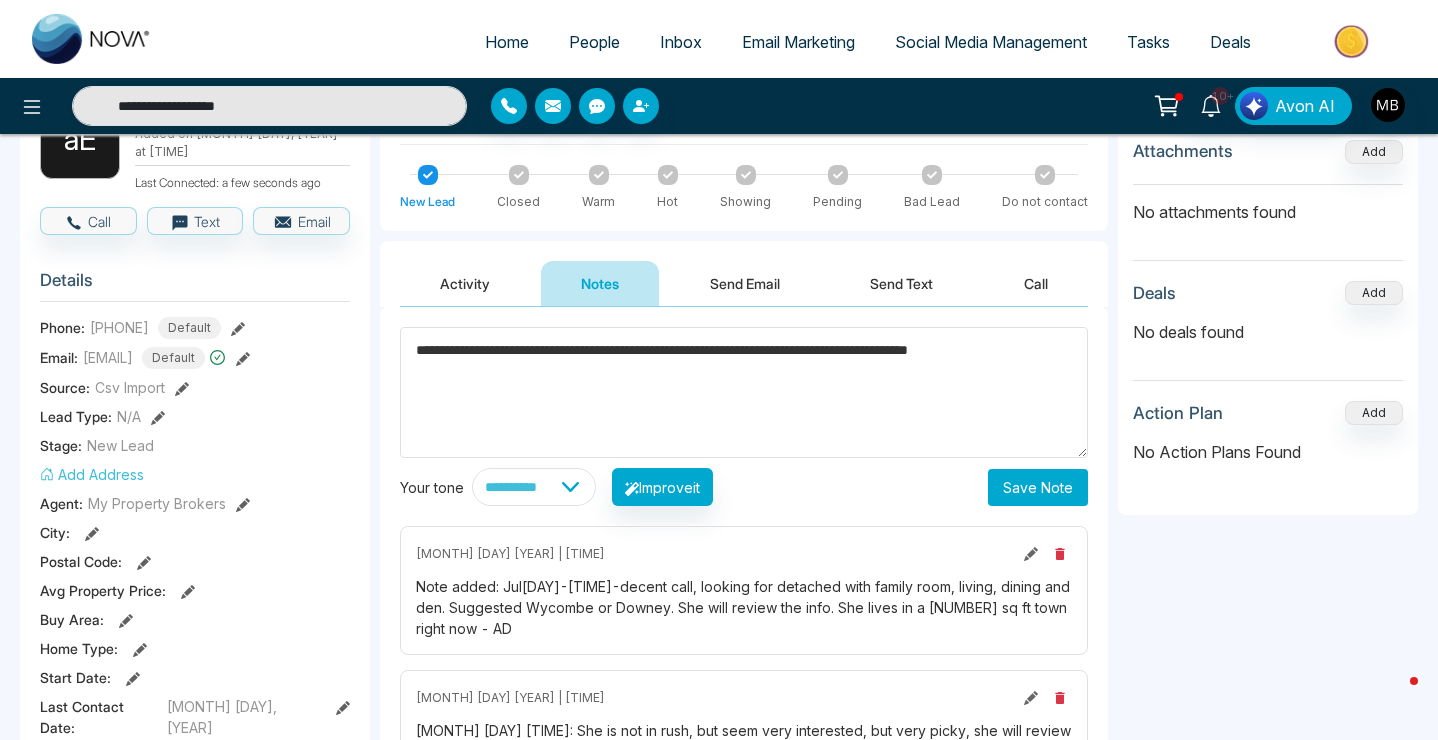 click on "Save Note" at bounding box center (1038, 487) 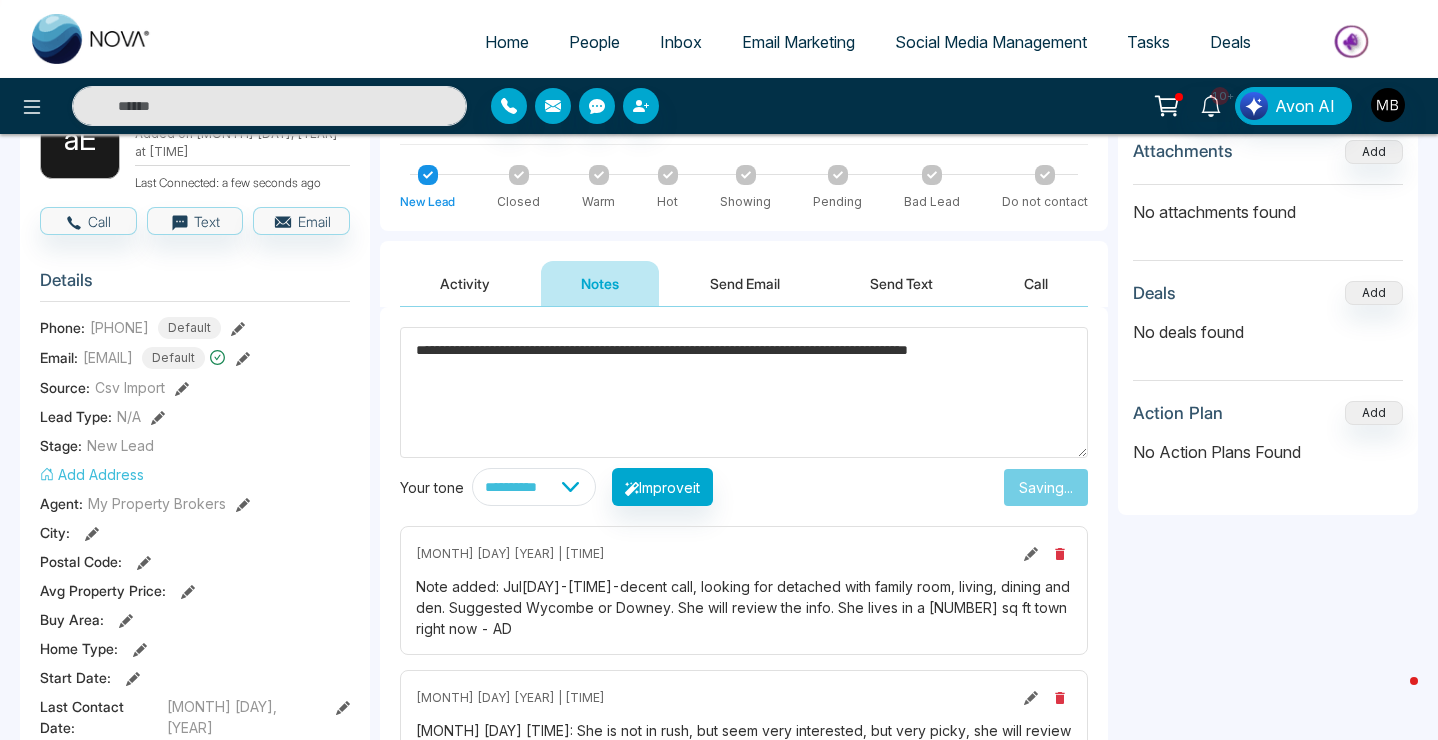 type on "**********" 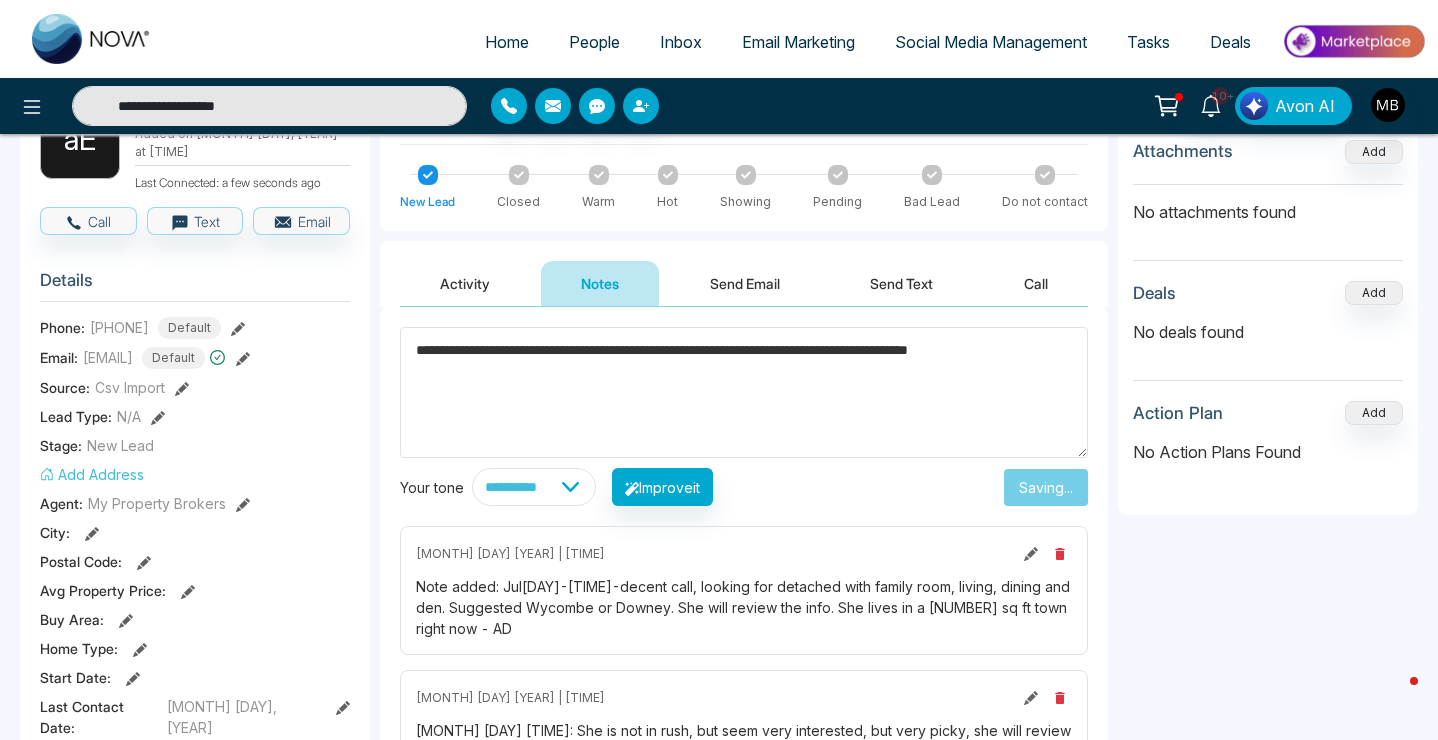 type 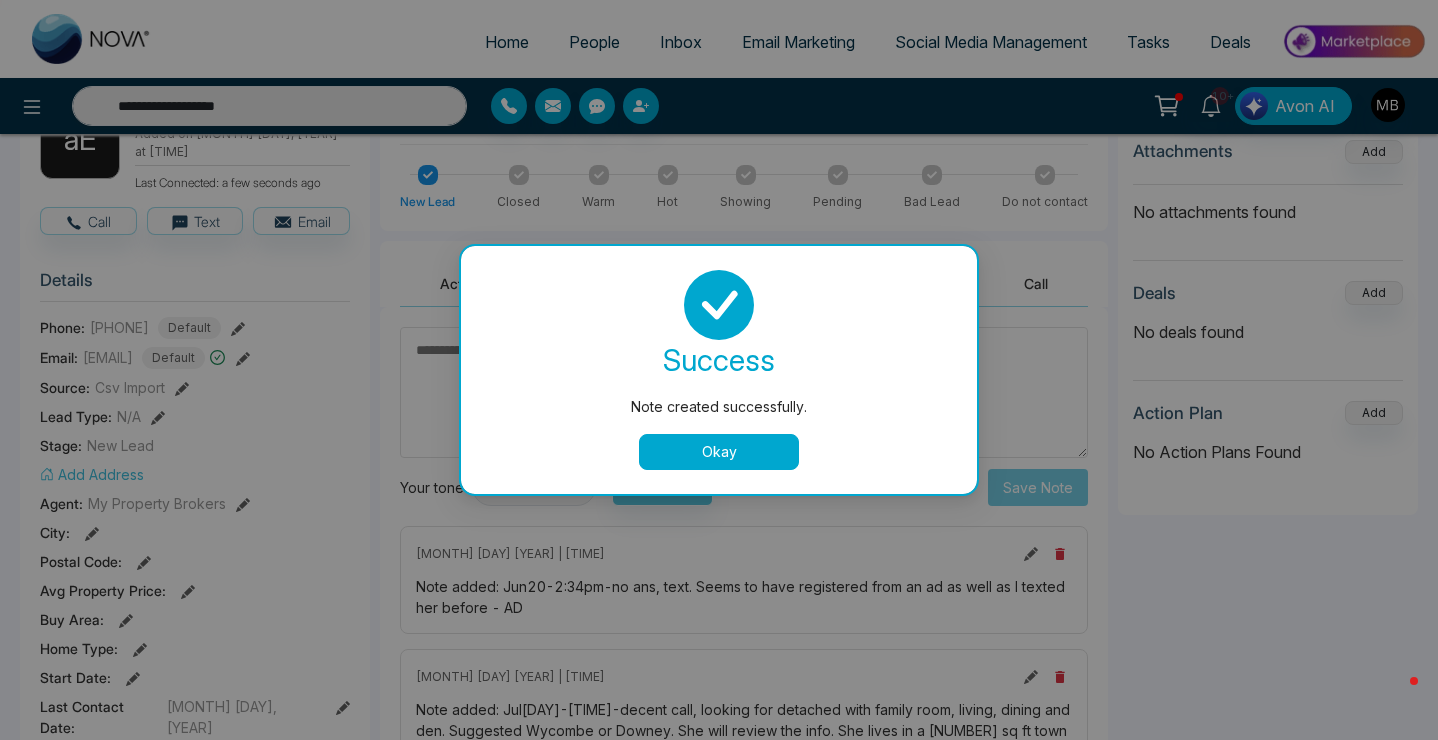 click on "Okay" at bounding box center [719, 452] 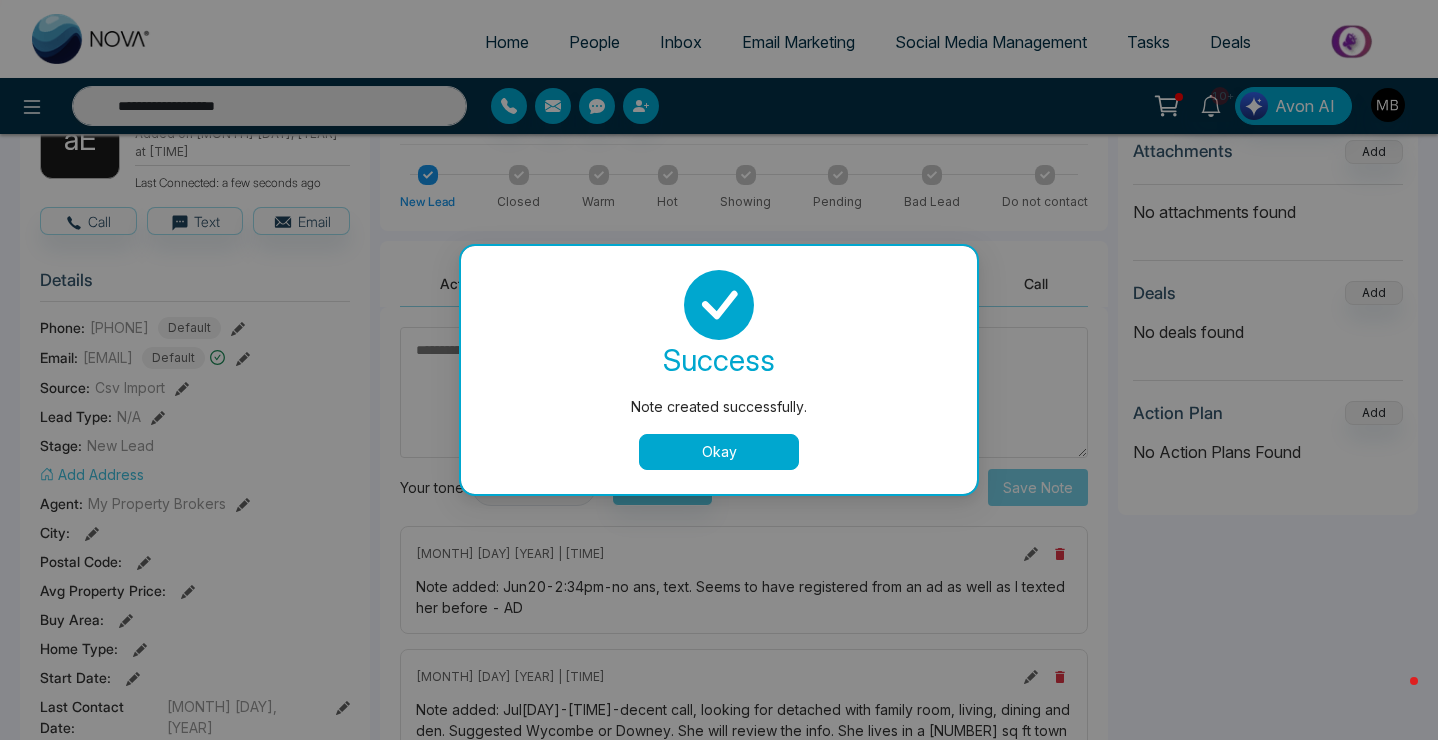 type 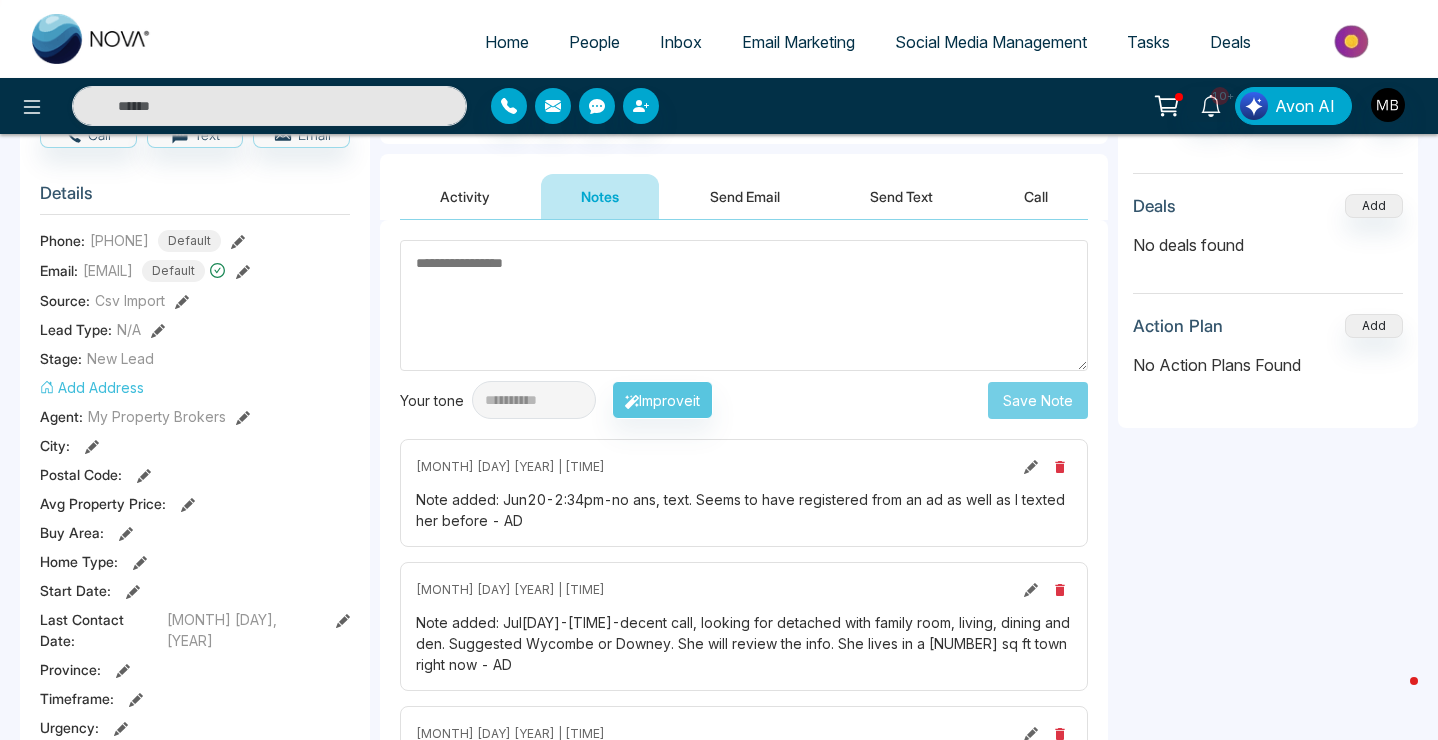 scroll, scrollTop: 372, scrollLeft: 0, axis: vertical 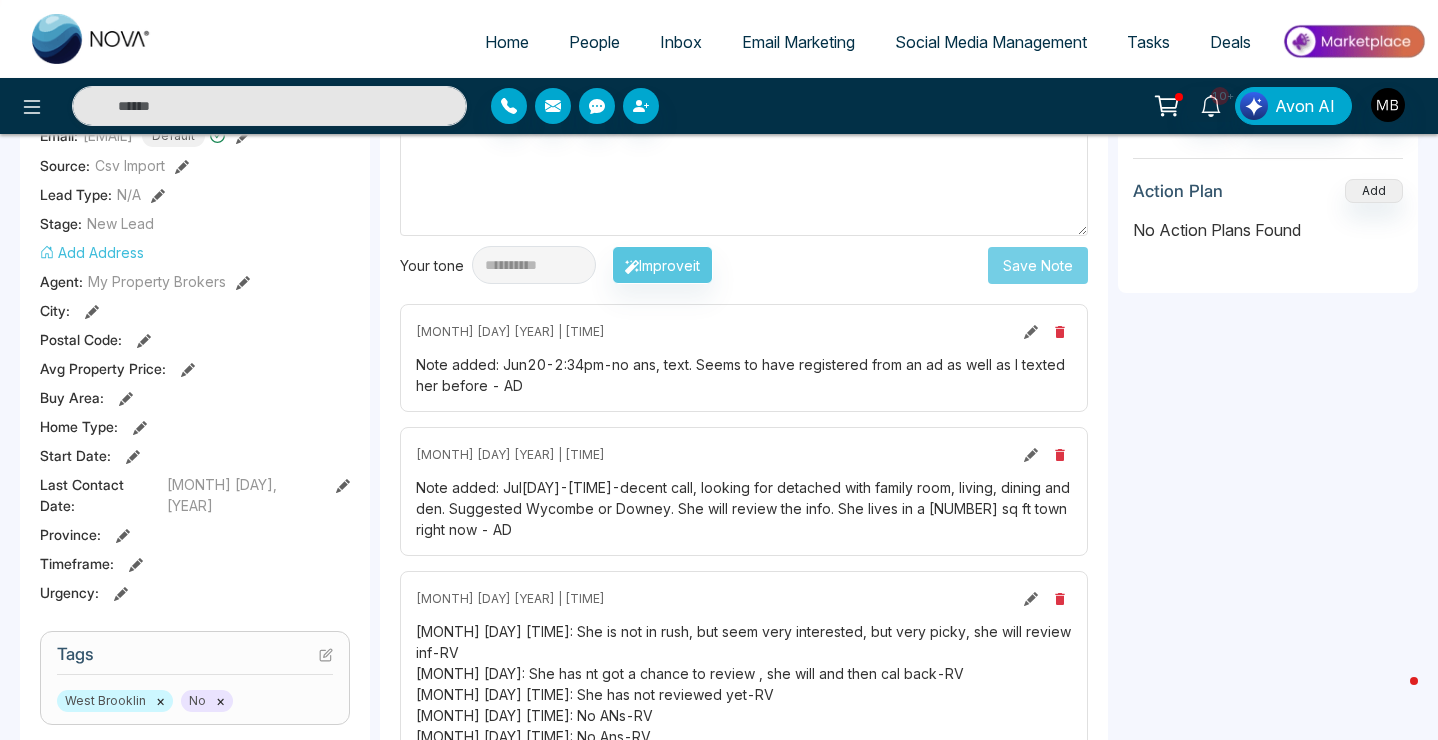 click on "Note added: Jul[DAY]-[TIME]-decent call, looking for detached with family room, living, dining and den. Suggested Wycombe or Downey. She will review the info. She lives in a [NUMBER] sq ft town right now - AD" at bounding box center (744, 508) 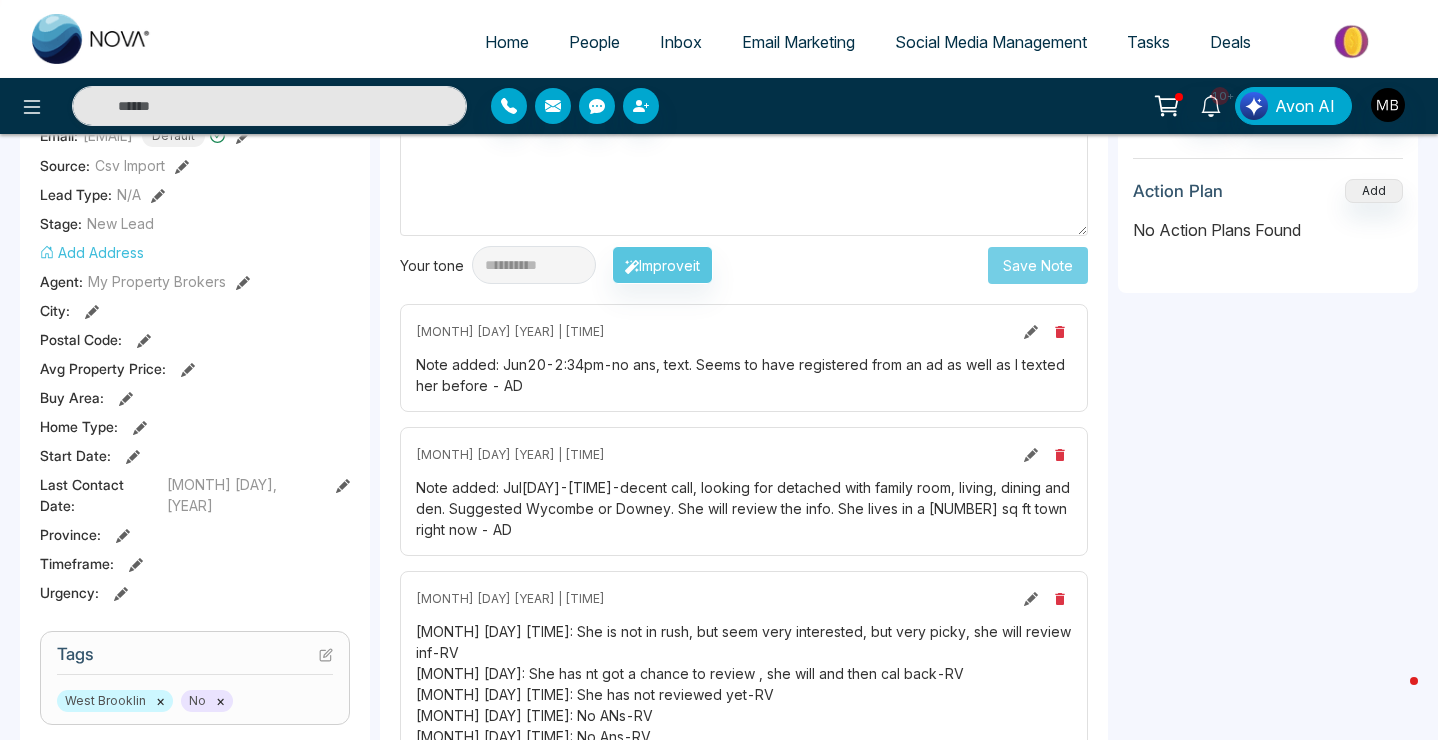 click at bounding box center [1031, 455] 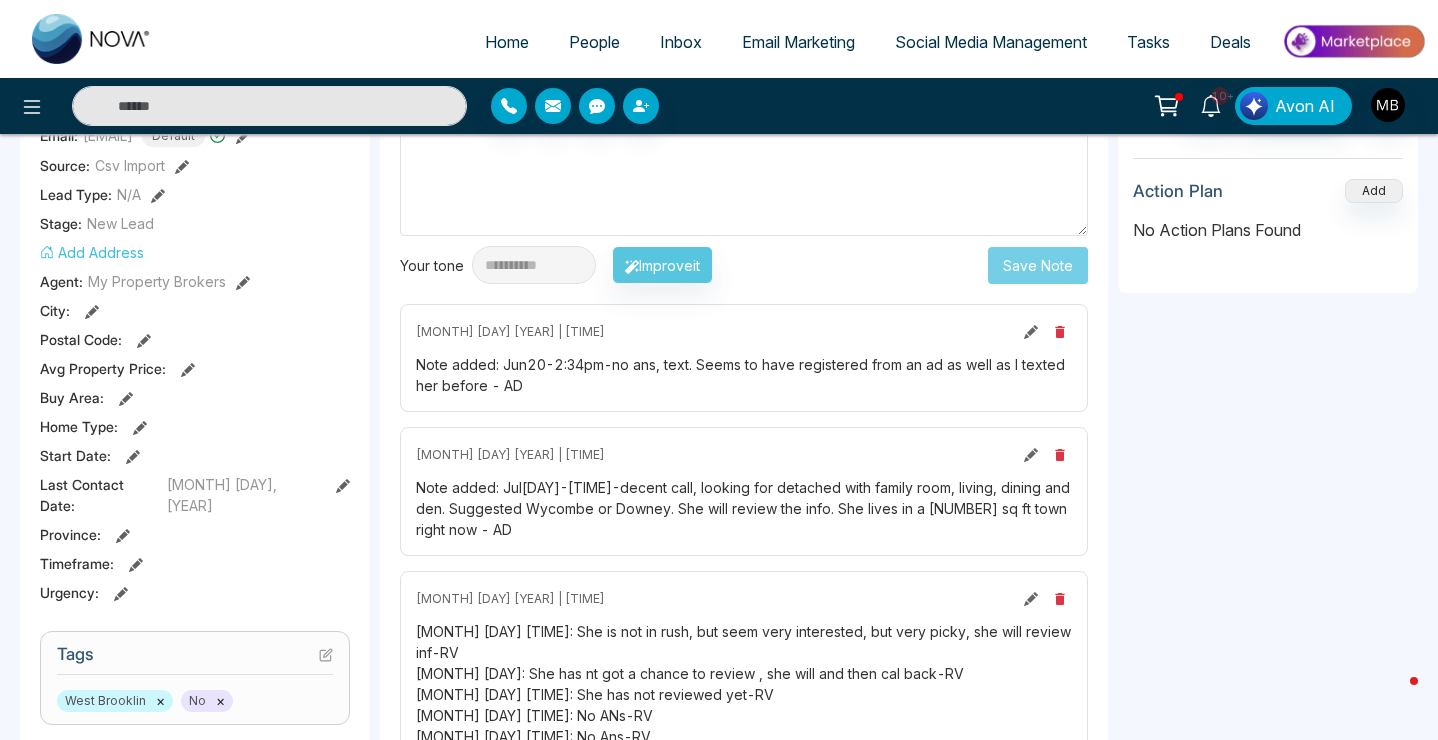 type on "**********" 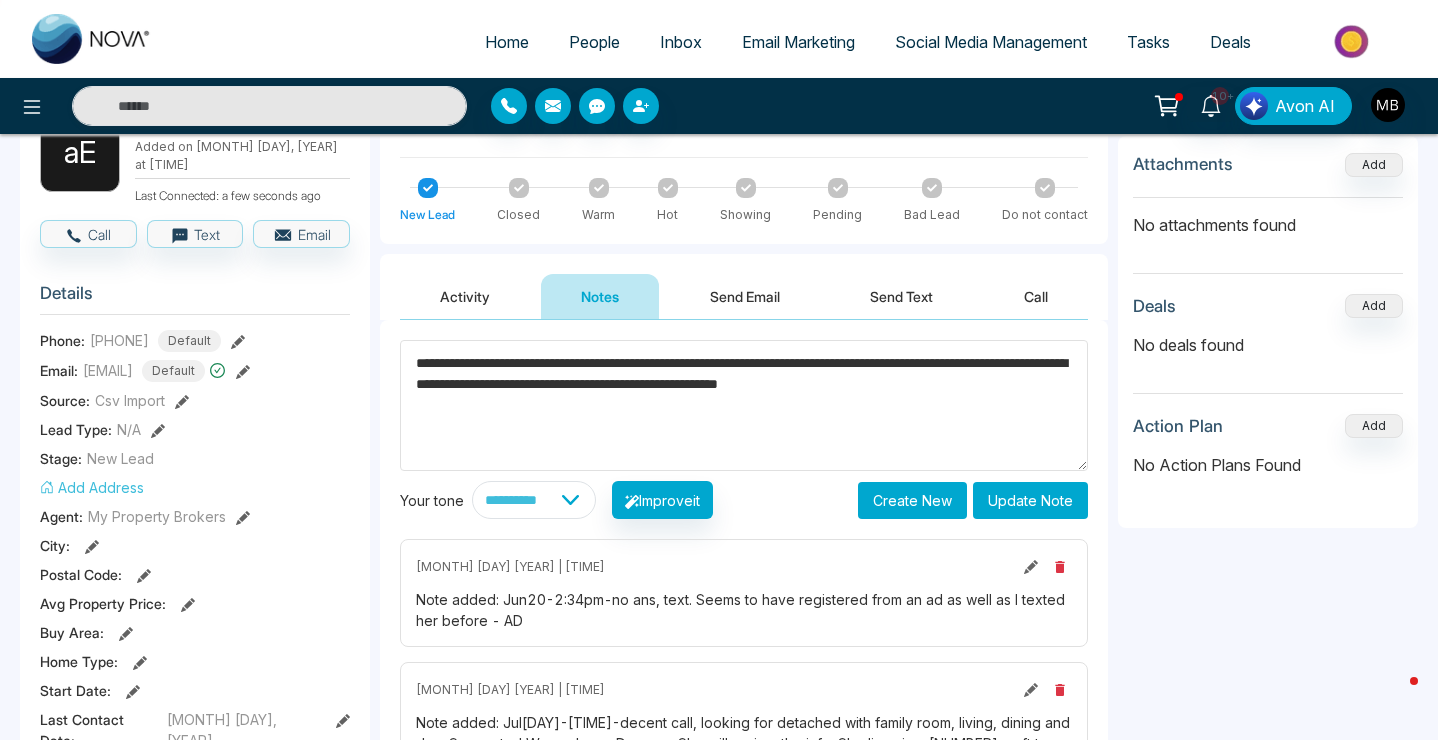 scroll, scrollTop: 86, scrollLeft: 0, axis: vertical 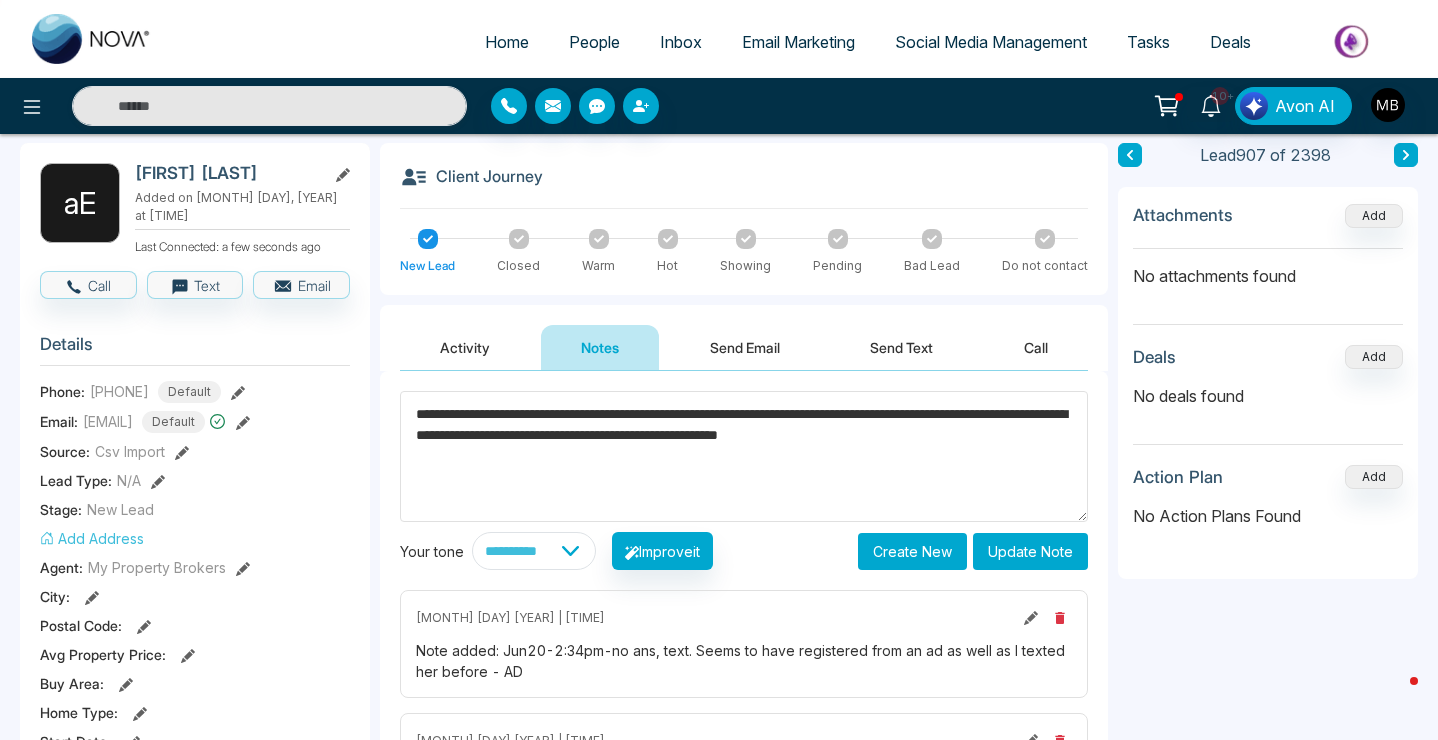 drag, startPoint x: 1036, startPoint y: 440, endPoint x: 448, endPoint y: 387, distance: 590.3838 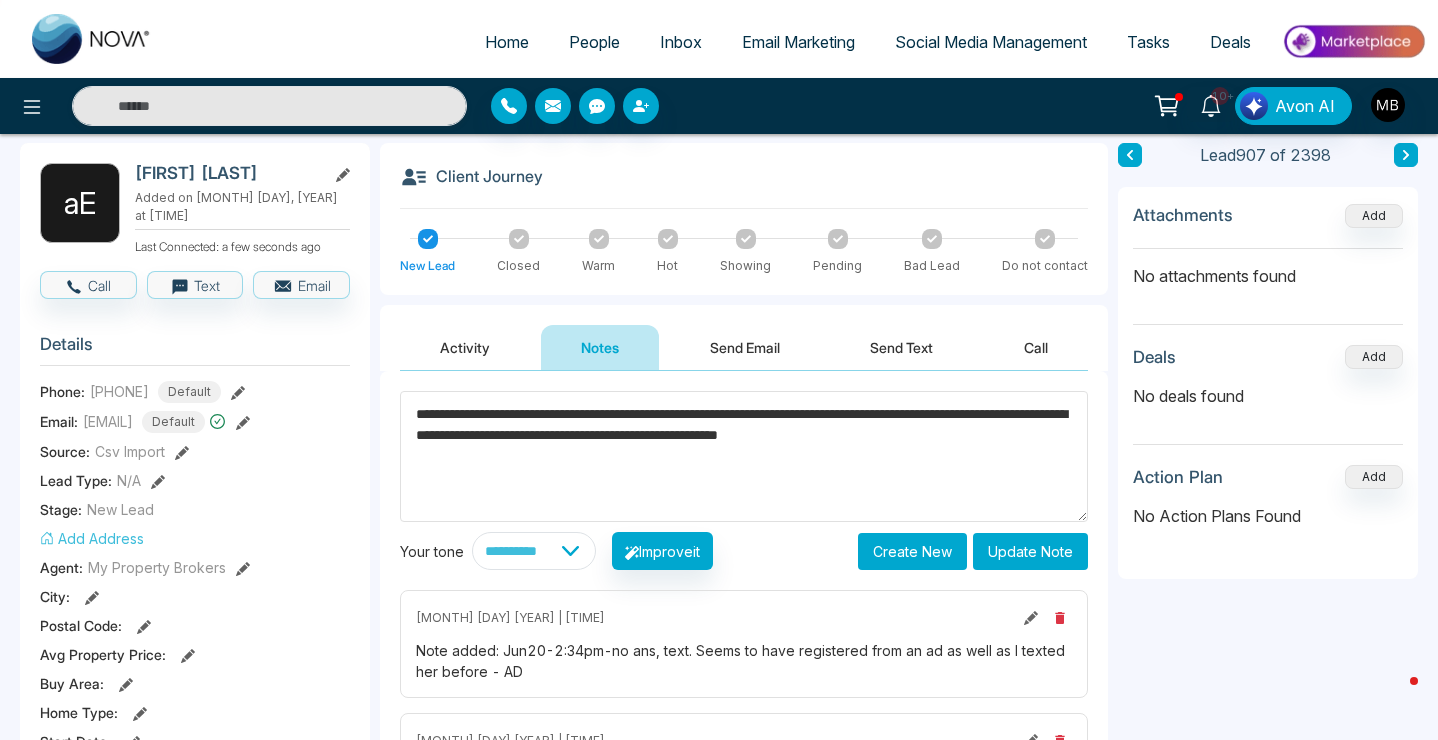 click on "**********" at bounding box center [744, 720] 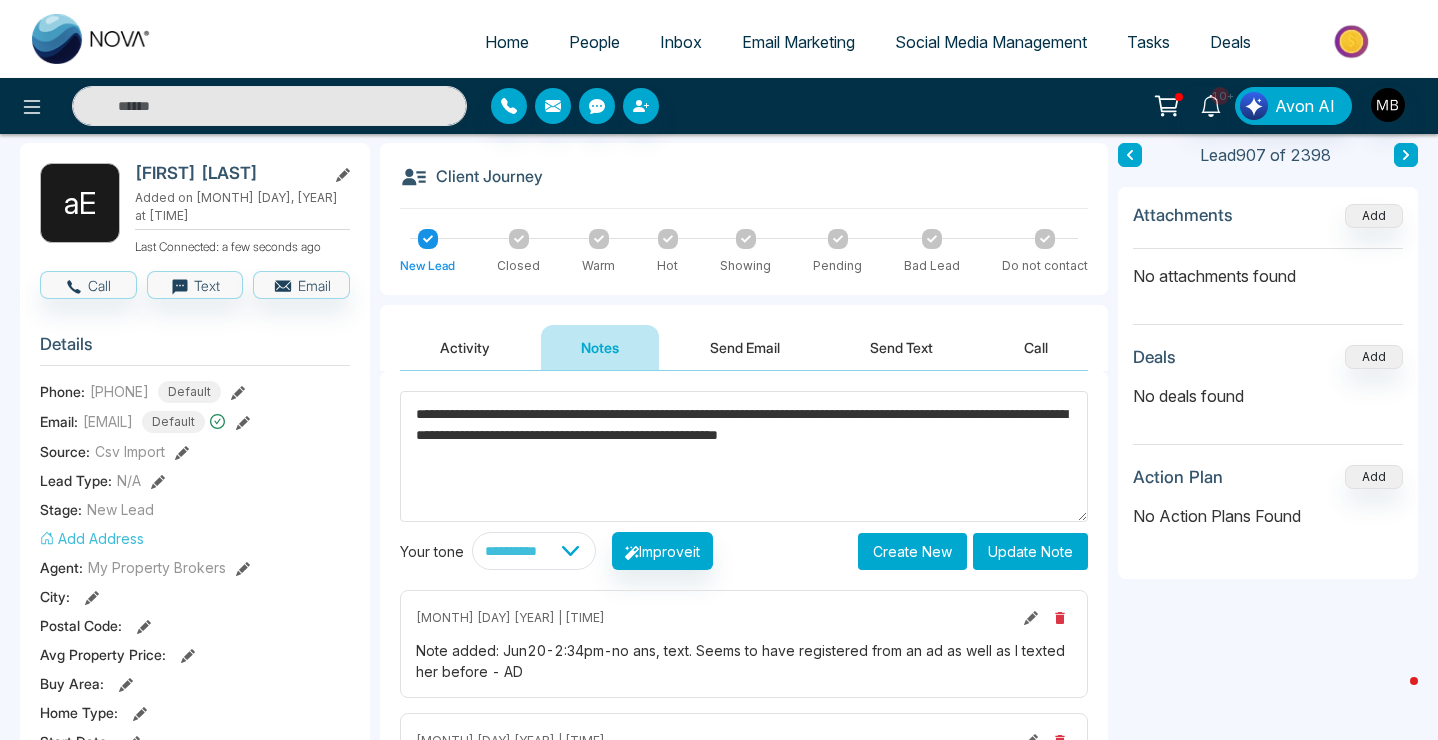 type on "**********" 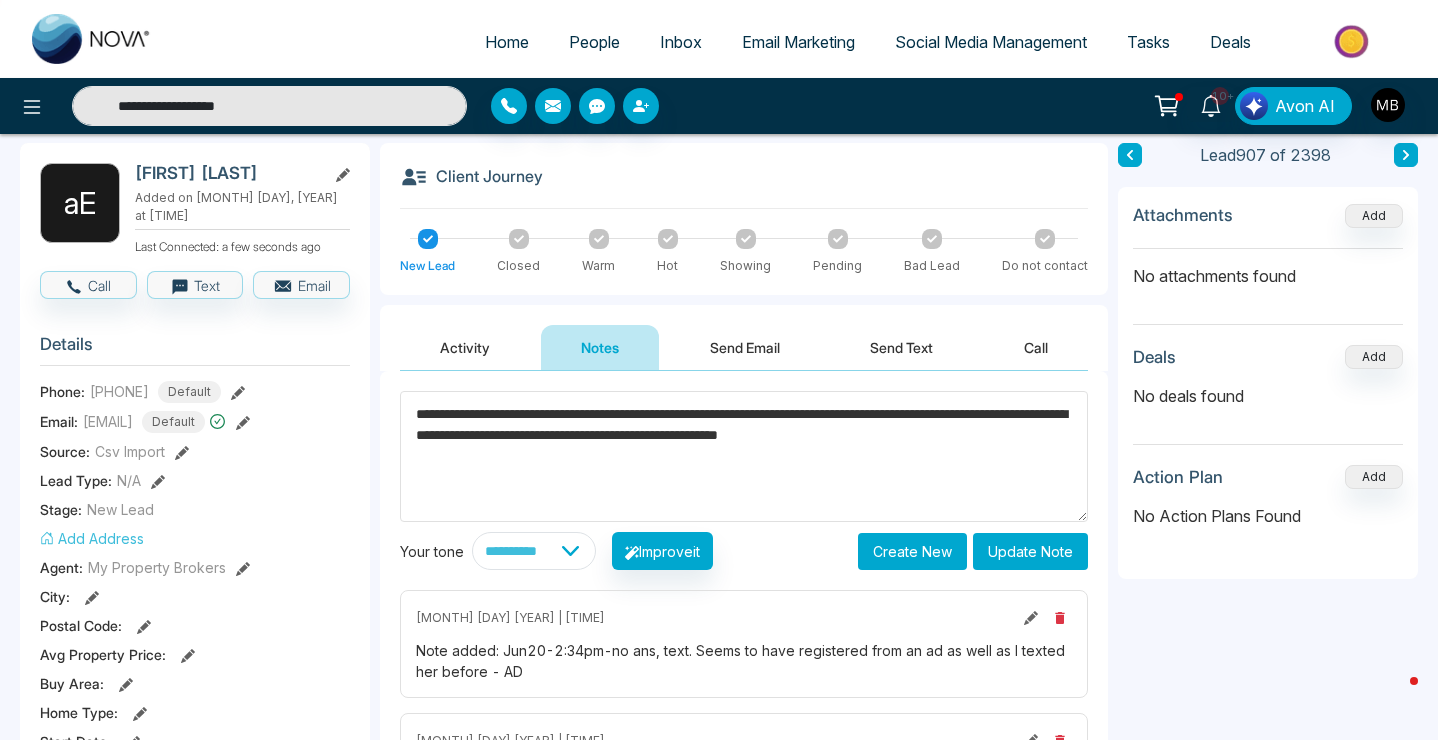 click on "**********" at bounding box center [269, 106] 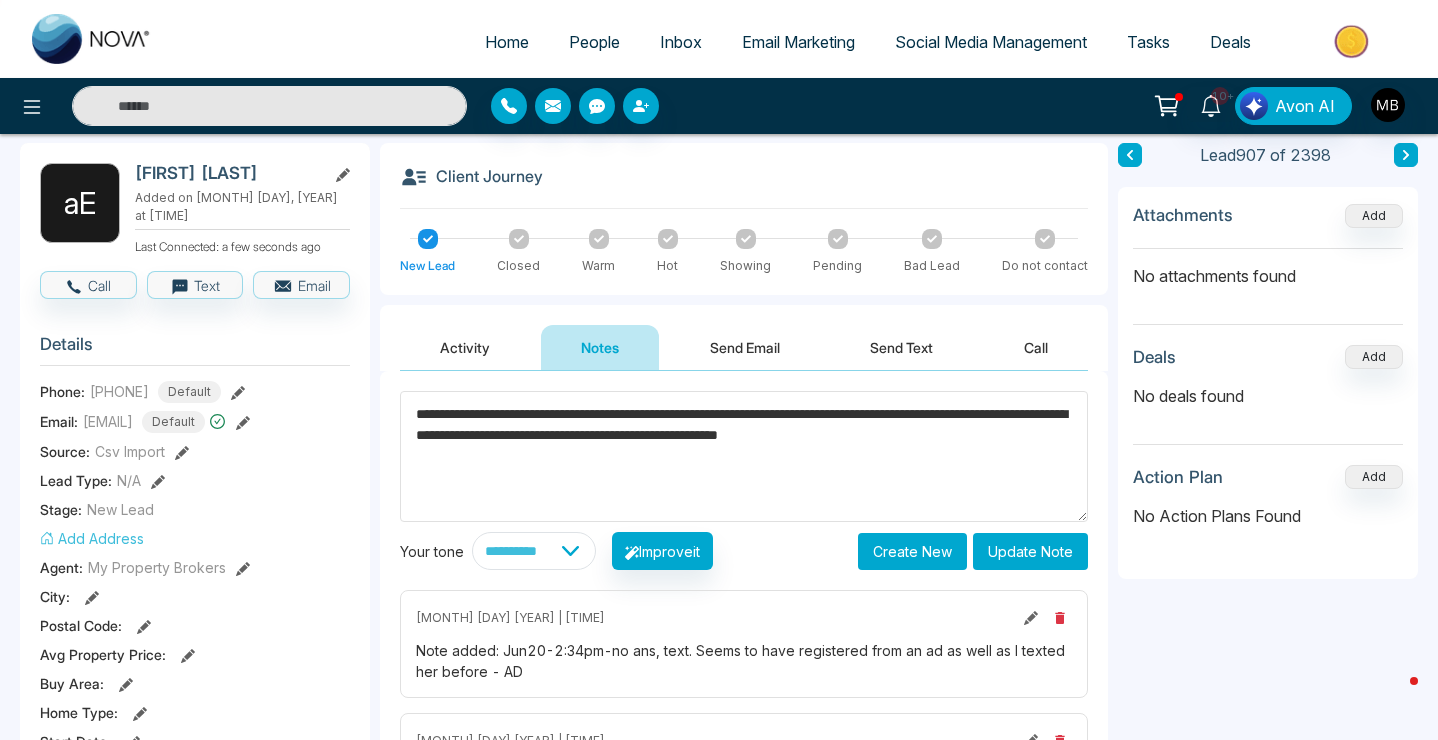 paste on "**********" 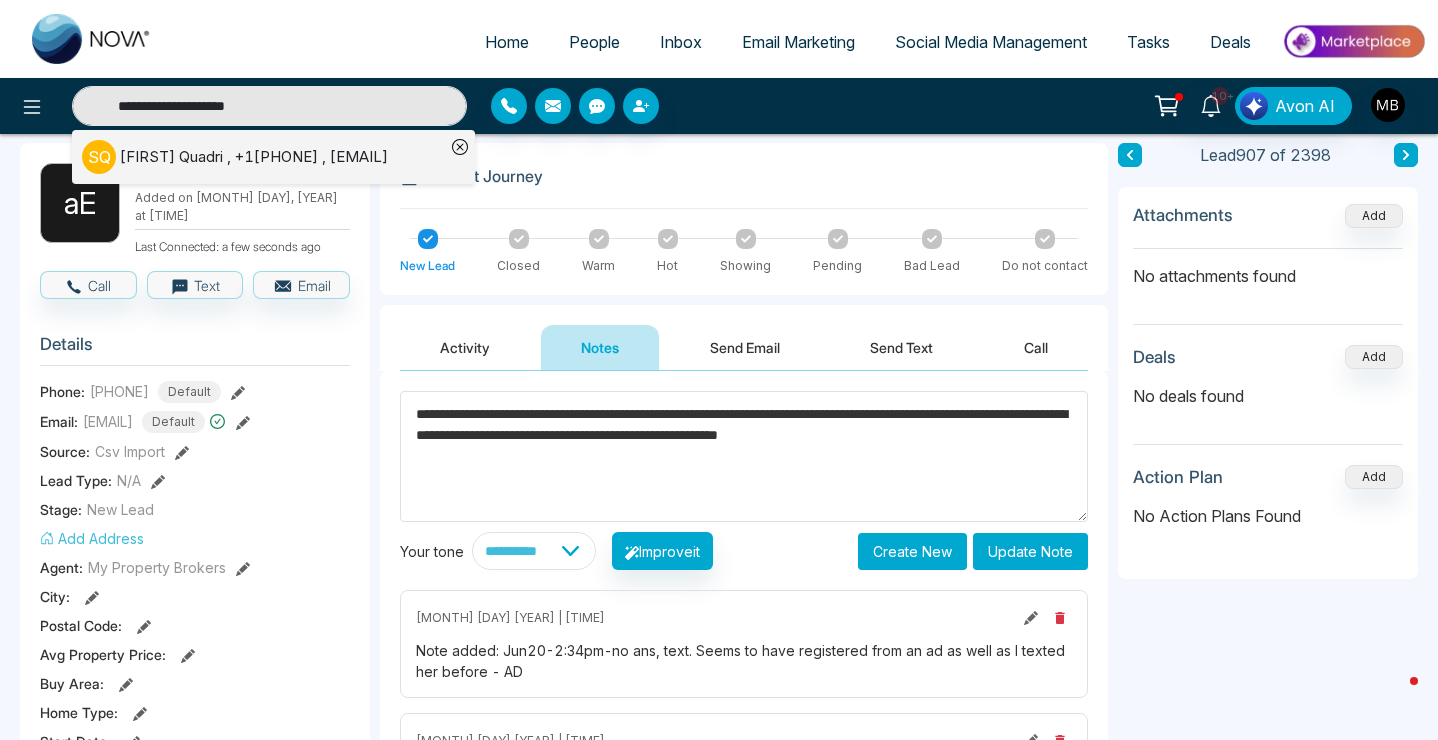 type on "**********" 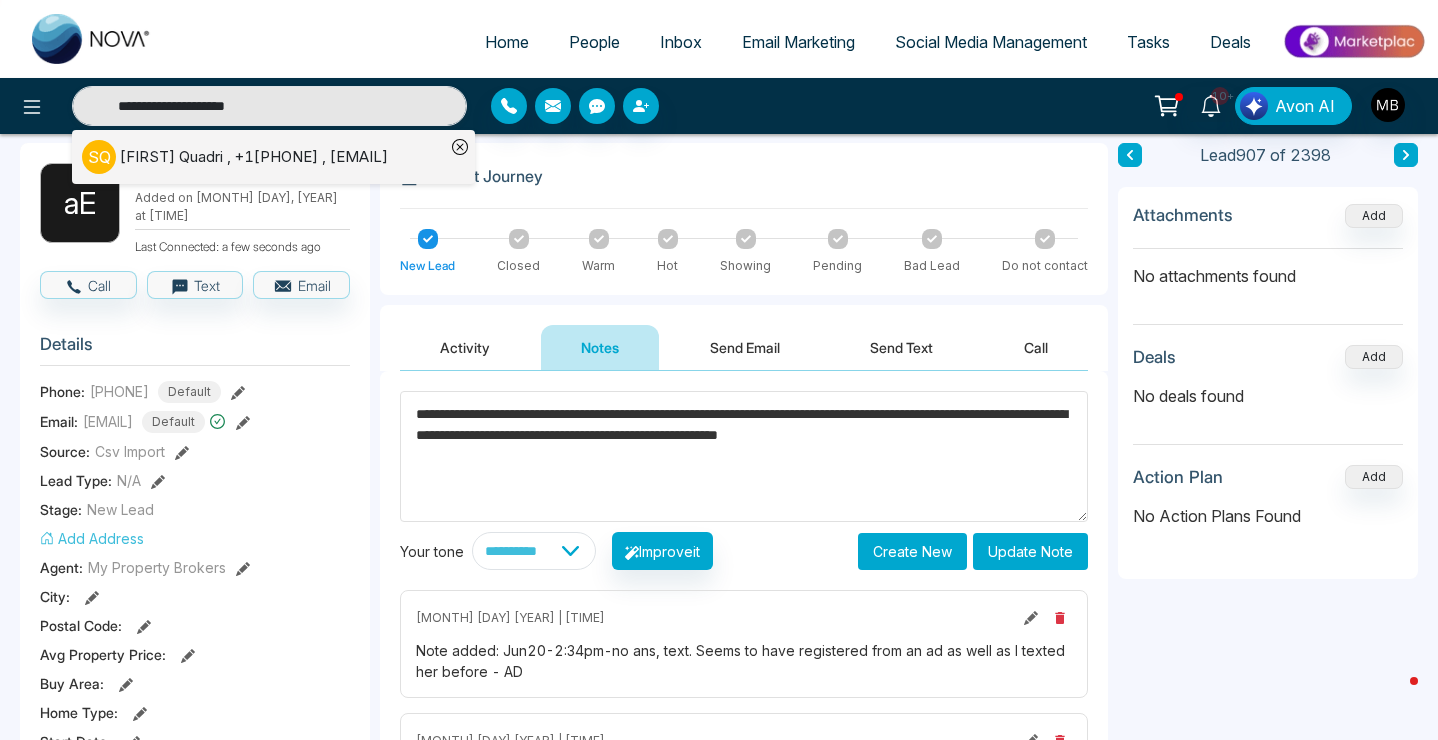 click on "[FIRST] [LAST]   , +1[PHONE]   , [EMAIL]" at bounding box center [263, 157] 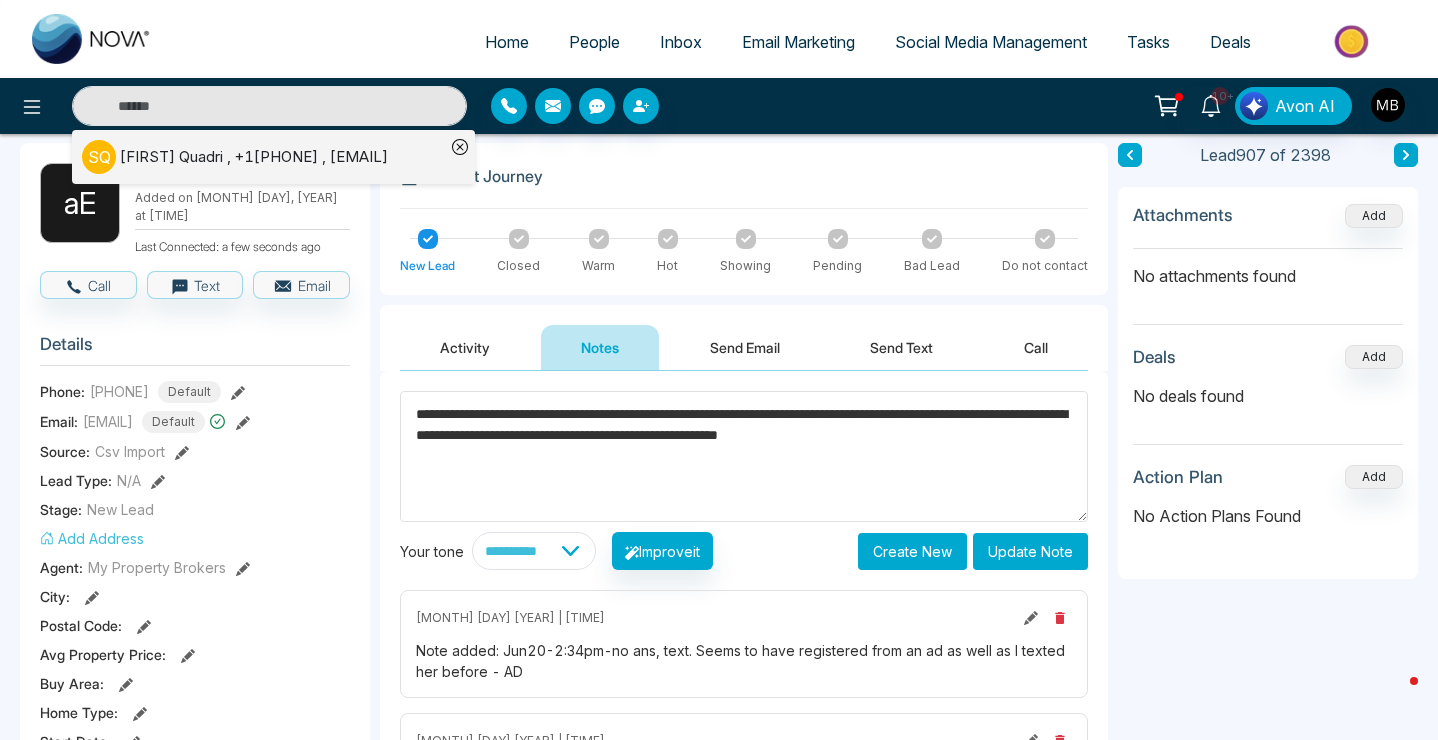 type on "**********" 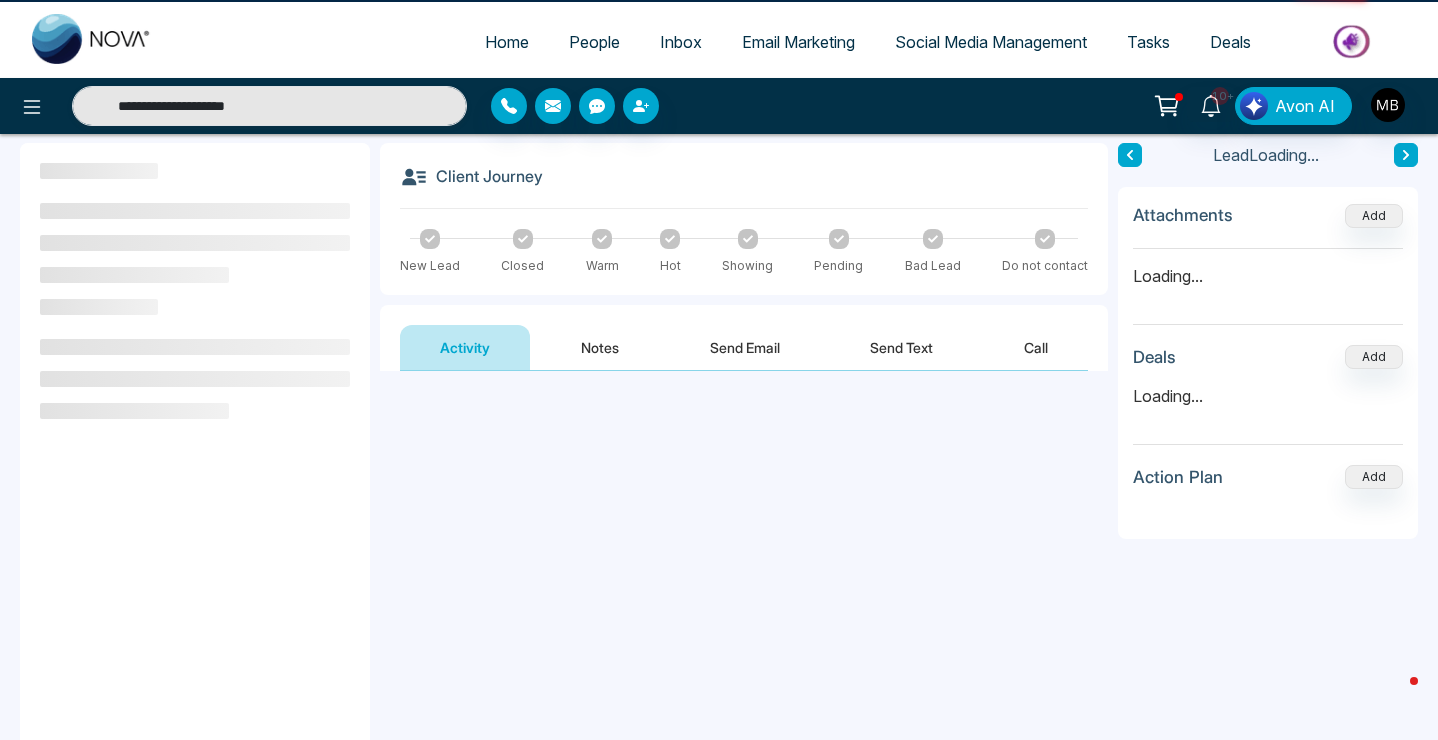 scroll, scrollTop: 0, scrollLeft: 0, axis: both 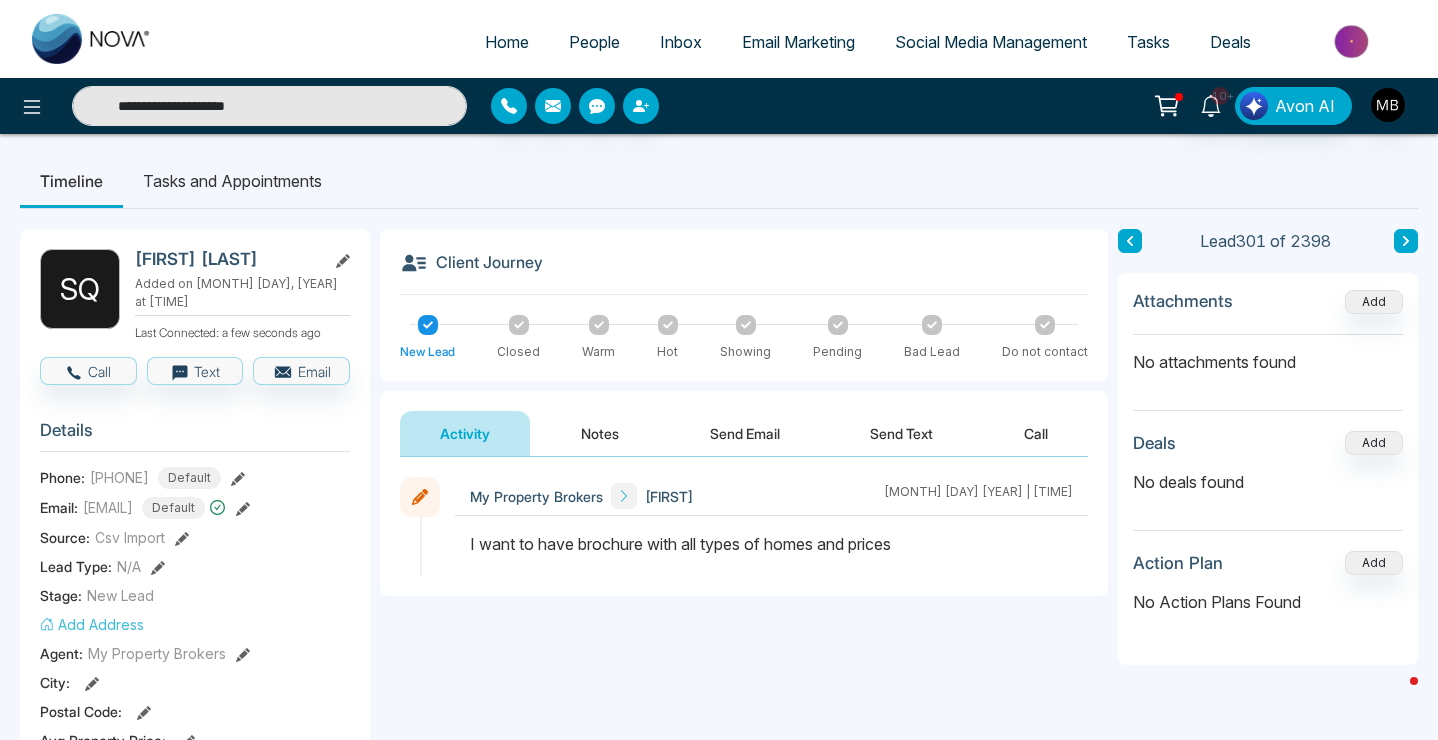 click on "**********" at bounding box center (269, 106) 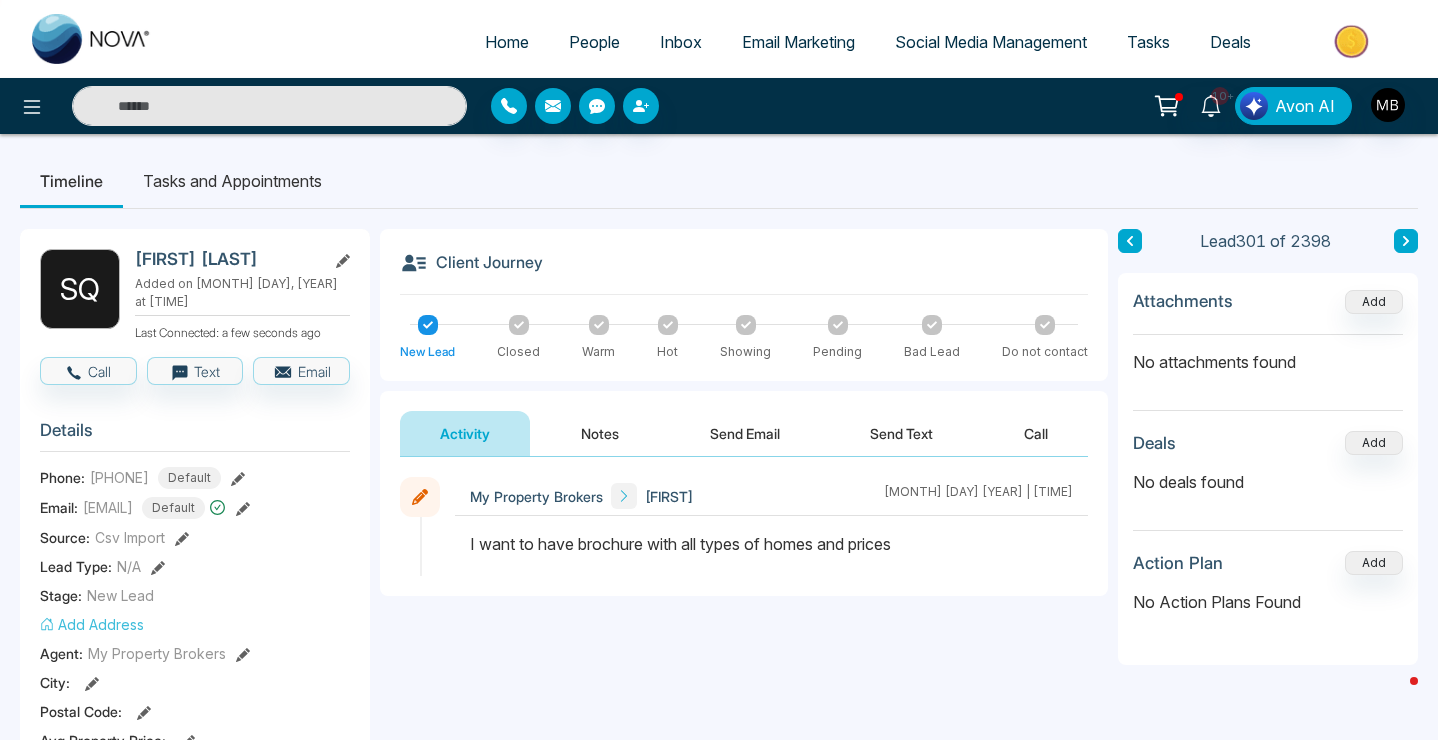 paste on "**********" 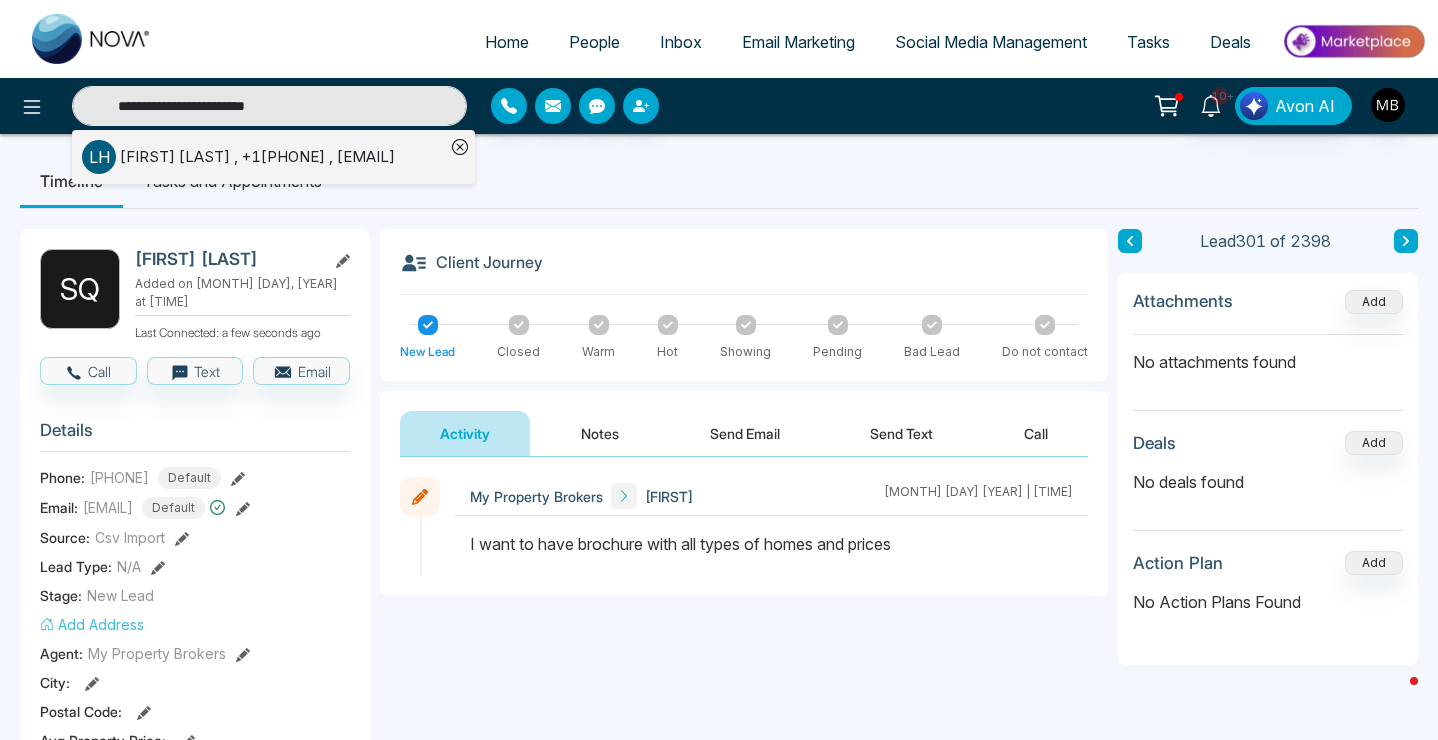 type on "**********" 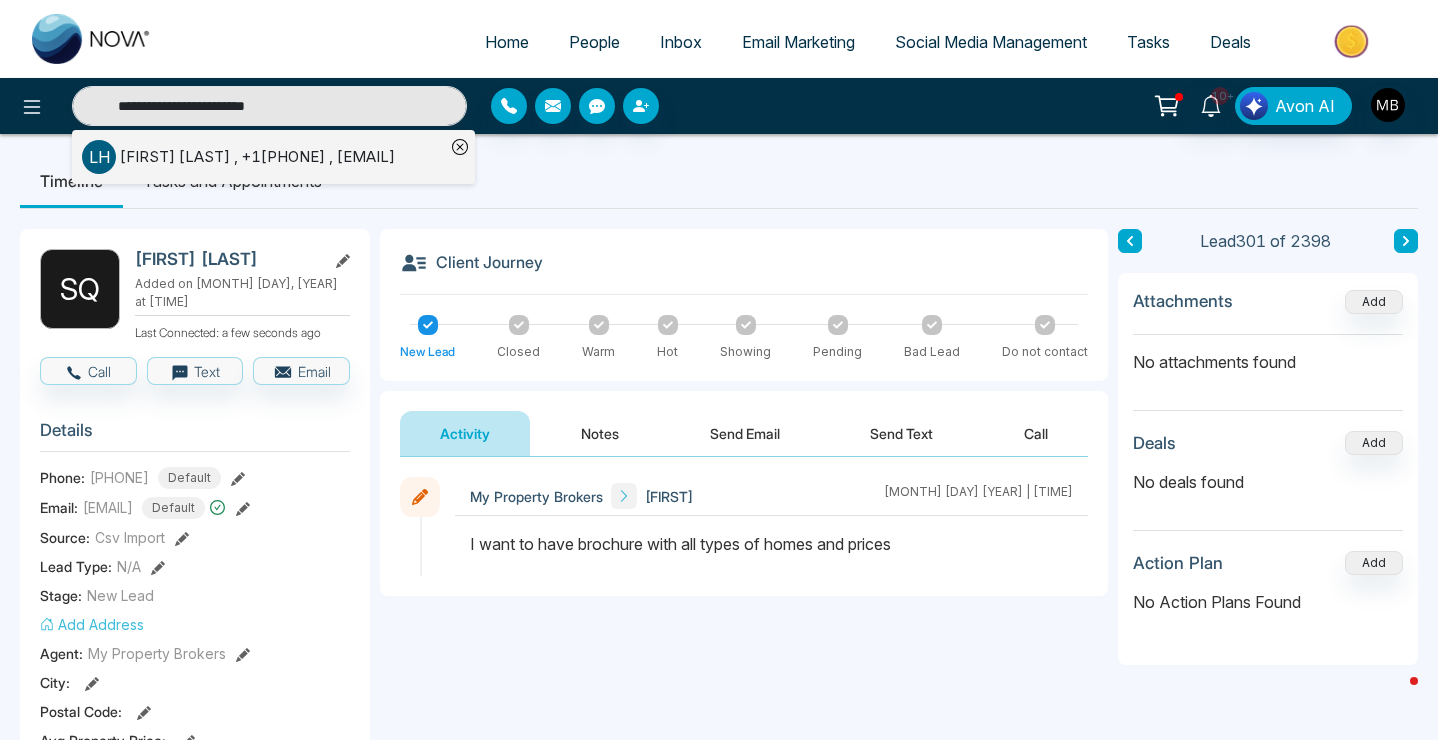 click on "[FIRST]   [LAST]   , +1[PHONE]   , [EMAIL]" at bounding box center [257, 157] 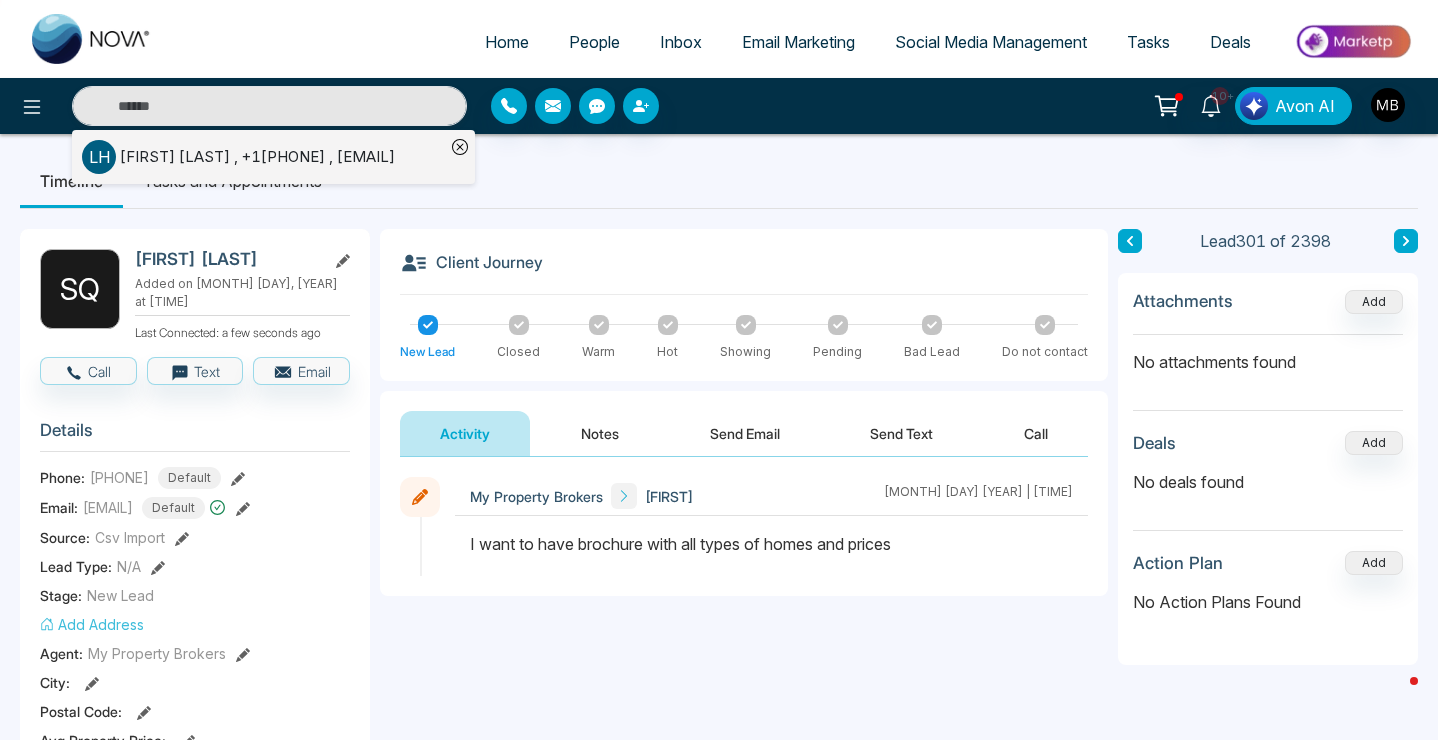 type on "**********" 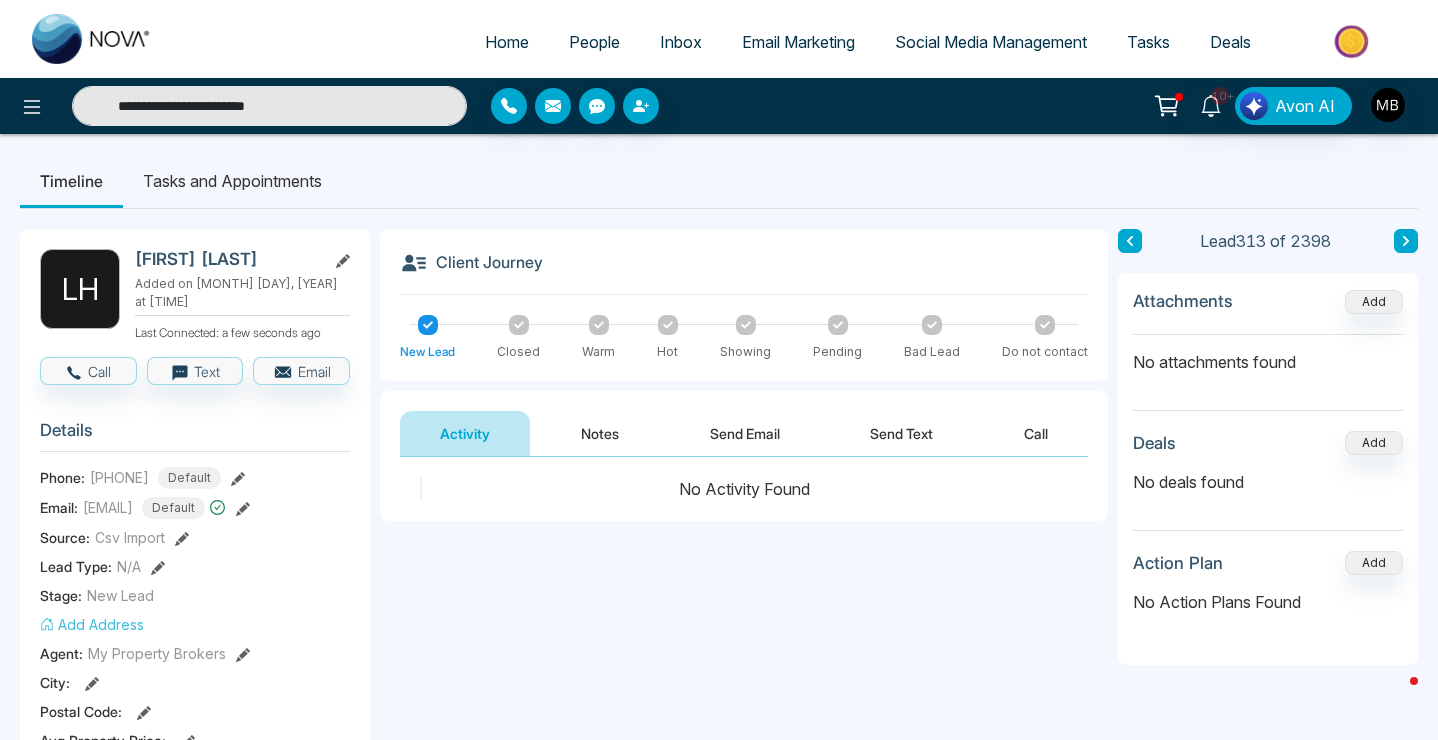 click on "**********" at bounding box center [269, 106] 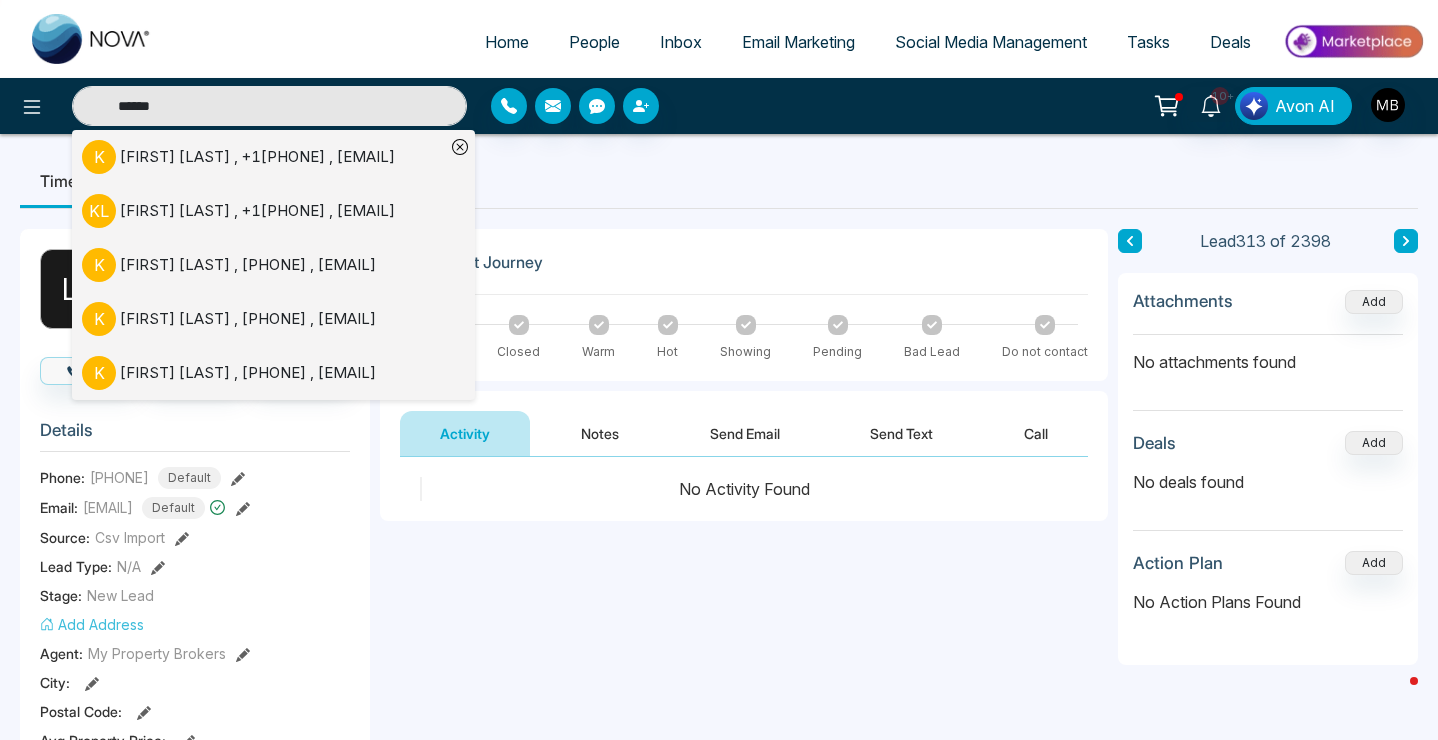 type on "*****" 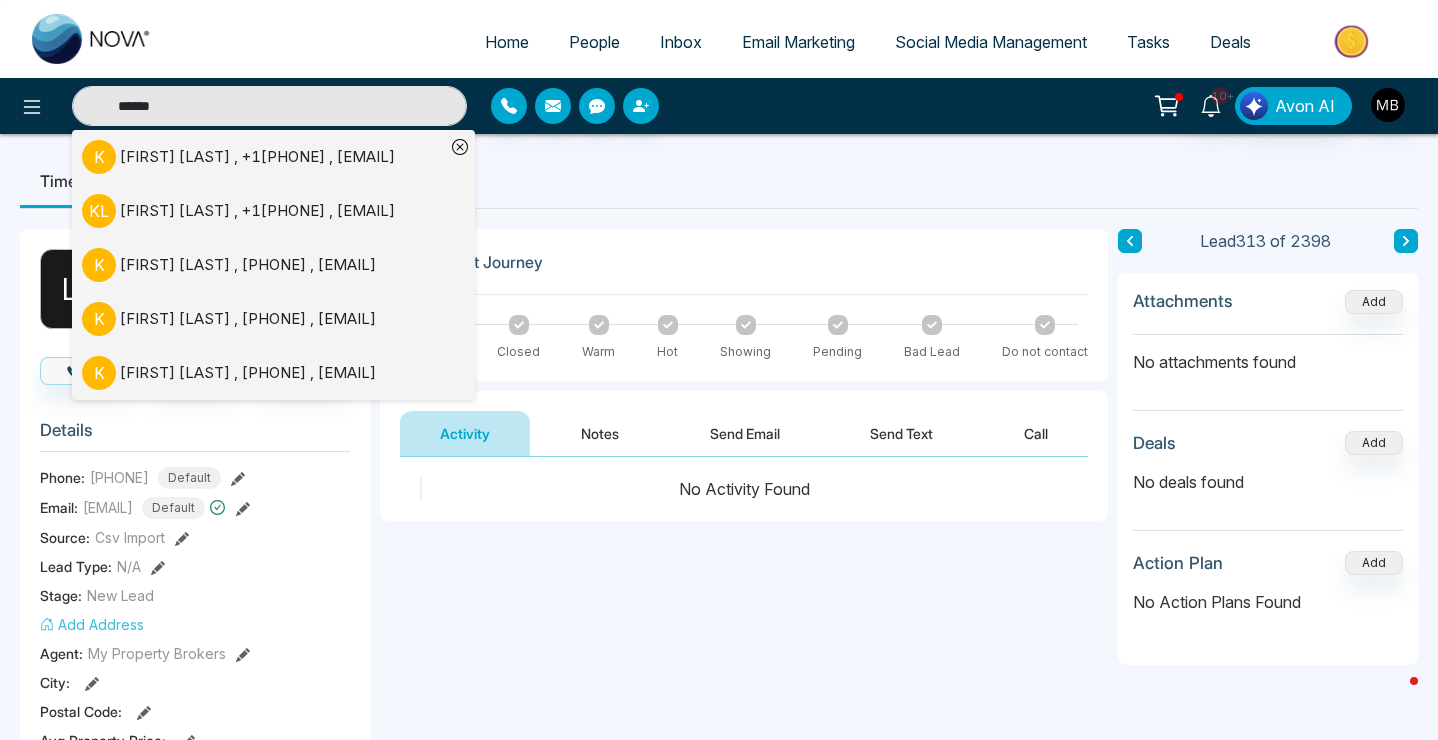 click on "[FIRST] [LAST] , [PHONE] , [EMAIL]" at bounding box center (248, 373) 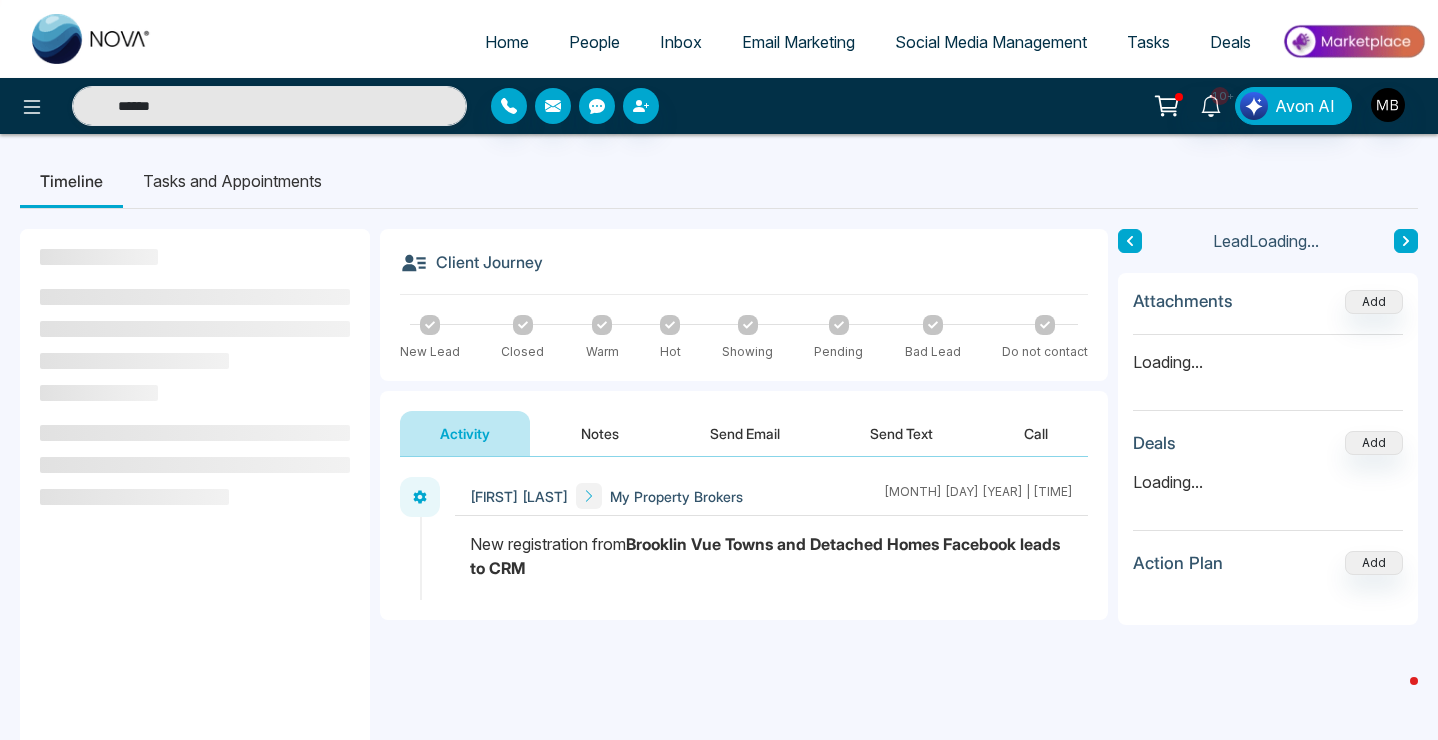 click on "Notes" at bounding box center [600, 433] 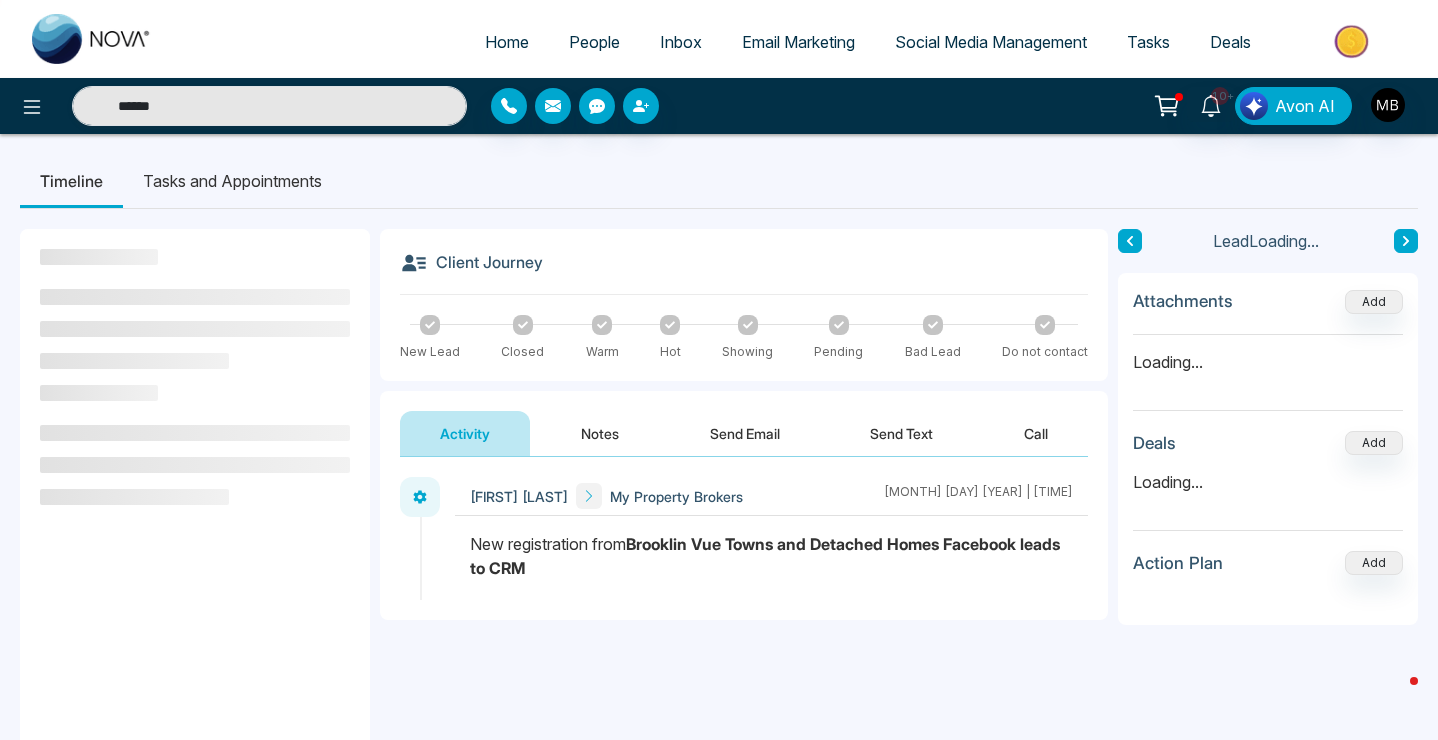 type on "*****" 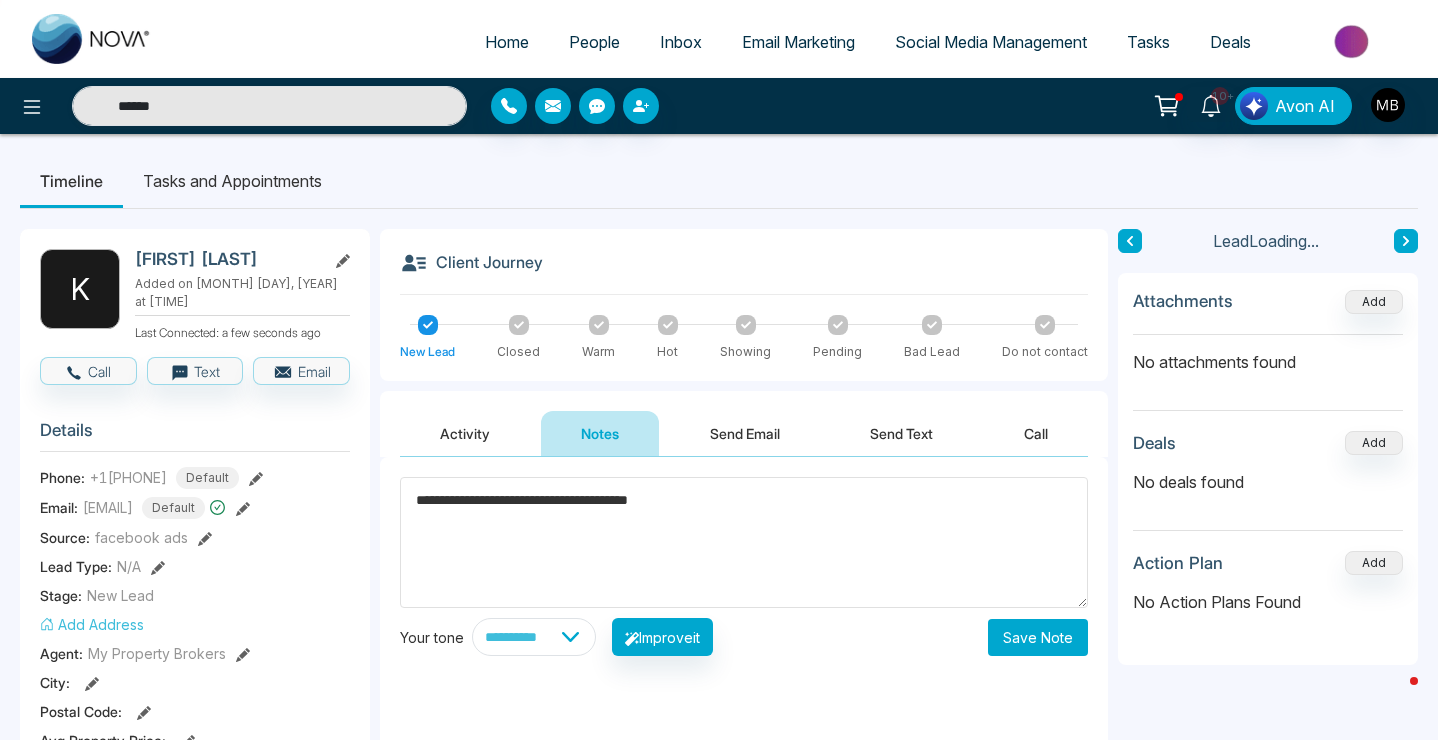 type on "**********" 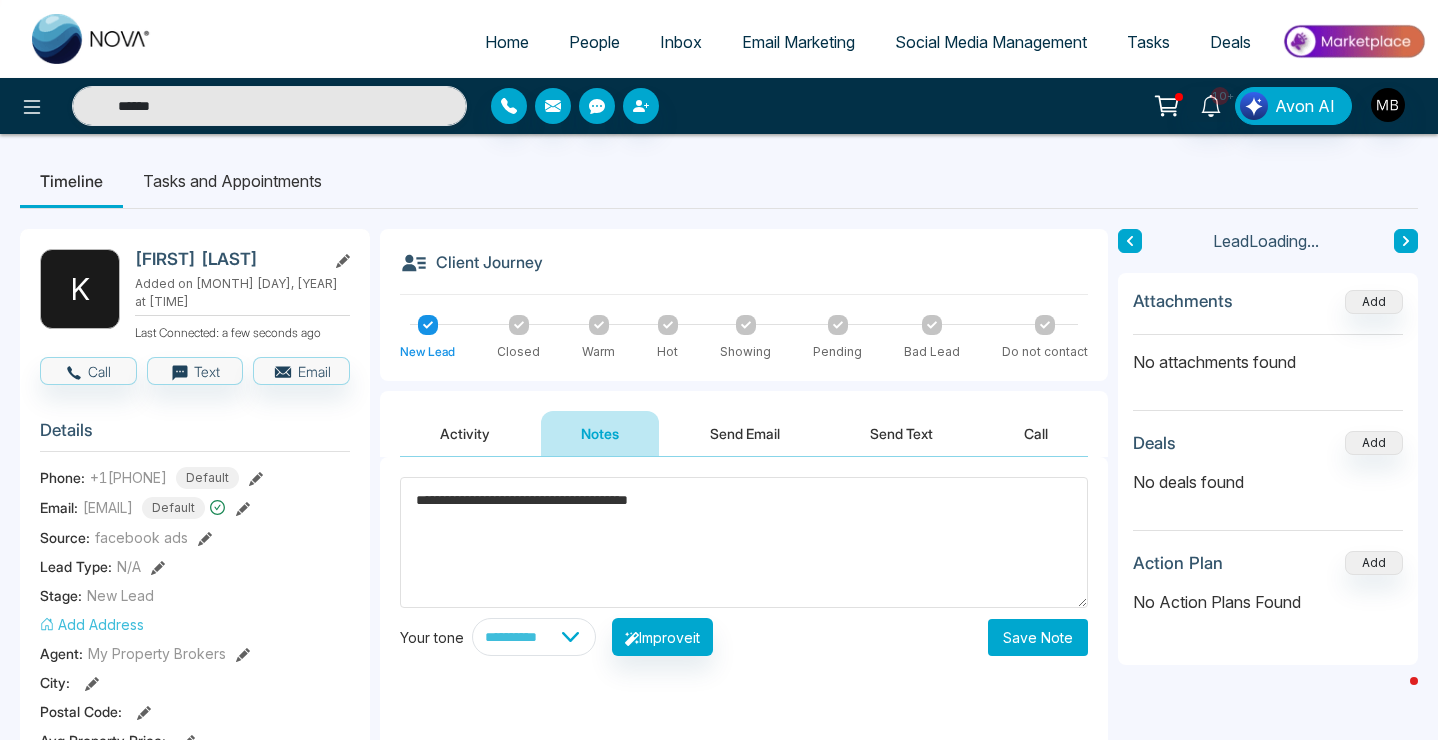 click on "Save Note" at bounding box center (1038, 637) 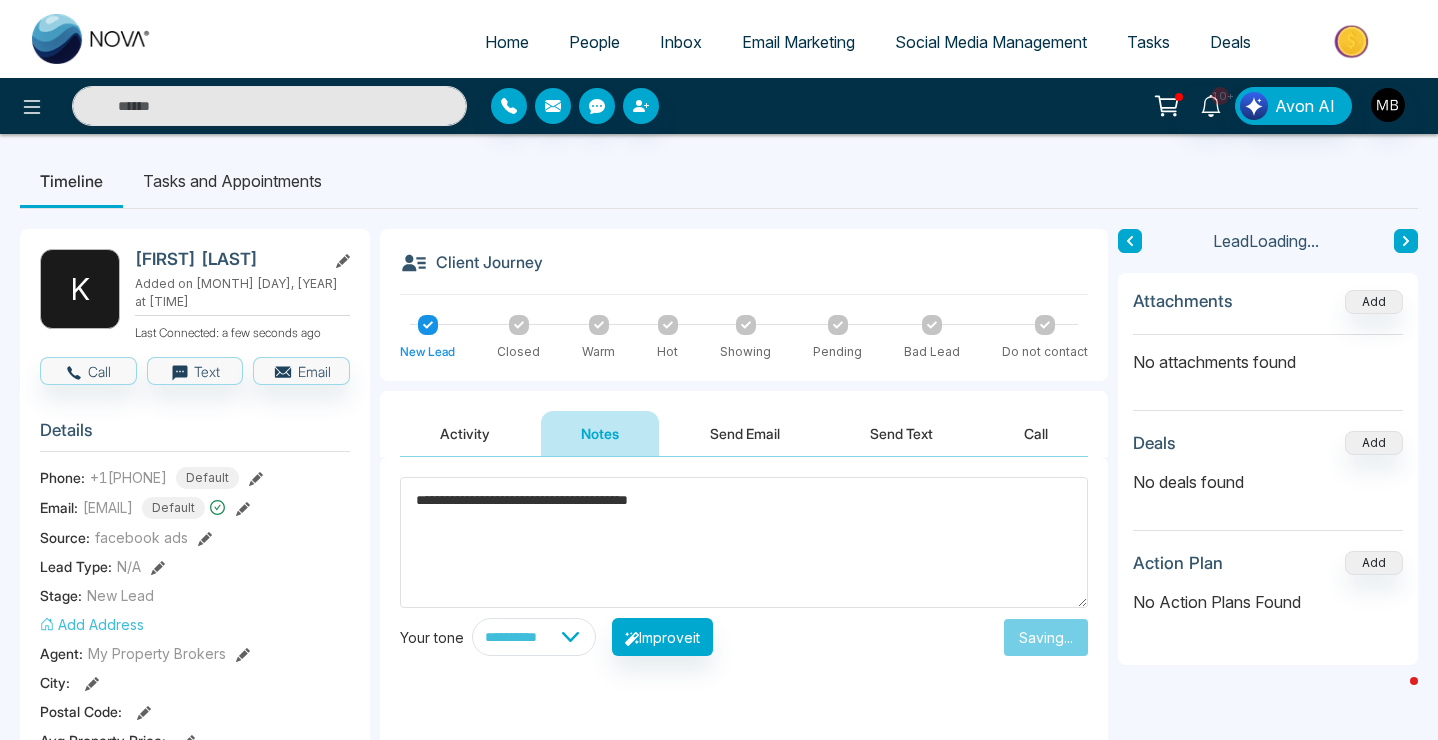 type on "*****" 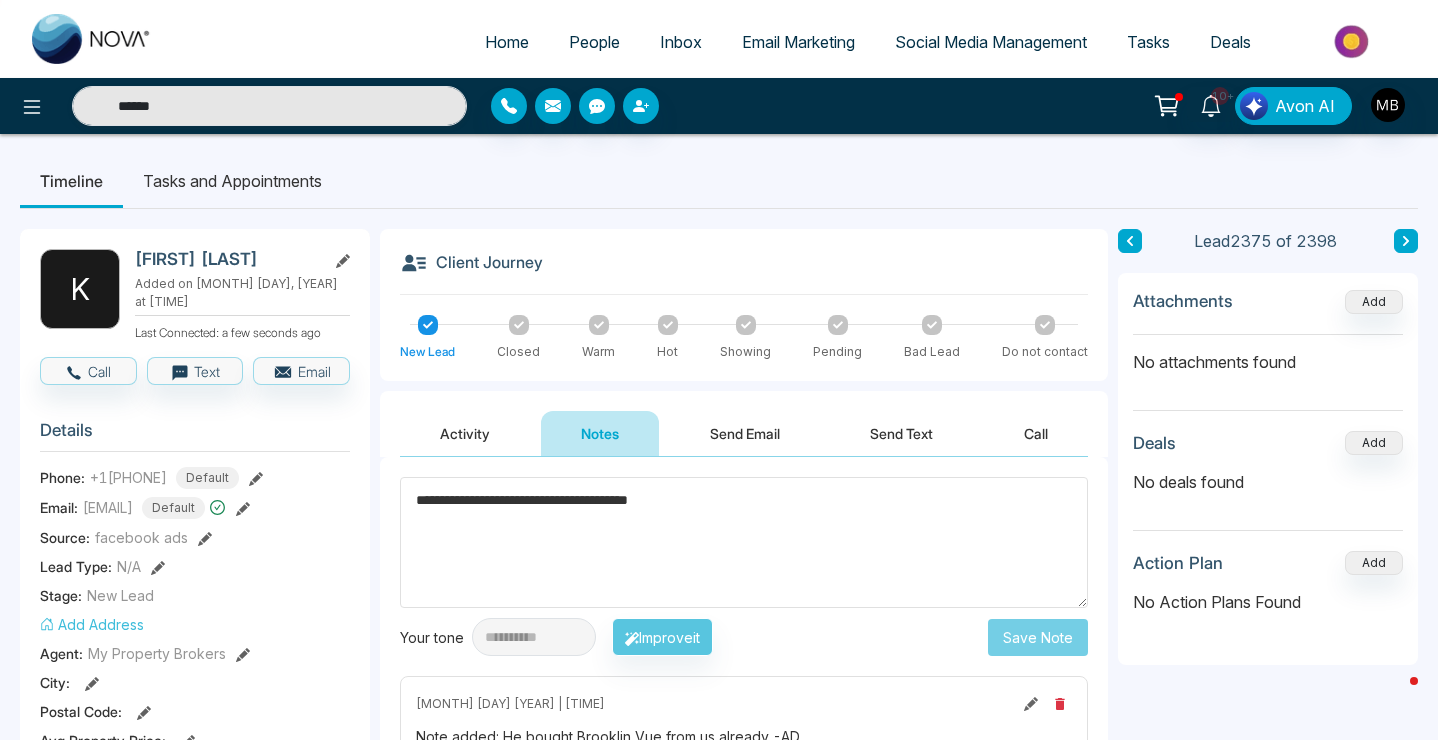 type 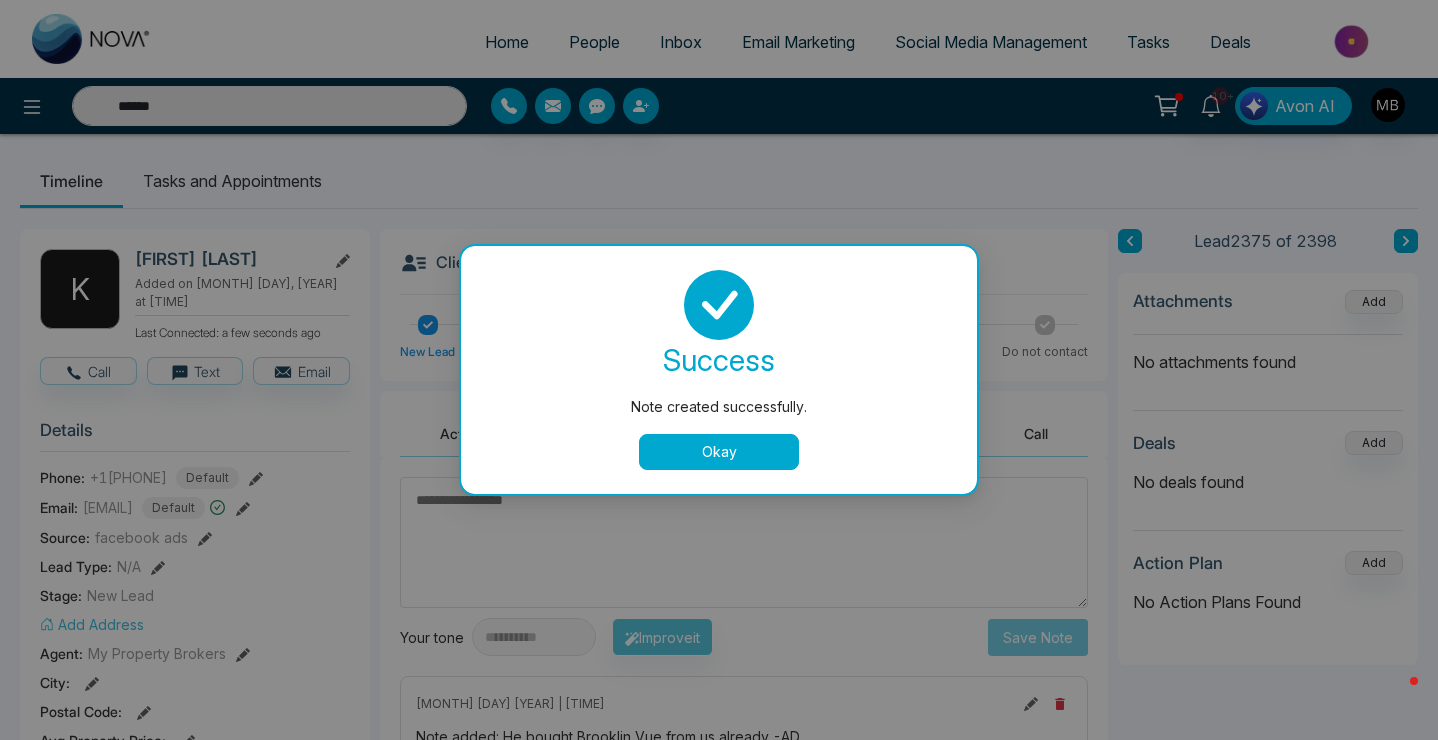 click on "Okay" at bounding box center (719, 452) 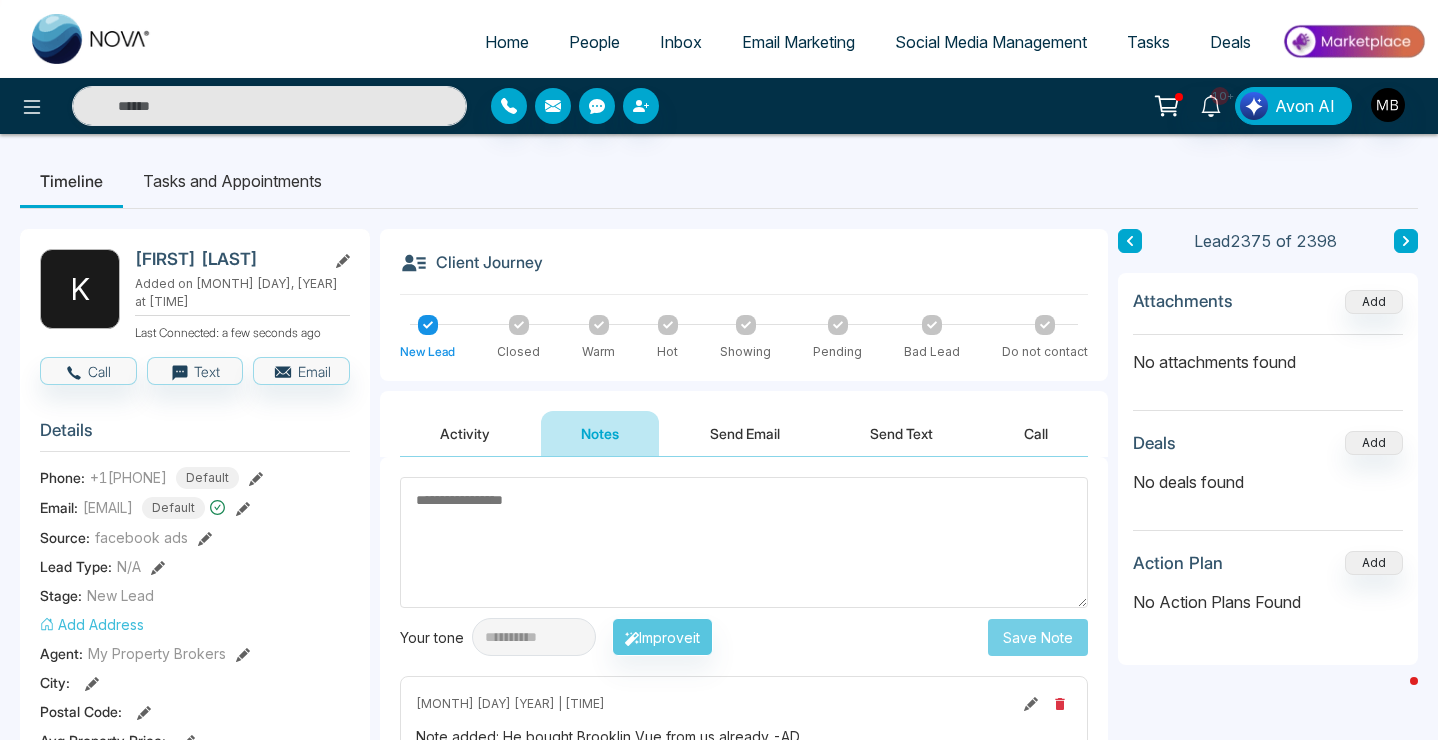 click on "Closed" at bounding box center (518, 338) 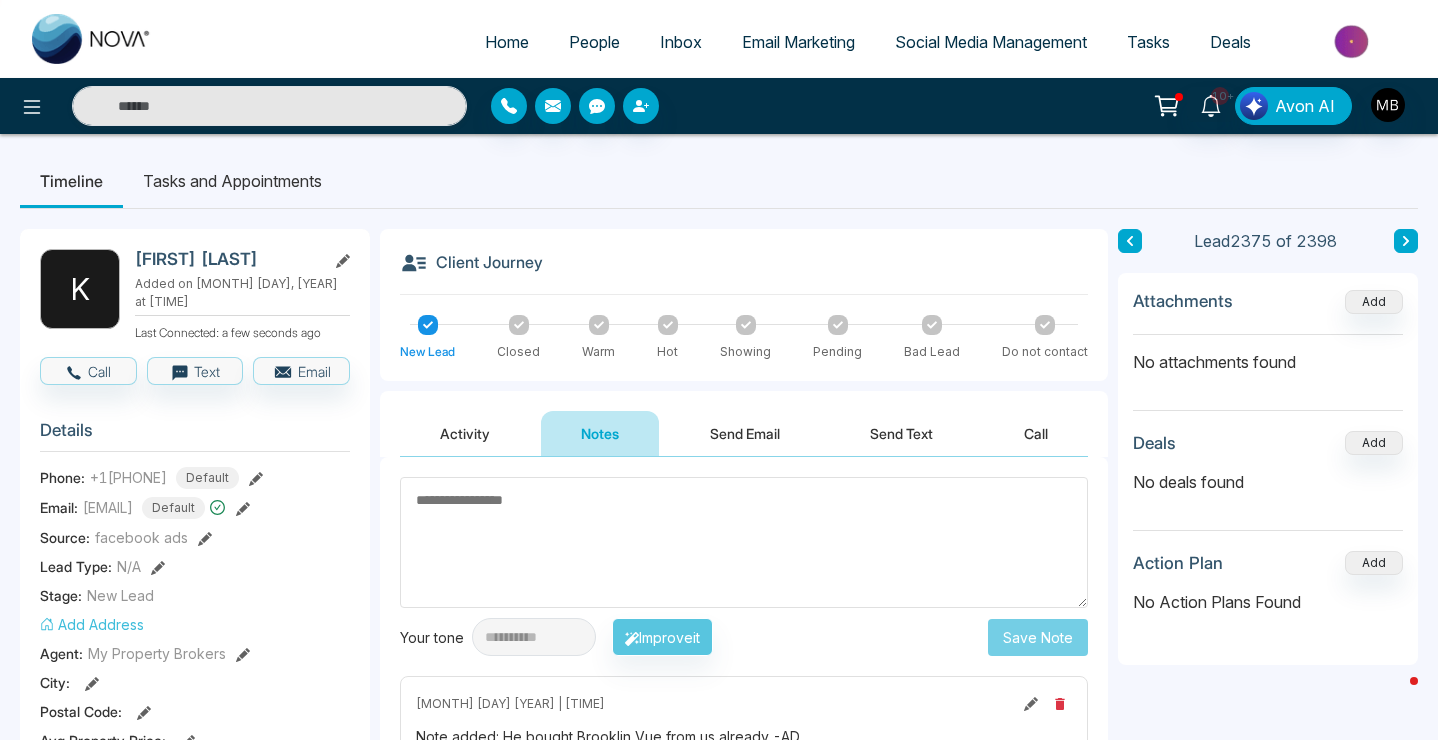 click 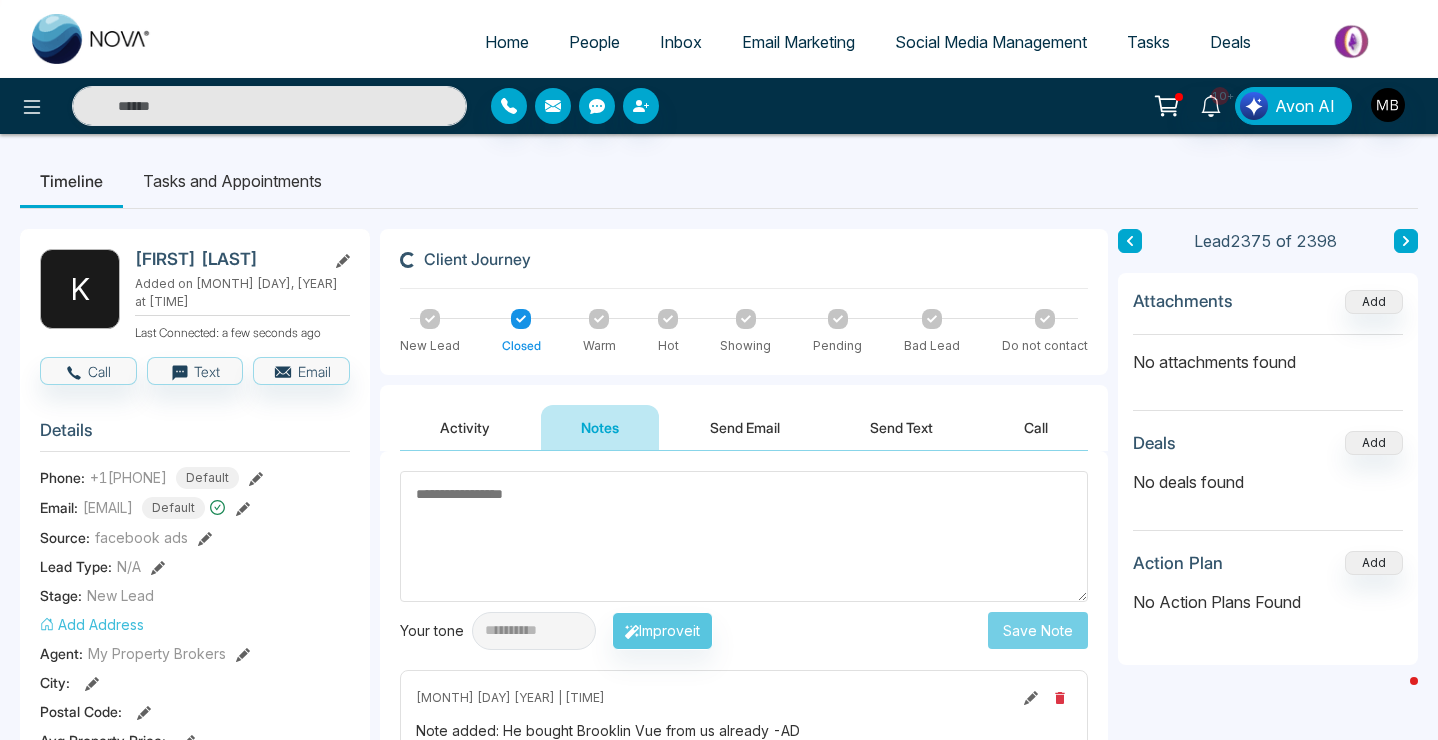 type on "*****" 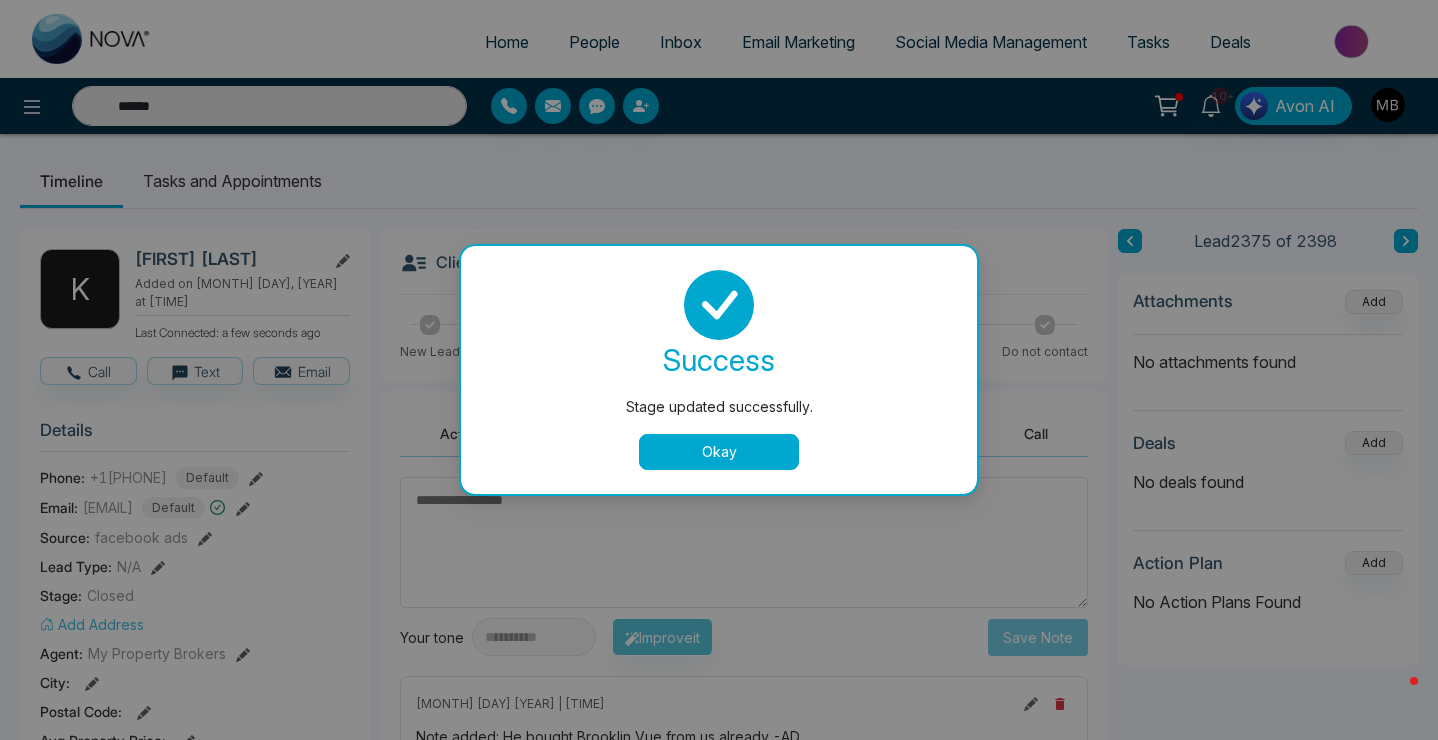 click on "Okay" at bounding box center (719, 452) 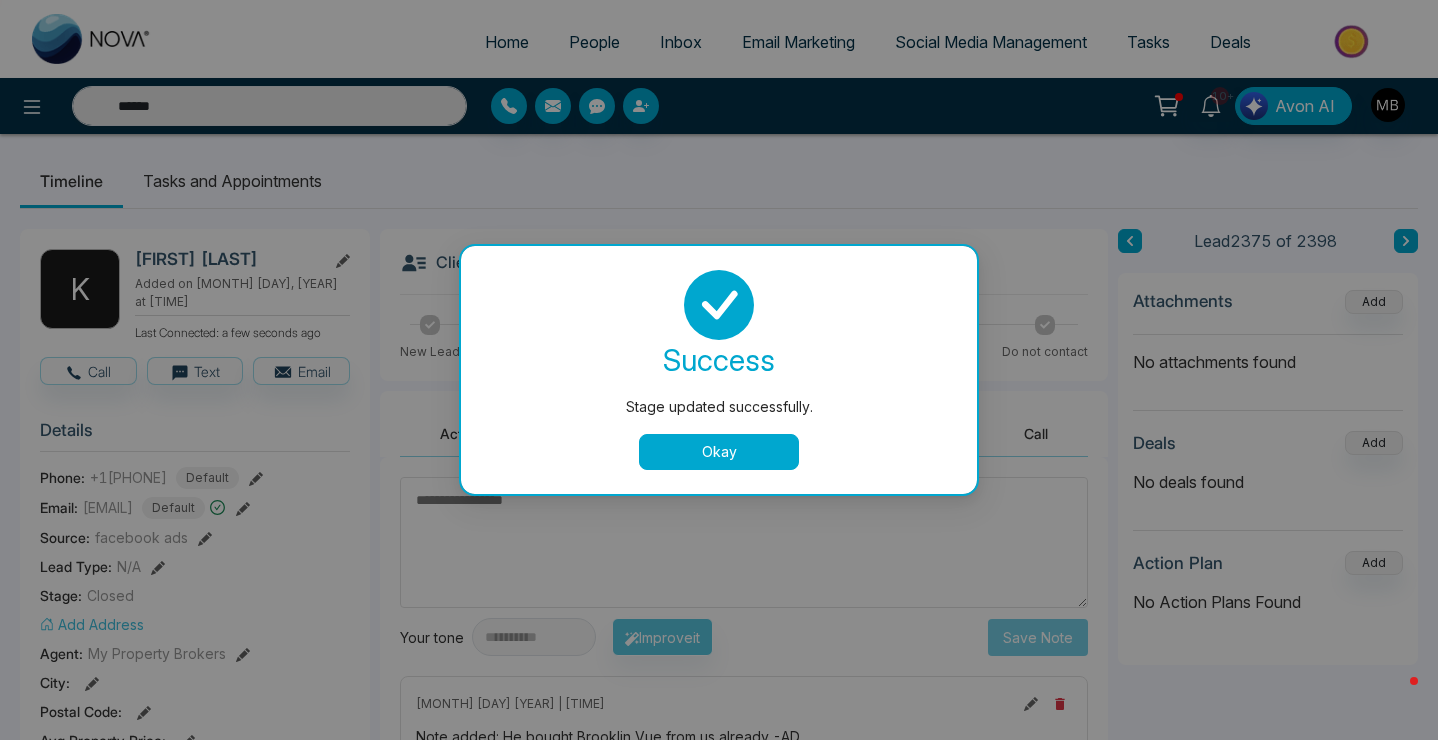 type 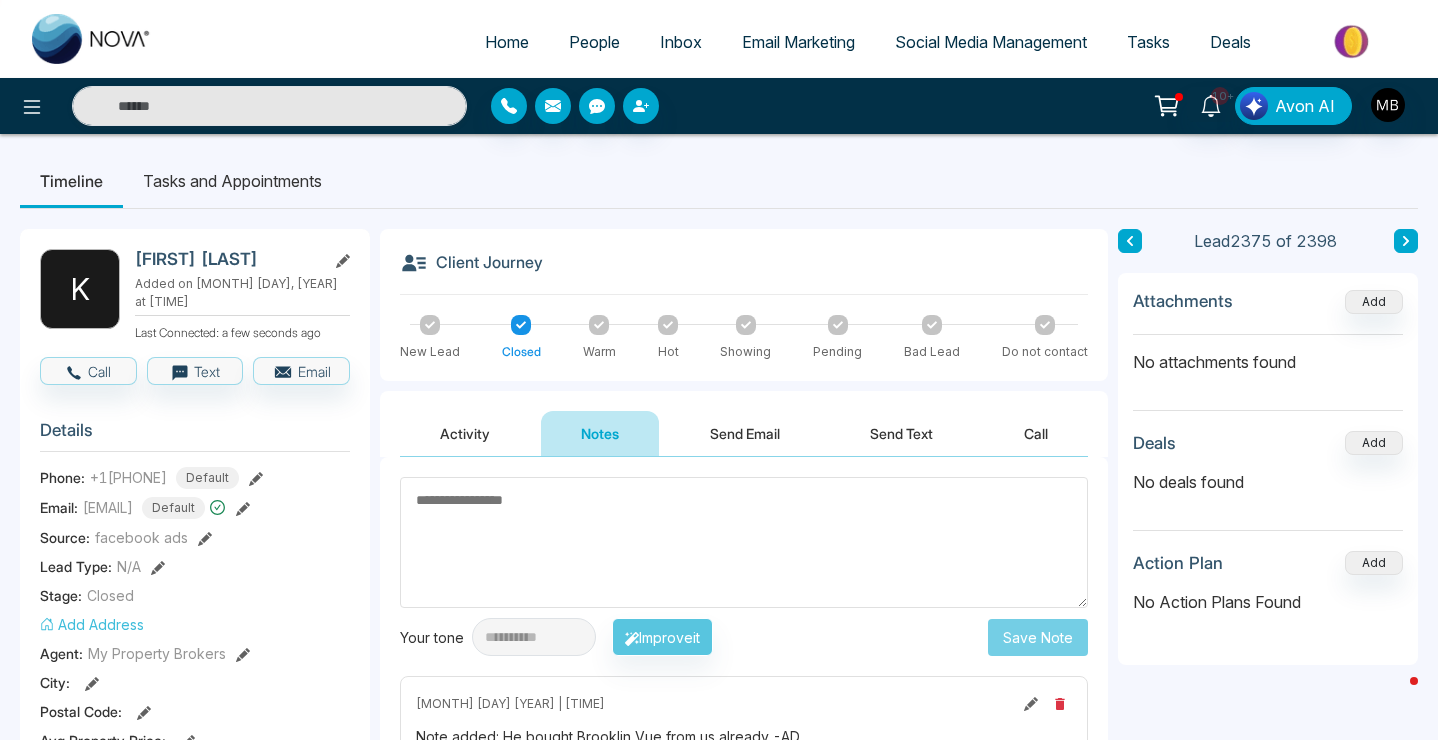 scroll, scrollTop: 95, scrollLeft: 0, axis: vertical 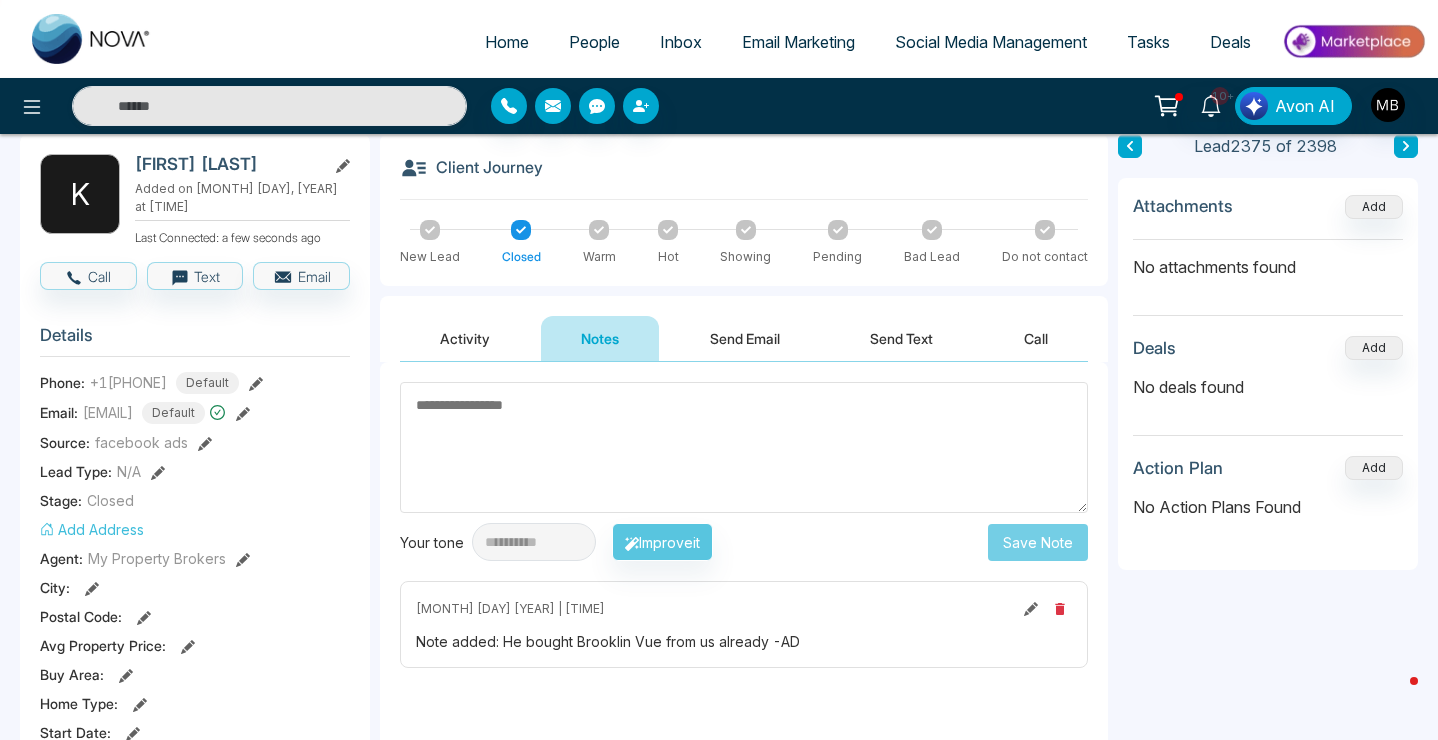 click 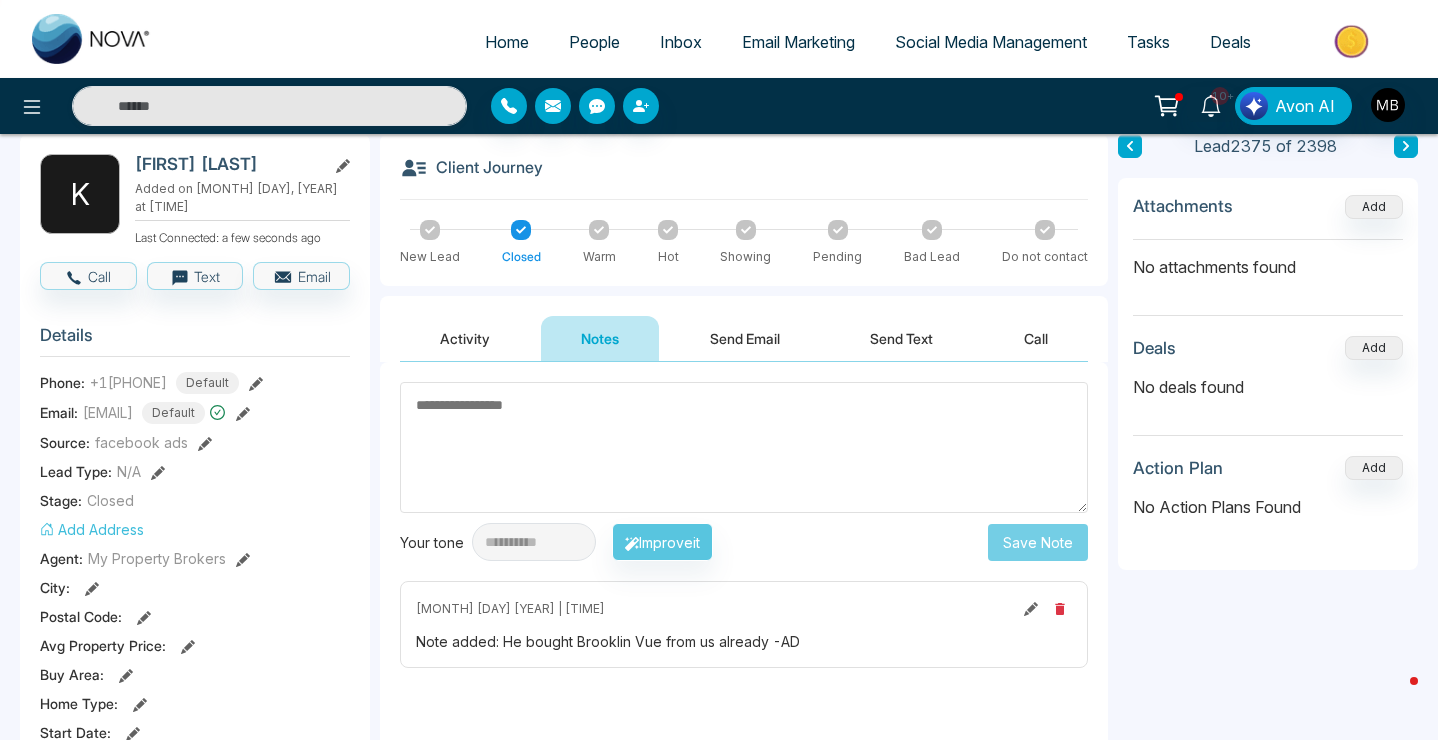 type on "**********" 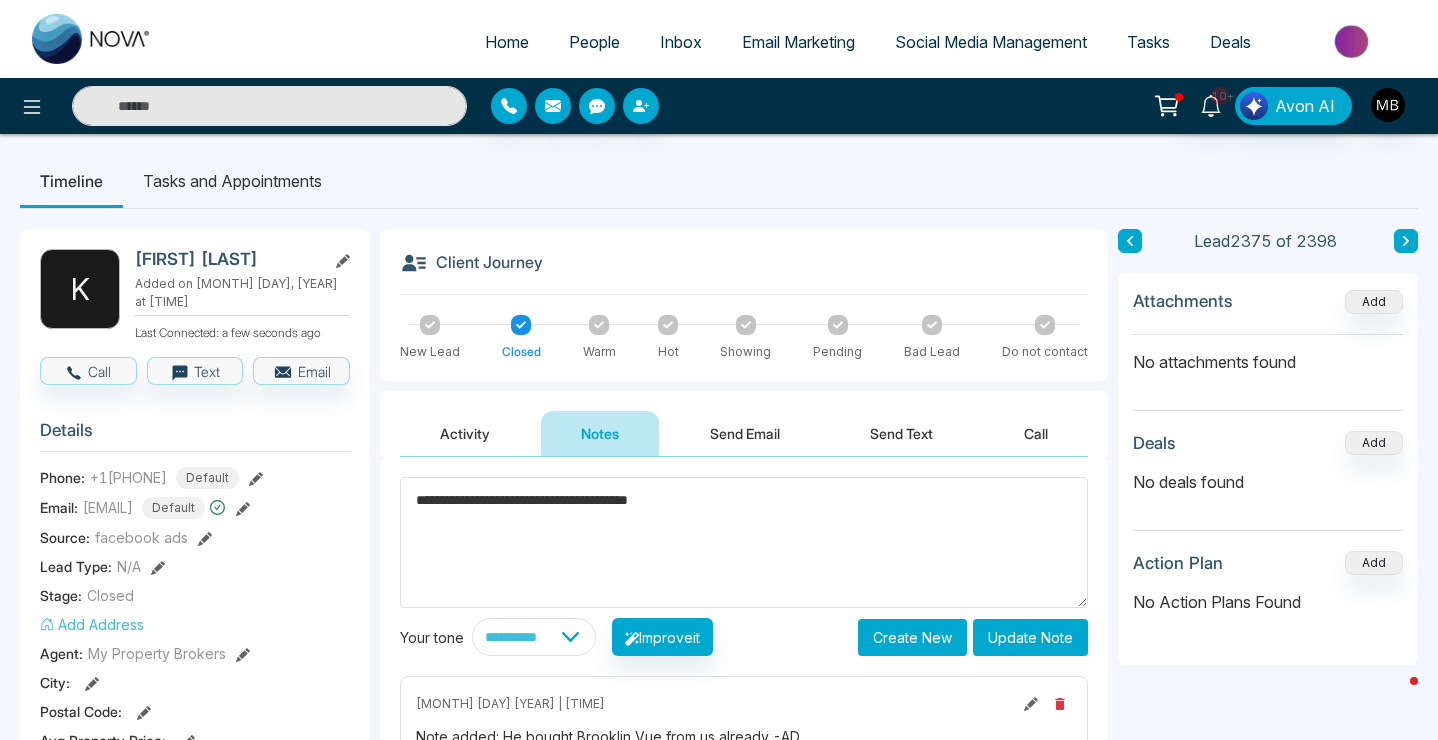 scroll, scrollTop: 0, scrollLeft: 0, axis: both 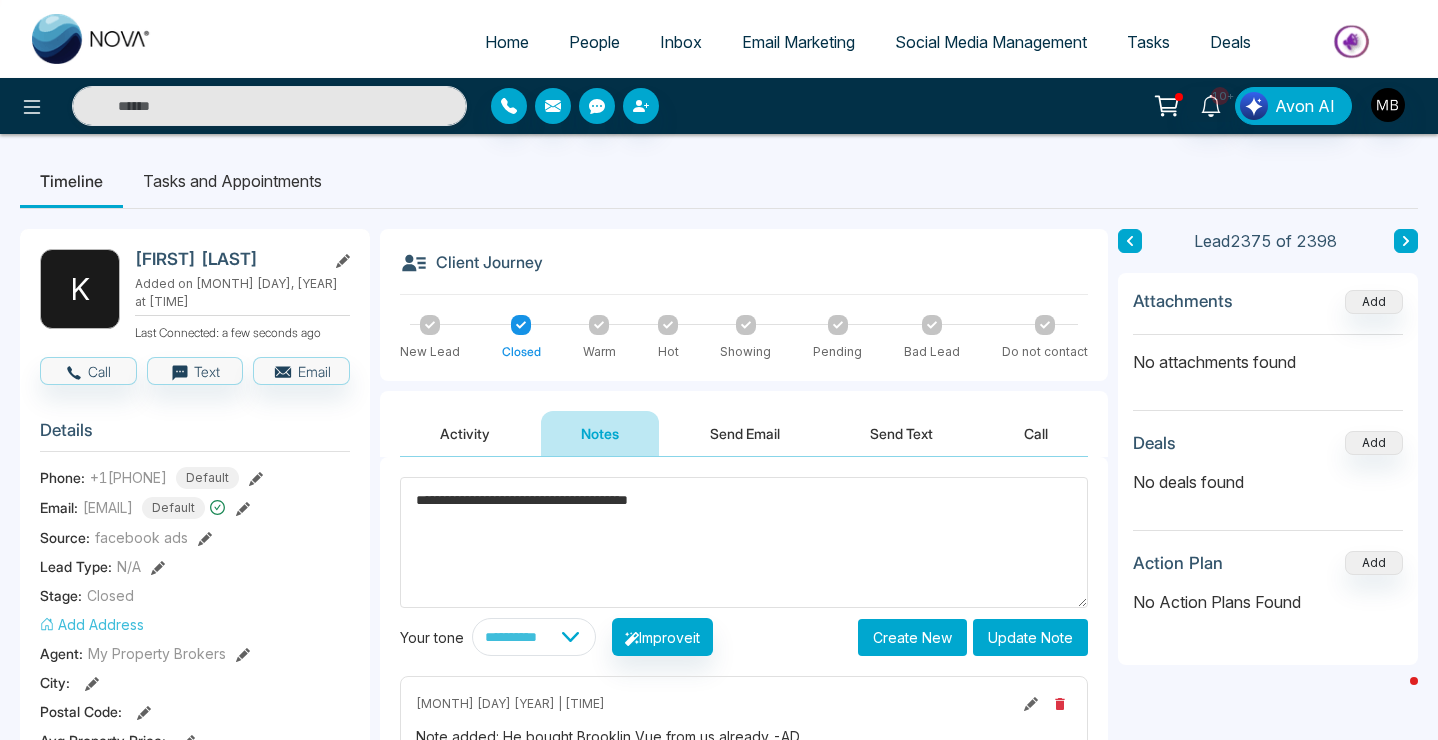 click on "**********" at bounding box center (744, 542) 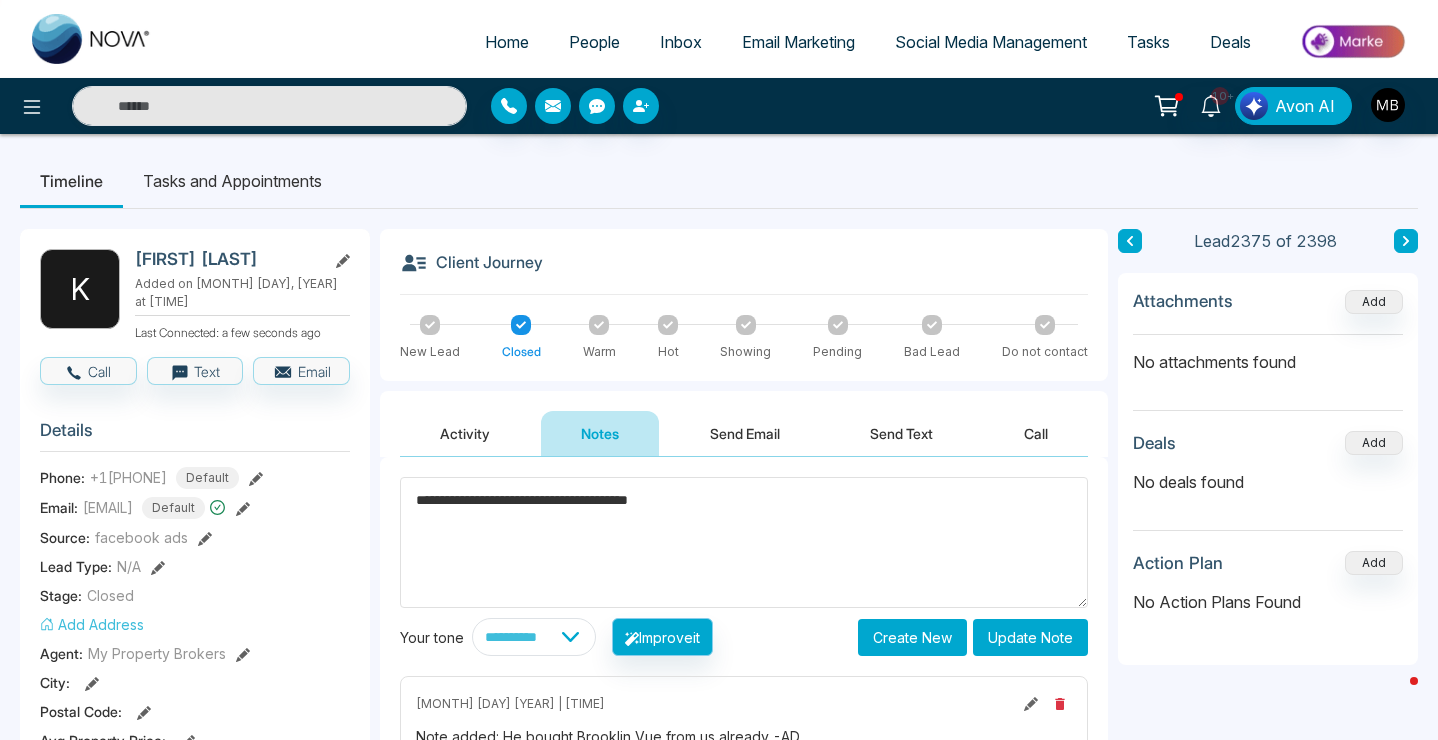 type on "*****" 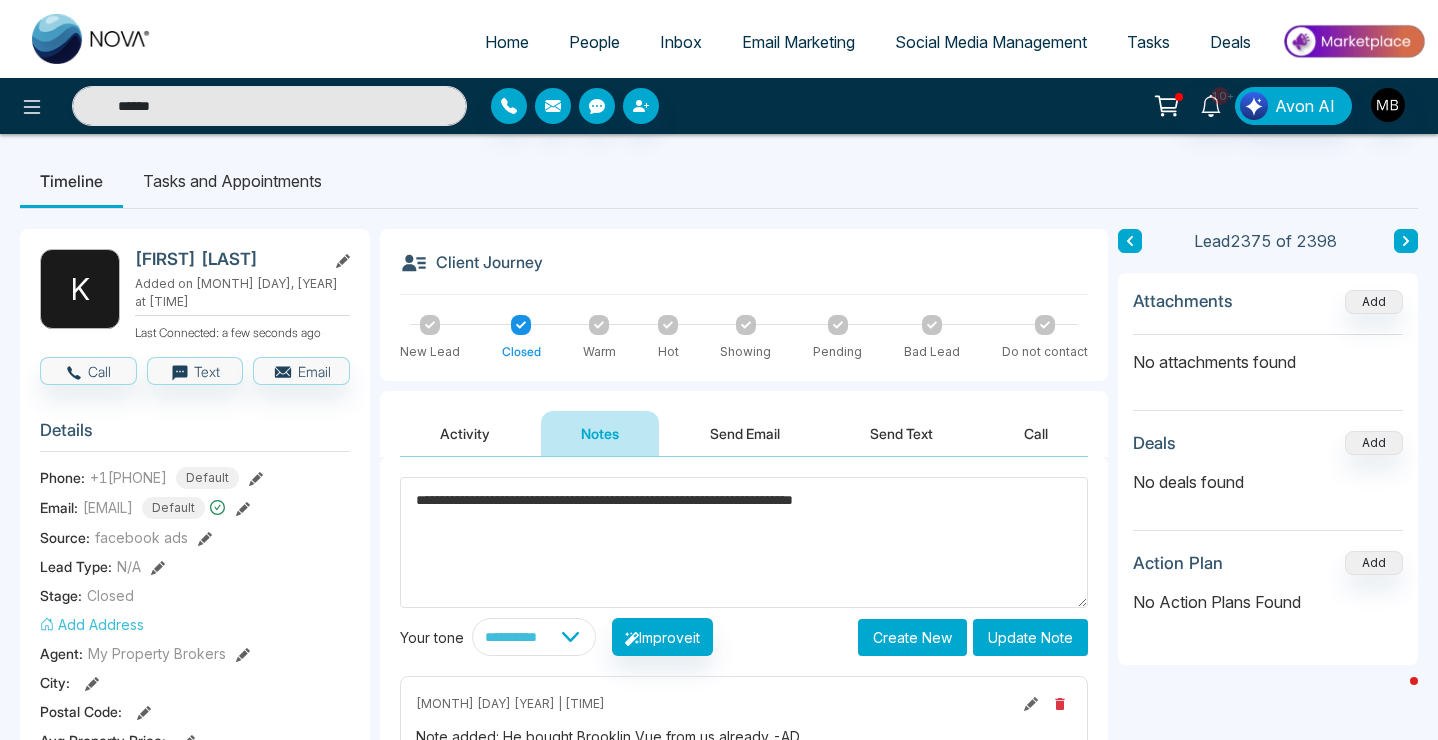 type on "**********" 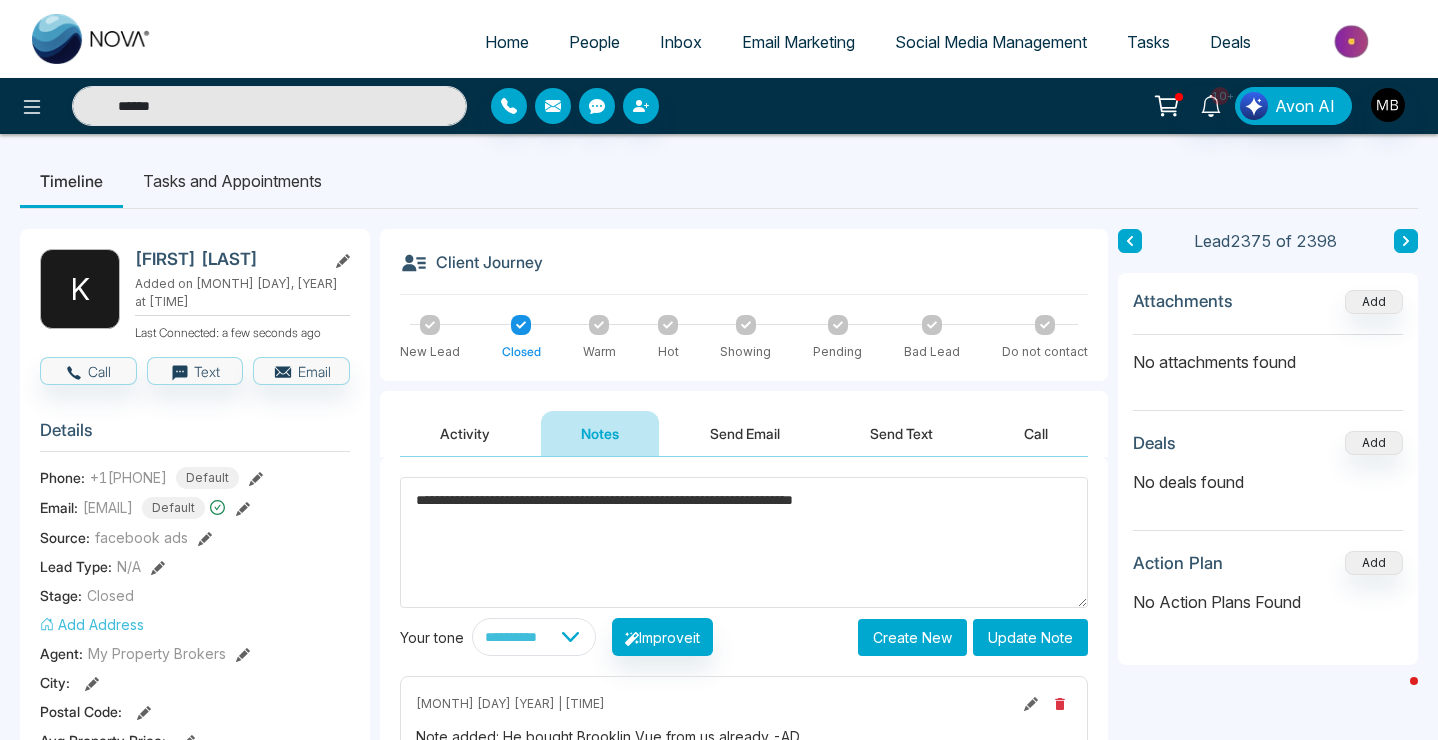 click on "Update Note" at bounding box center [1030, 637] 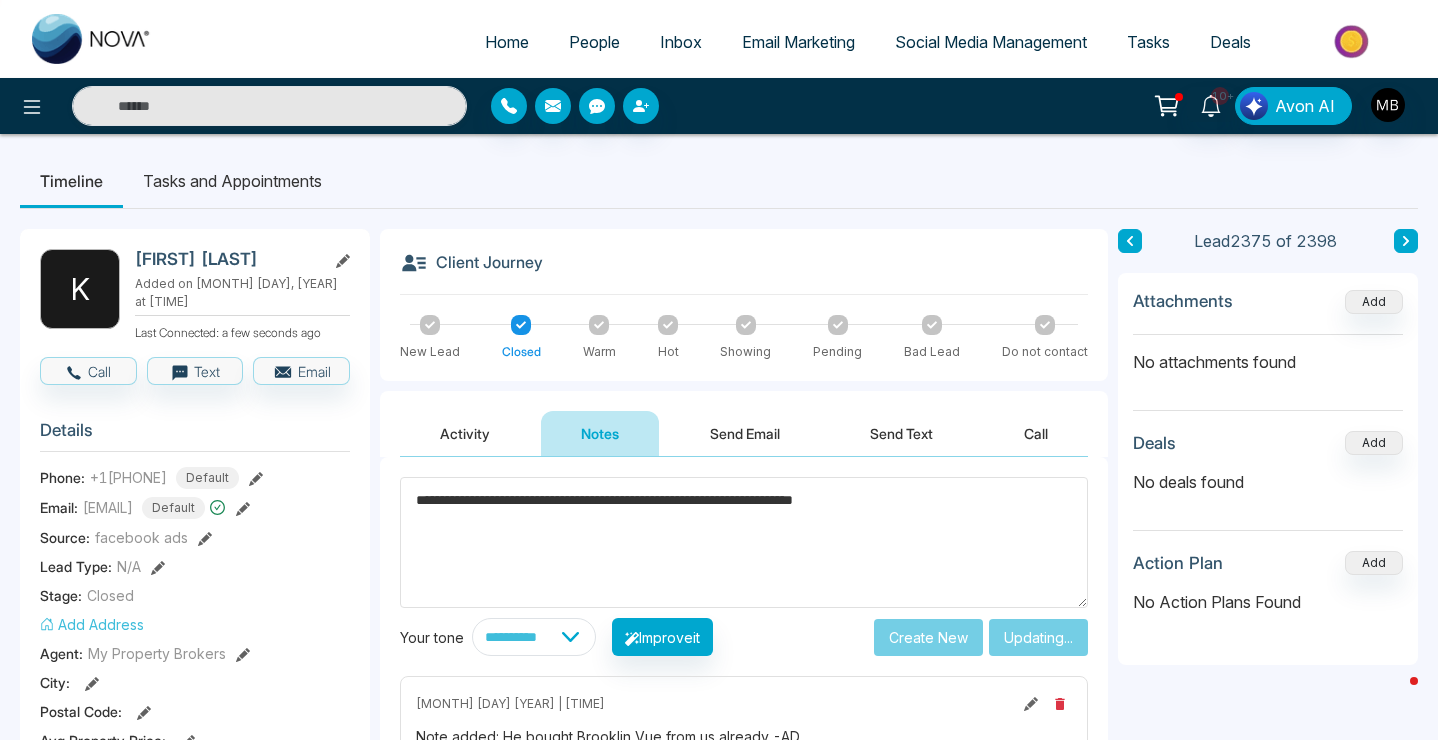 type on "*****" 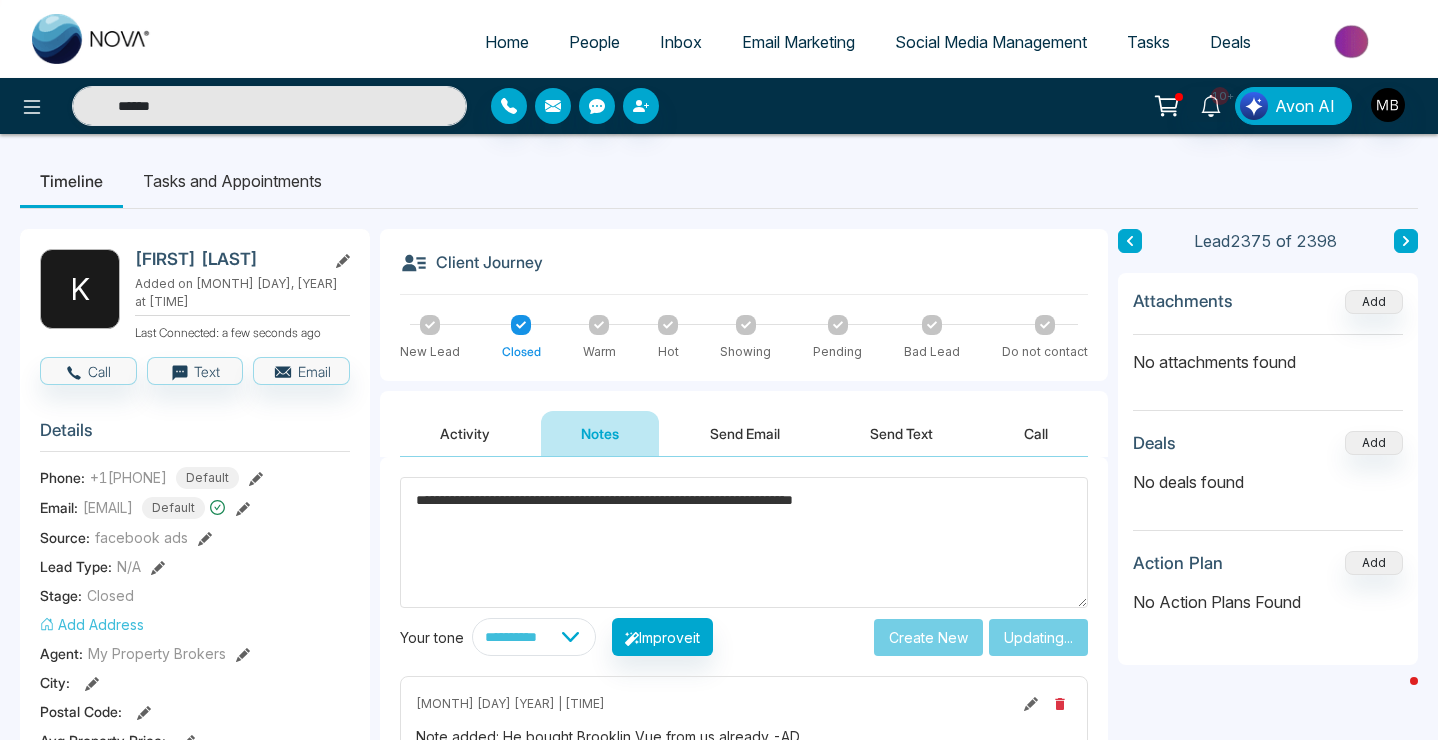 type 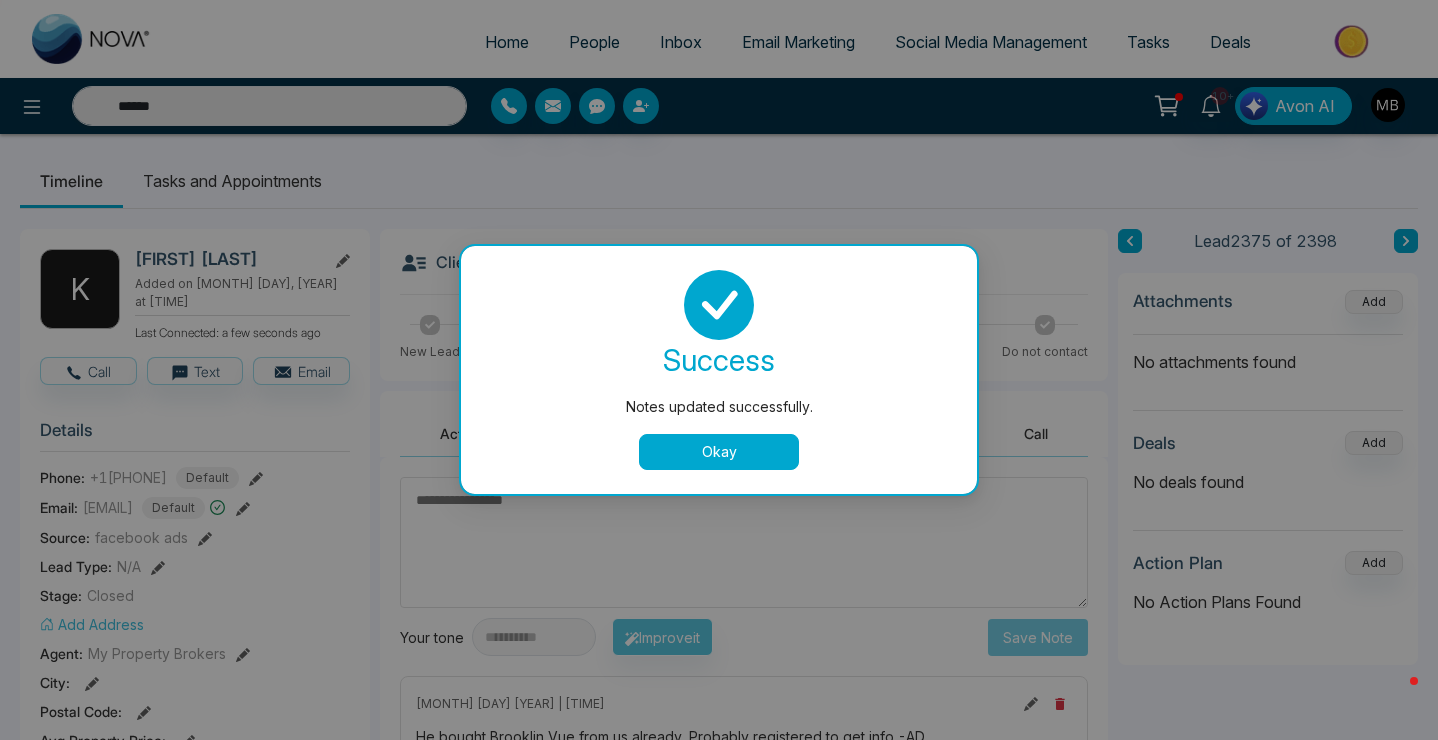 click on "Okay" at bounding box center [719, 452] 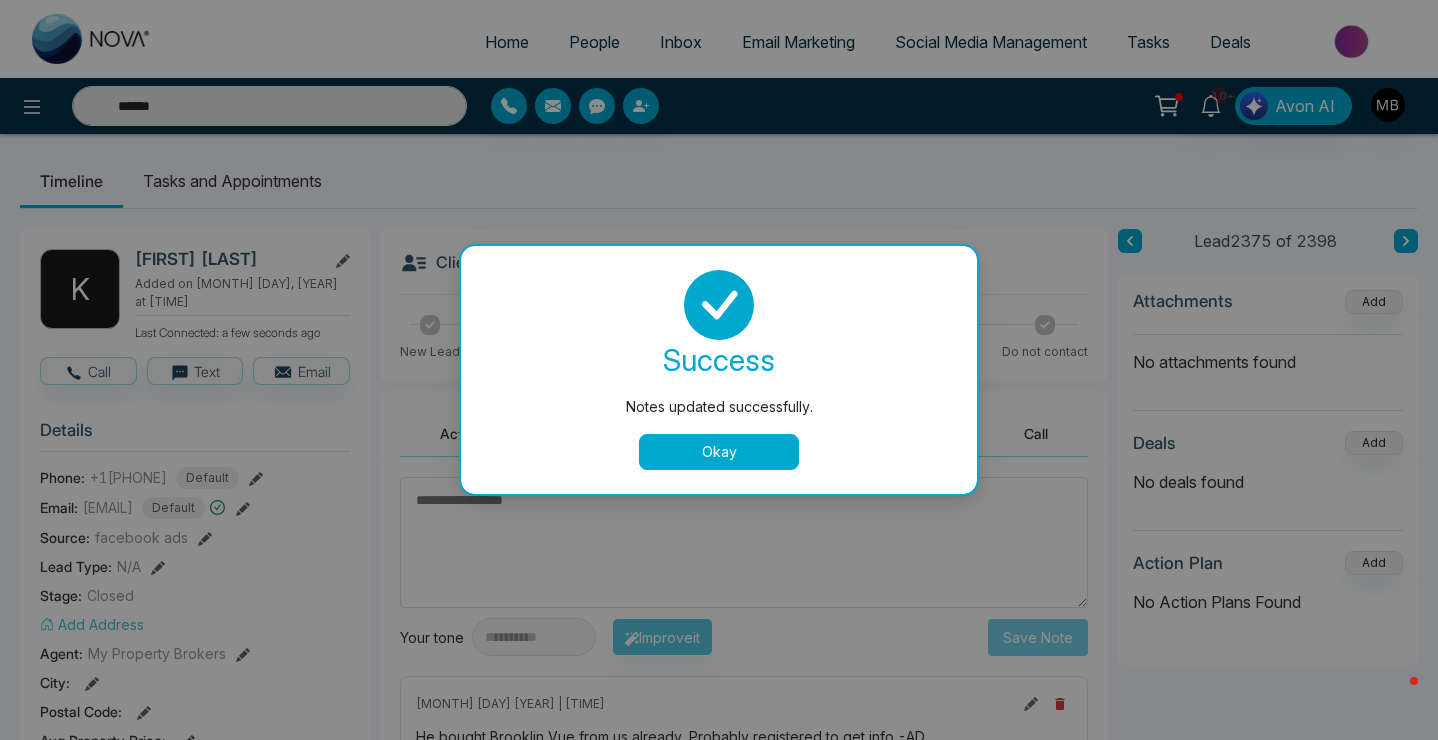 type 